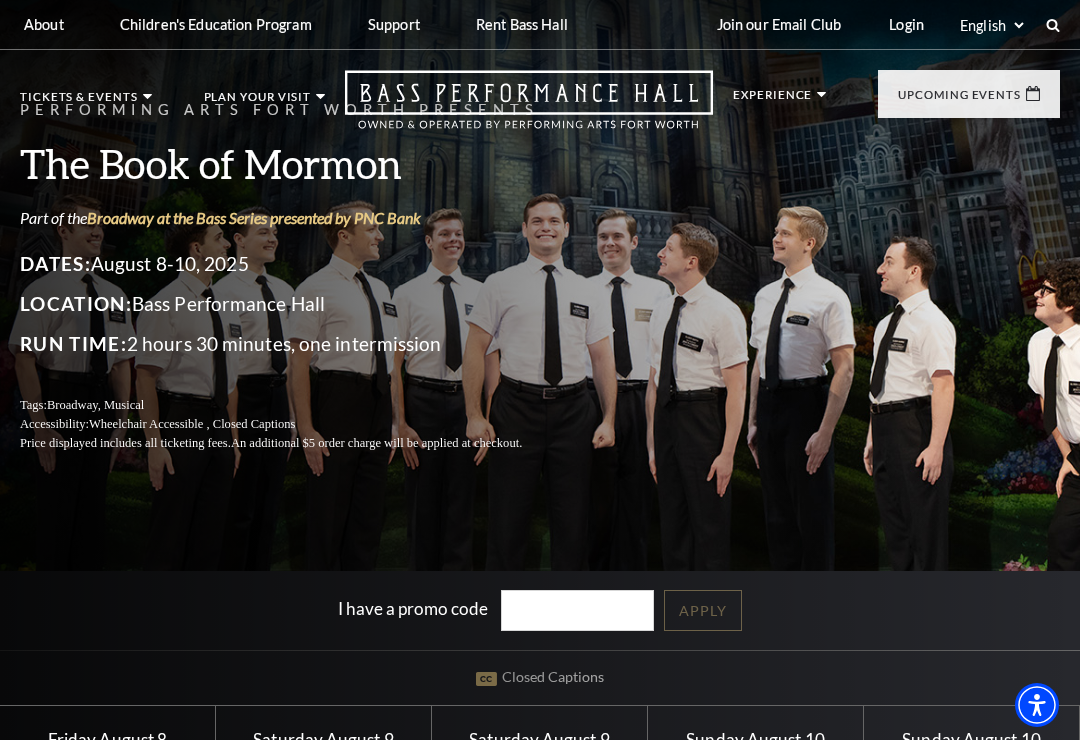 scroll, scrollTop: 0, scrollLeft: 0, axis: both 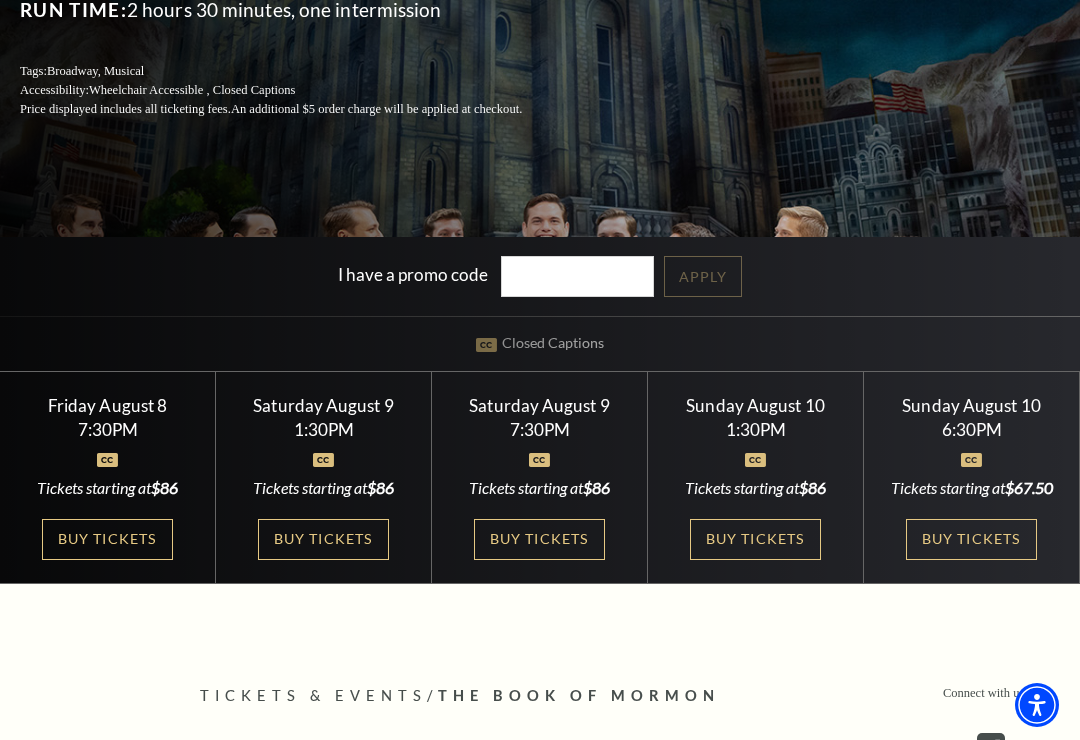 click on "Buy Tickets" at bounding box center (755, 539) 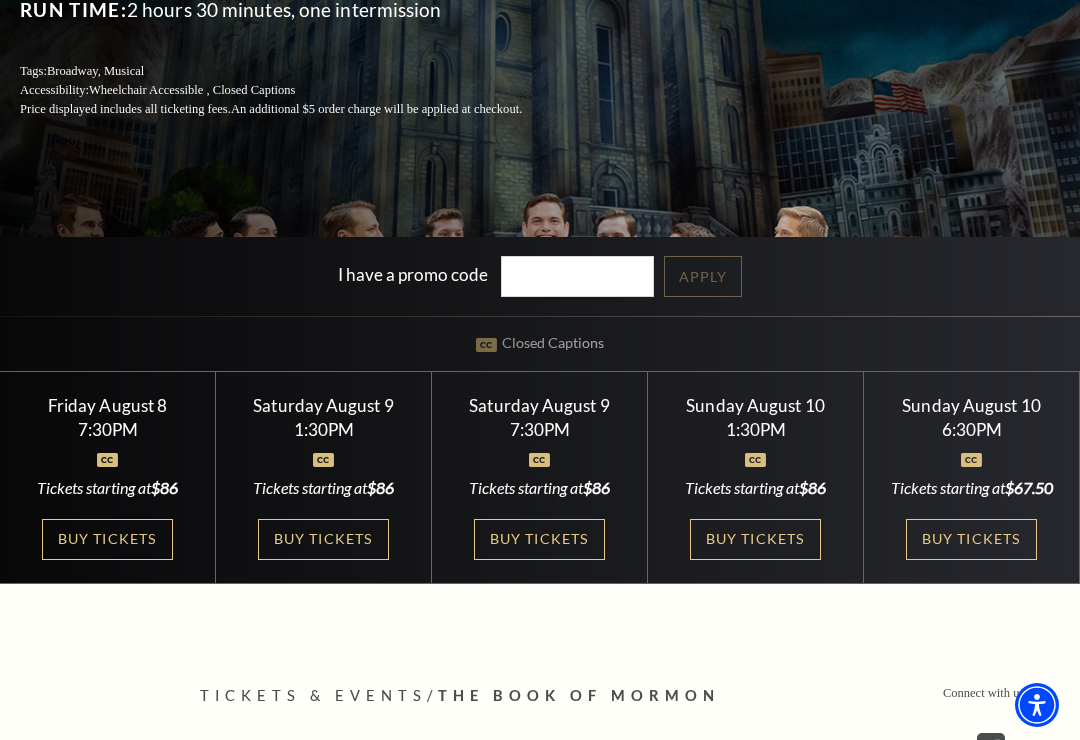 scroll, scrollTop: 365, scrollLeft: 0, axis: vertical 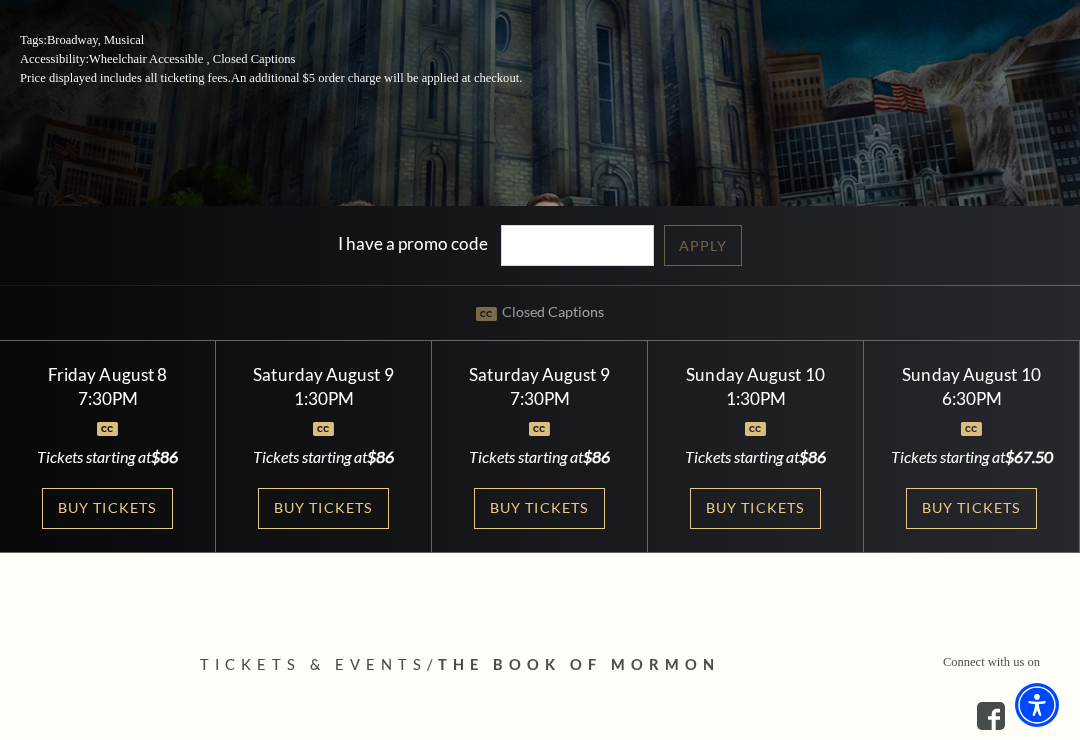 click on "Sunday August 10" at bounding box center (756, 374) 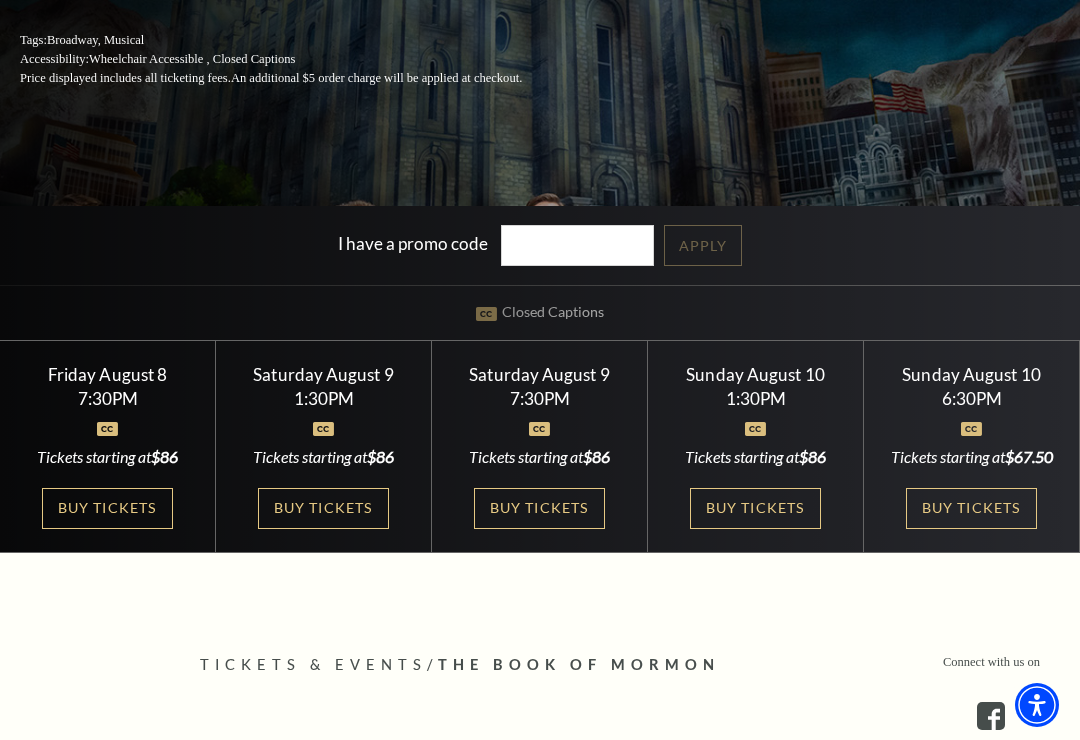 click at bounding box center (756, 417) 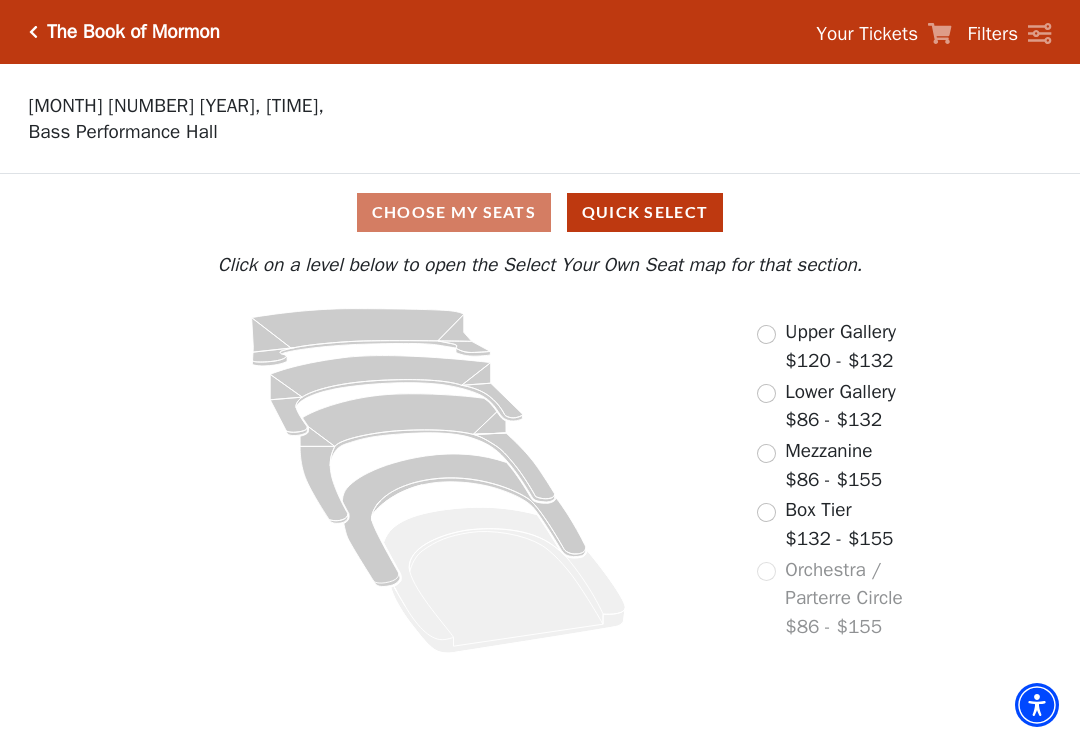 scroll, scrollTop: 0, scrollLeft: 0, axis: both 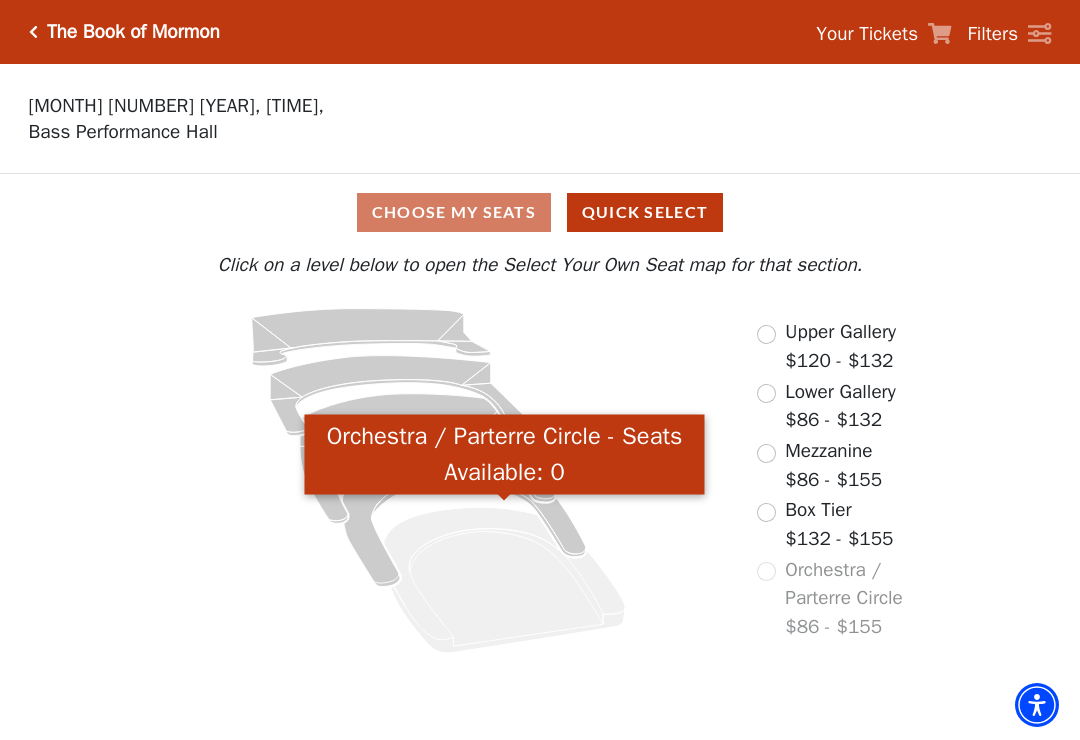 click 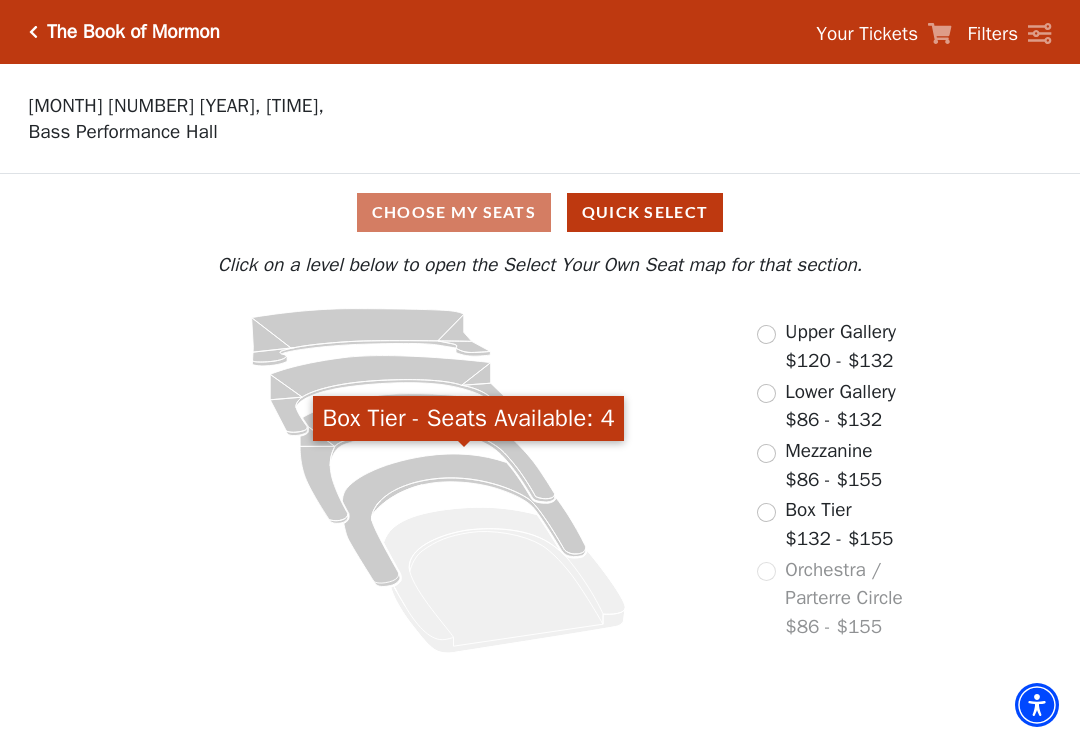 click 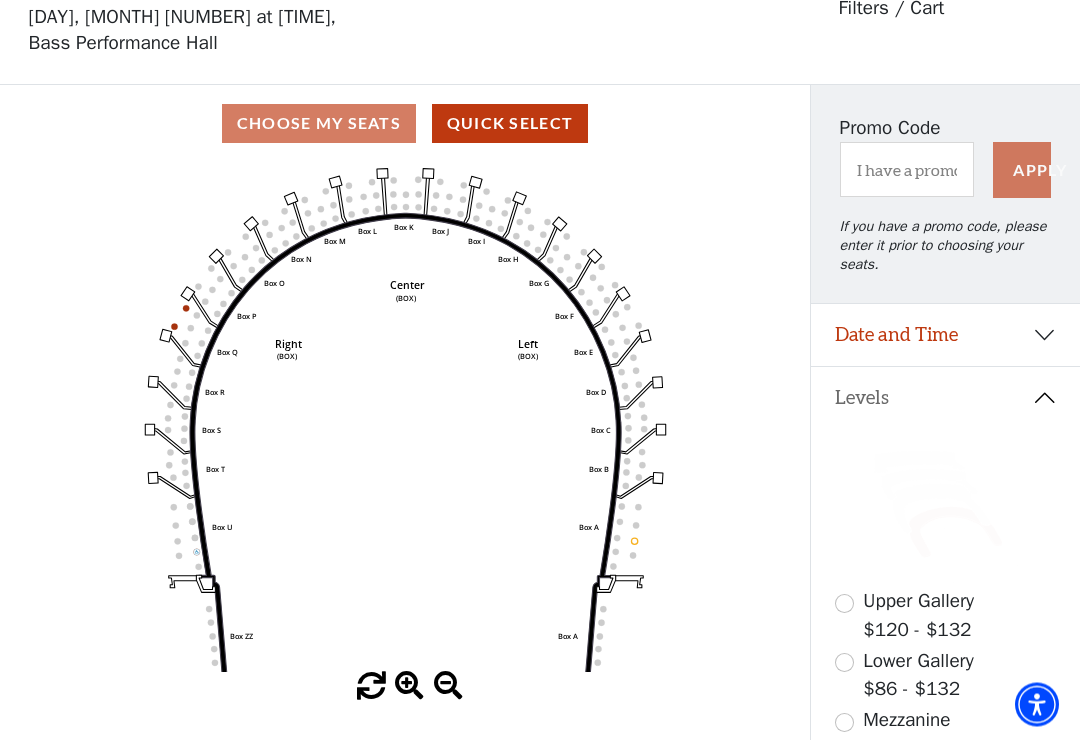 scroll, scrollTop: 93, scrollLeft: 0, axis: vertical 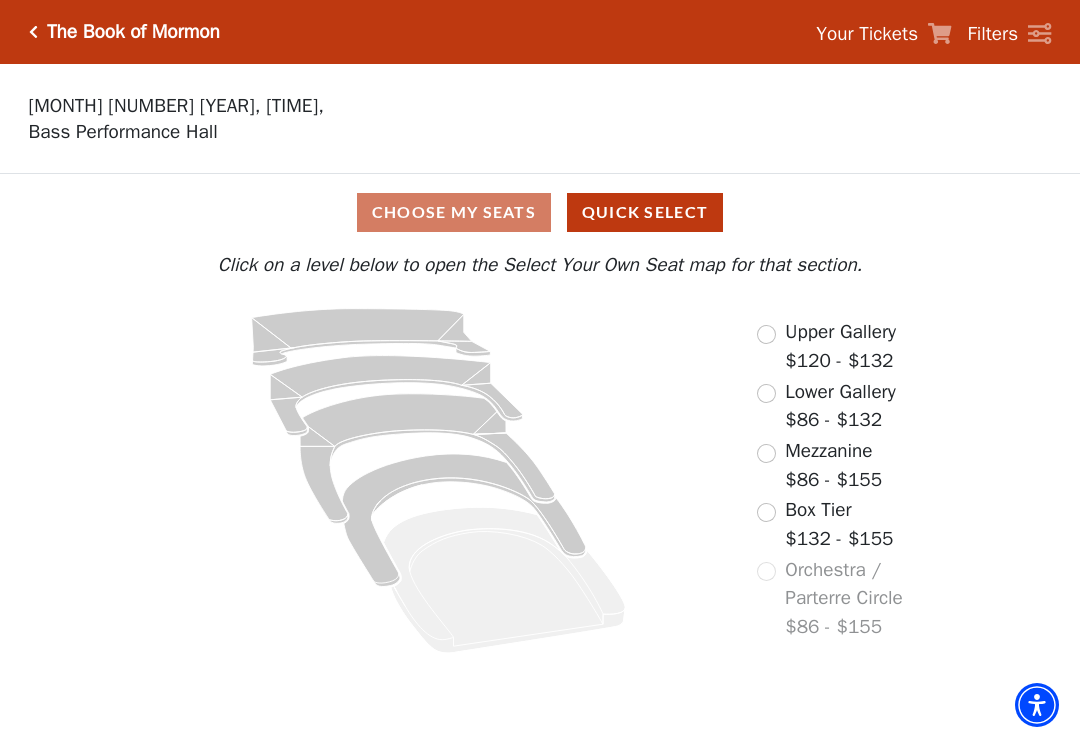 click 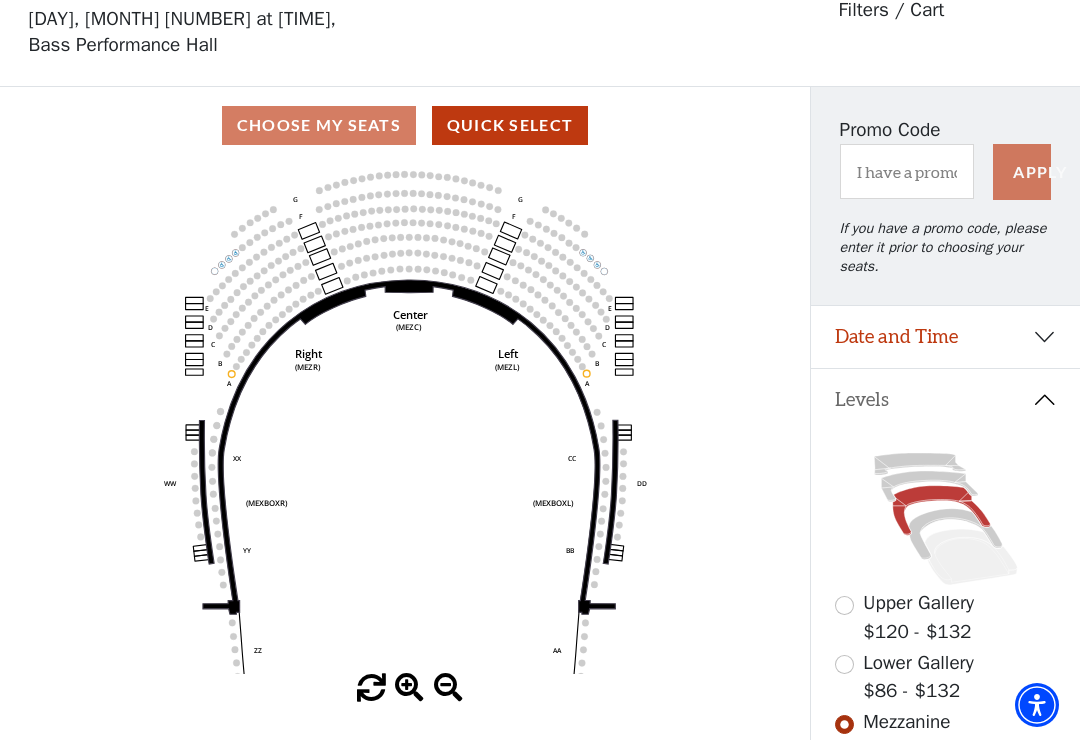 scroll, scrollTop: 93, scrollLeft: 0, axis: vertical 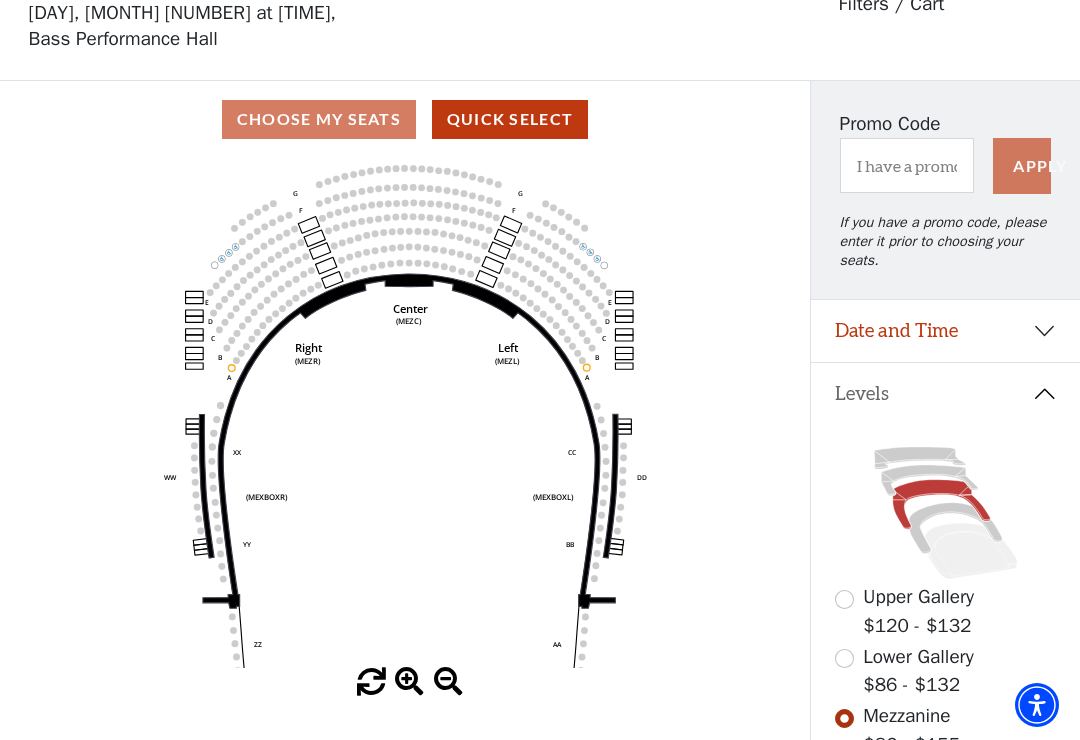 click at bounding box center [409, 682] 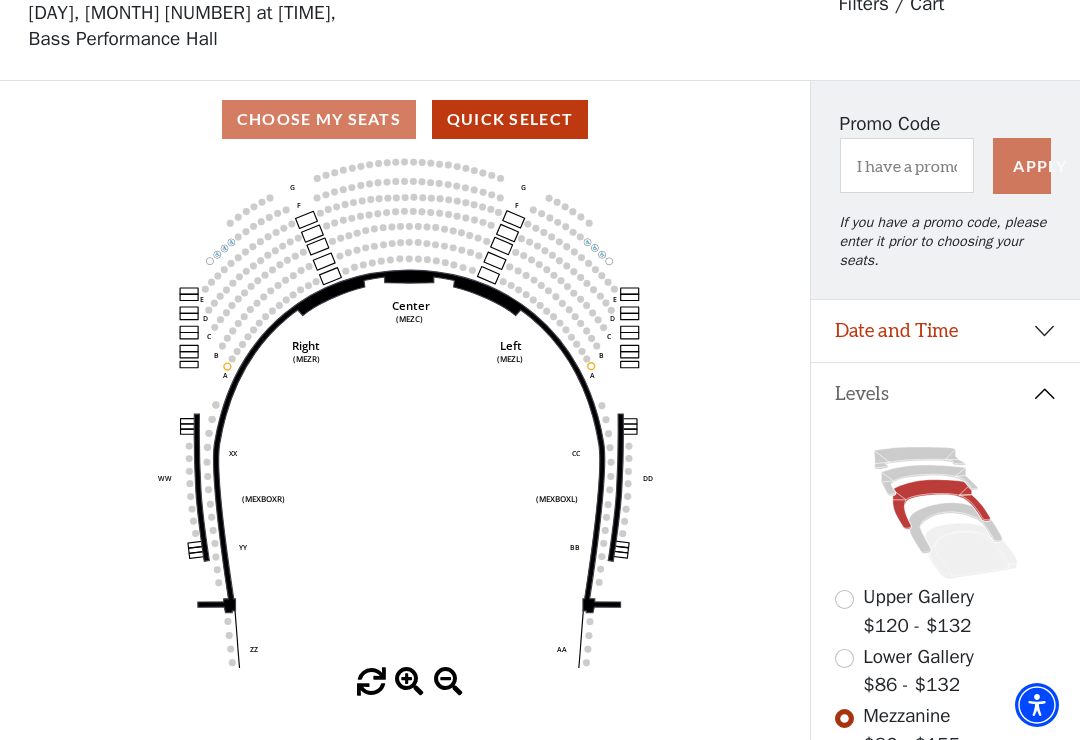 click at bounding box center [409, 682] 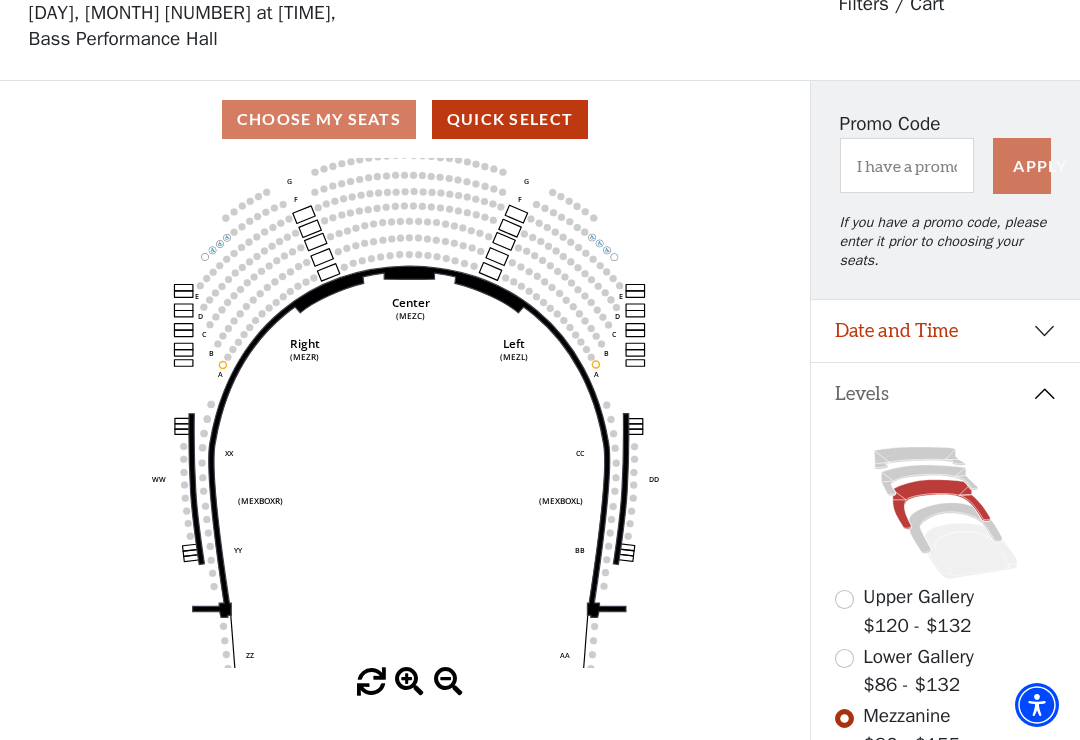 click at bounding box center (409, 682) 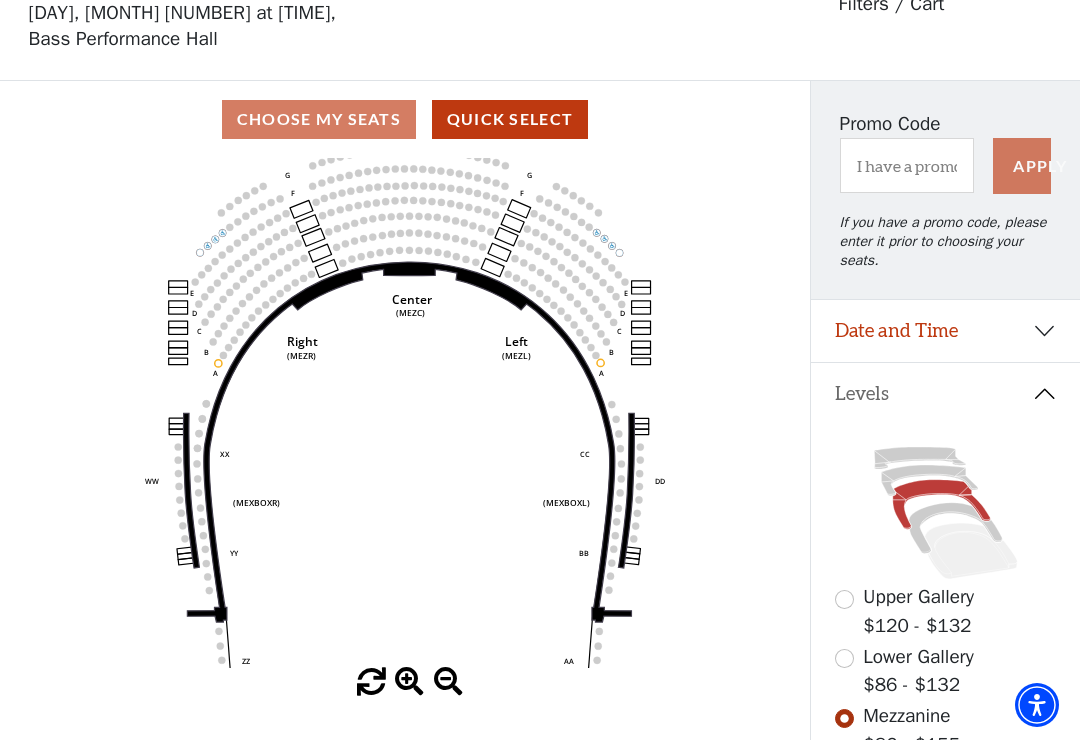 click at bounding box center (409, 682) 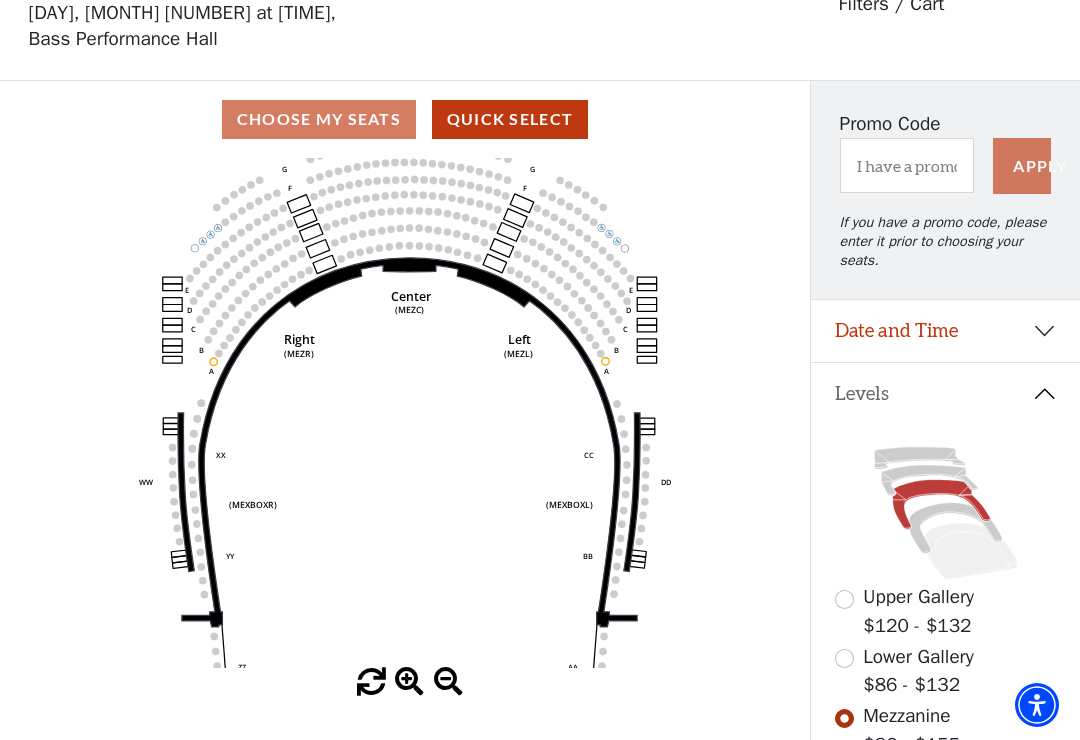 click at bounding box center (409, 682) 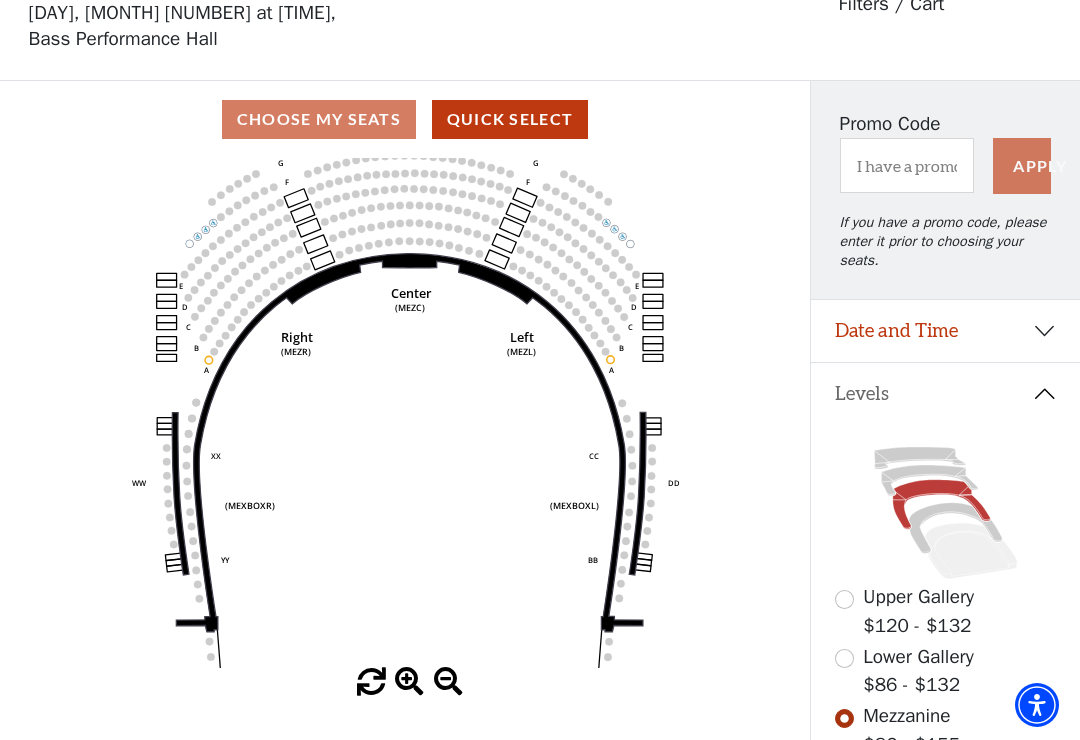 click 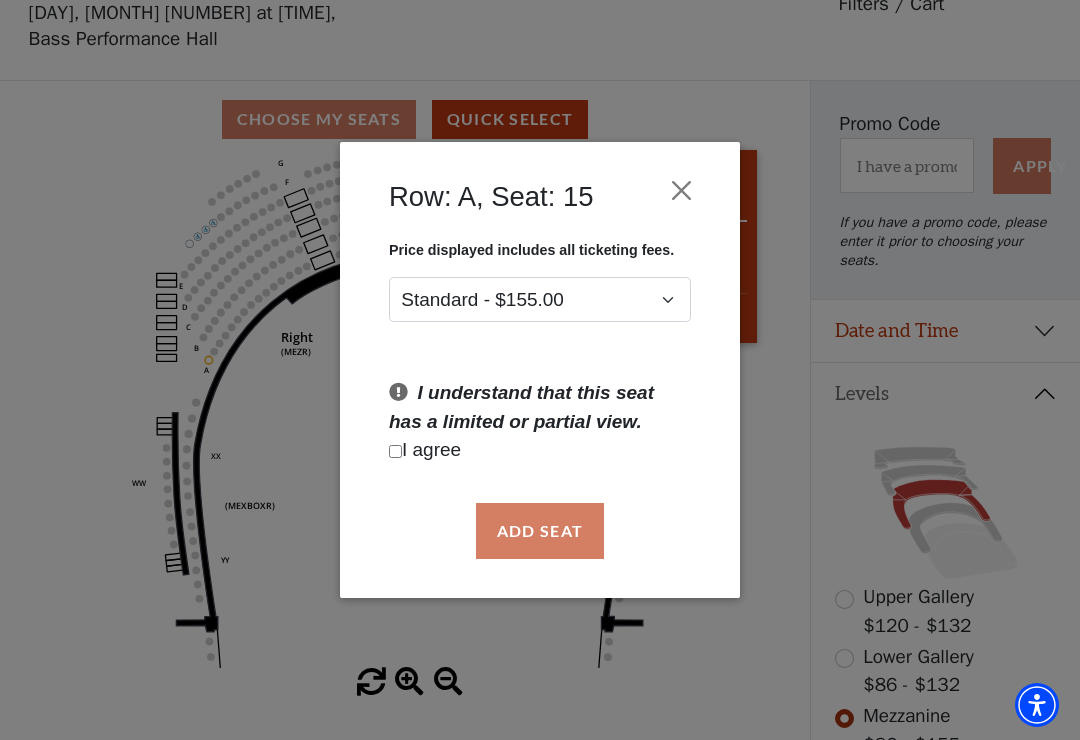 click at bounding box center (682, 190) 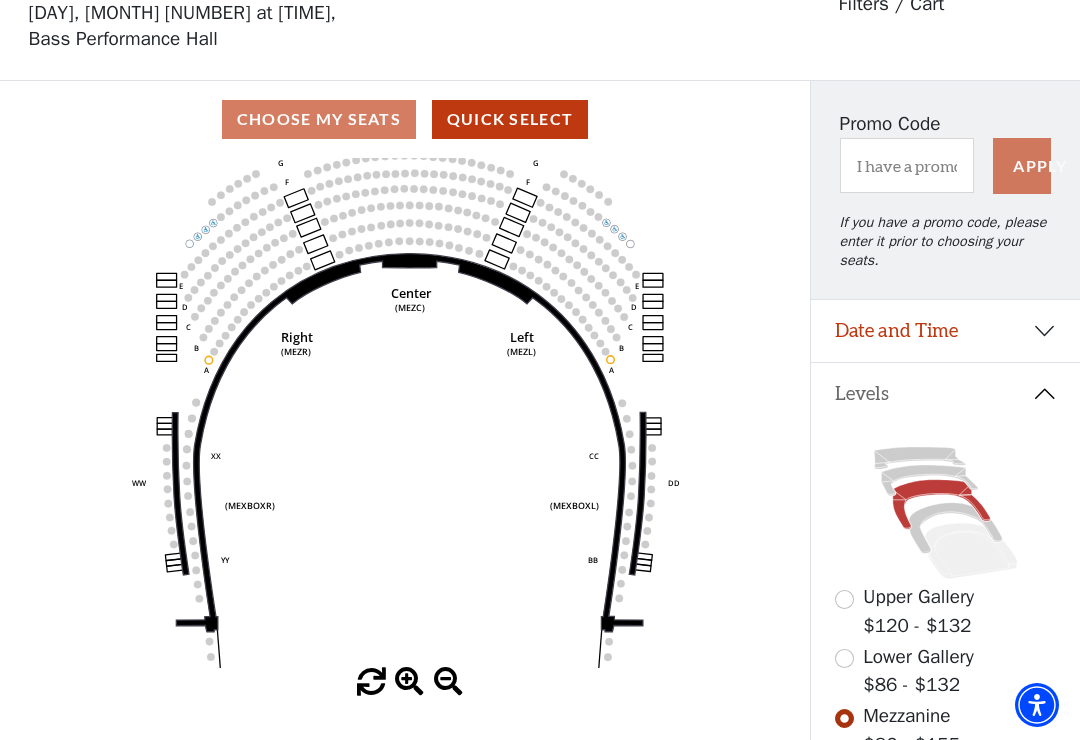 click on "Center   (MEZC)   Right   (MEZR)   Left   (MEZL)   (MEXBOXR)   (MEXBOXL)   XX   WW   CC   DD   YY   BB   ZZ   AA   G   F   E   D   G   F   C   B   A   E   D   C   B   A" 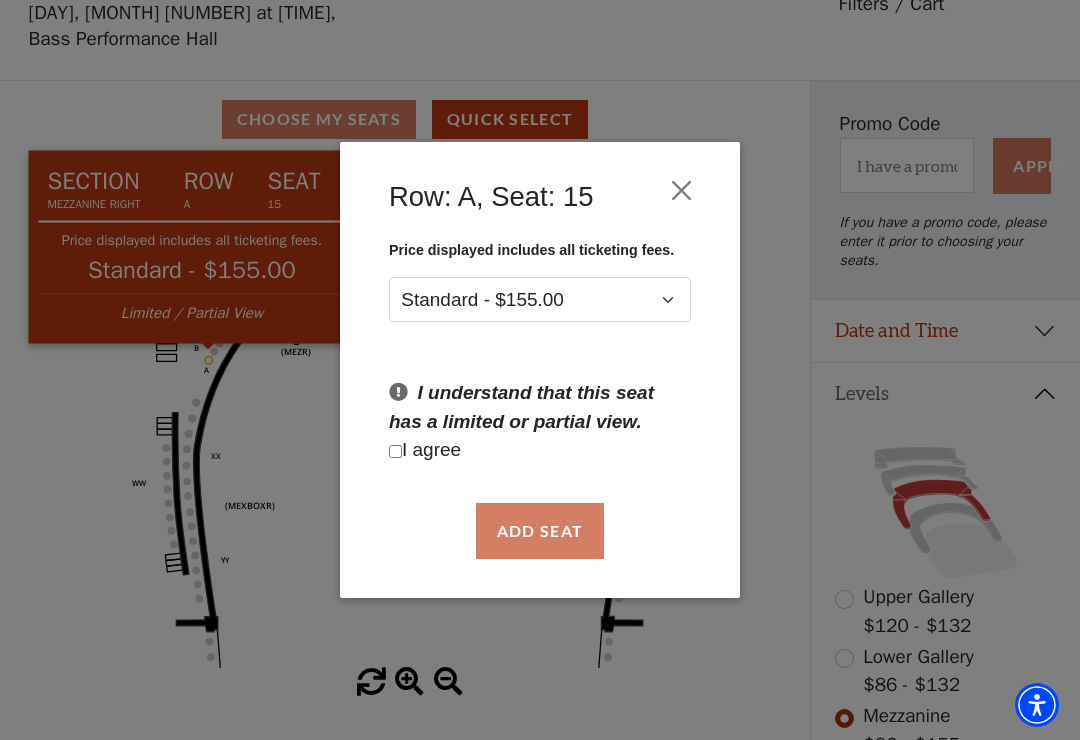 click on "Row: A, Seat: 15
Price displayed includes all ticketing fees.
Standard - $155.00    I understand that this seat has a limited or partial view.    I agree
Add Seat" at bounding box center [540, 370] 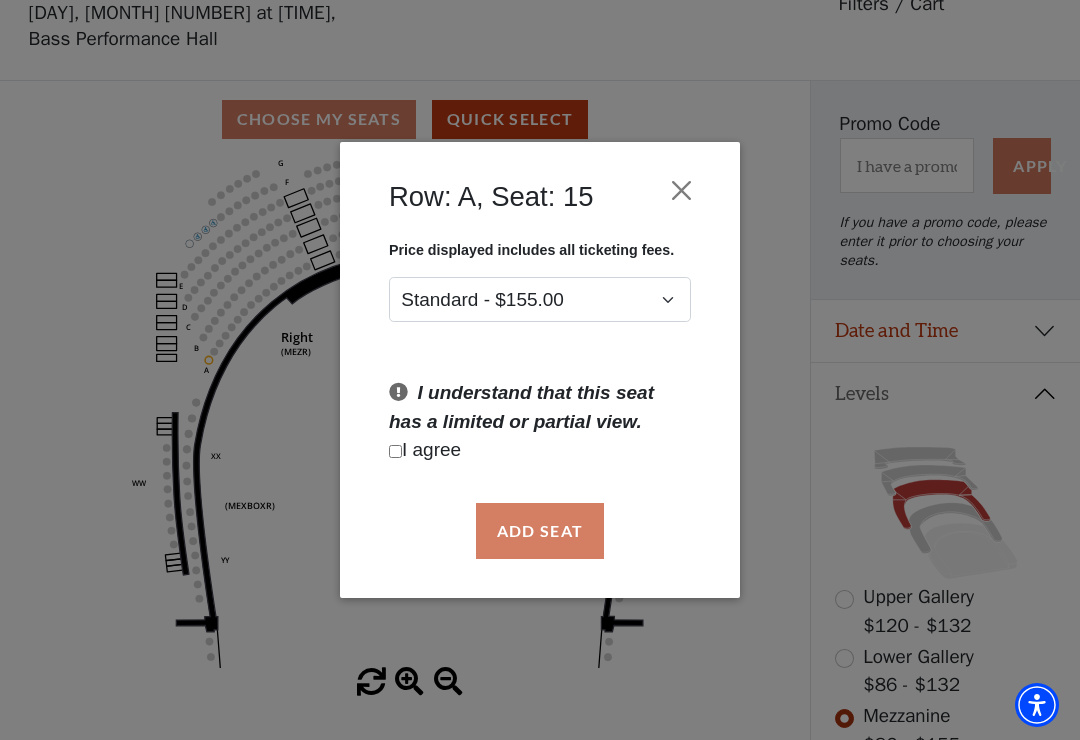 click at bounding box center (682, 190) 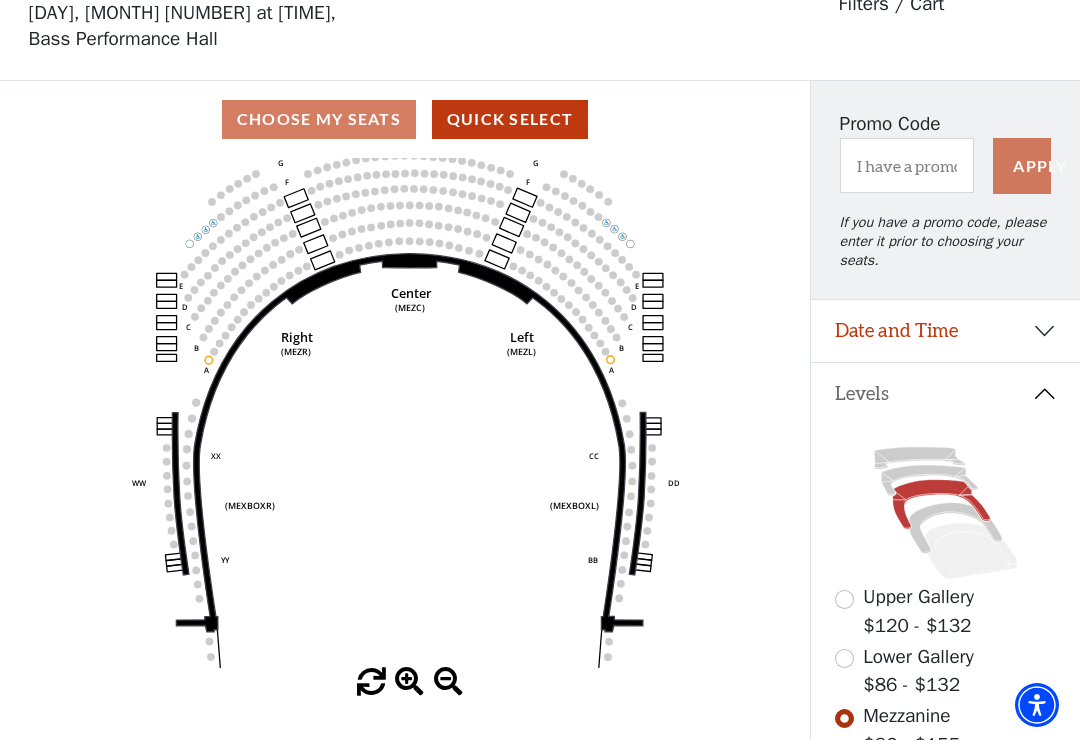 click 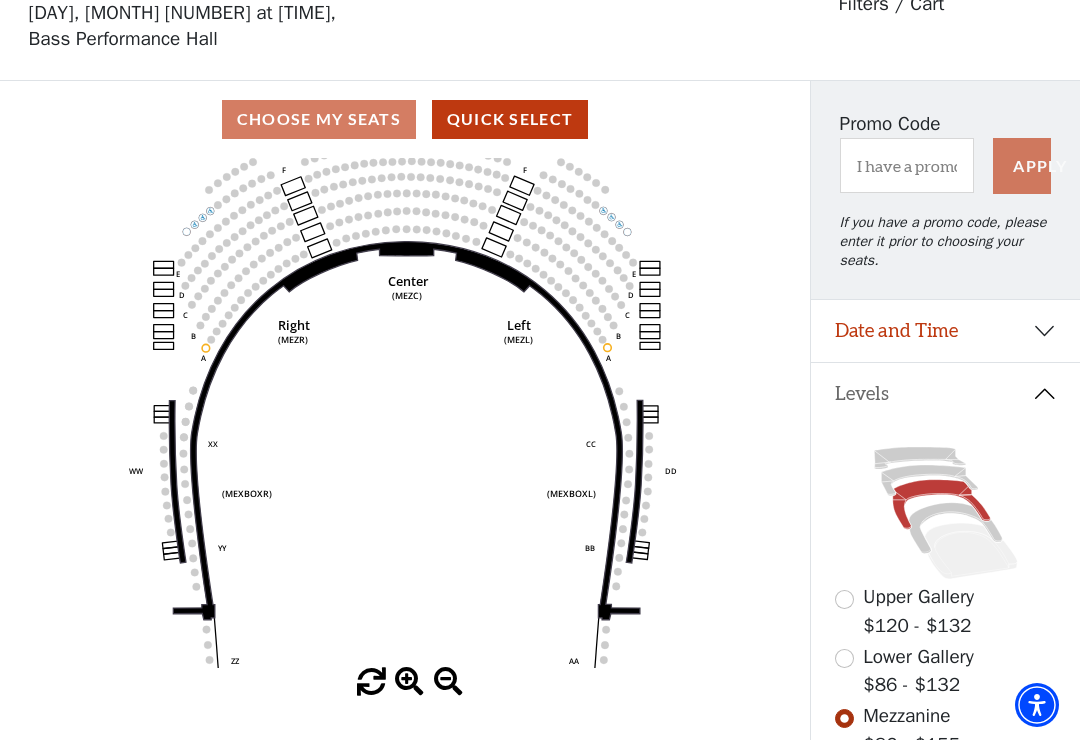 click on "Choose My Seats
Quick Select" at bounding box center [405, 119] 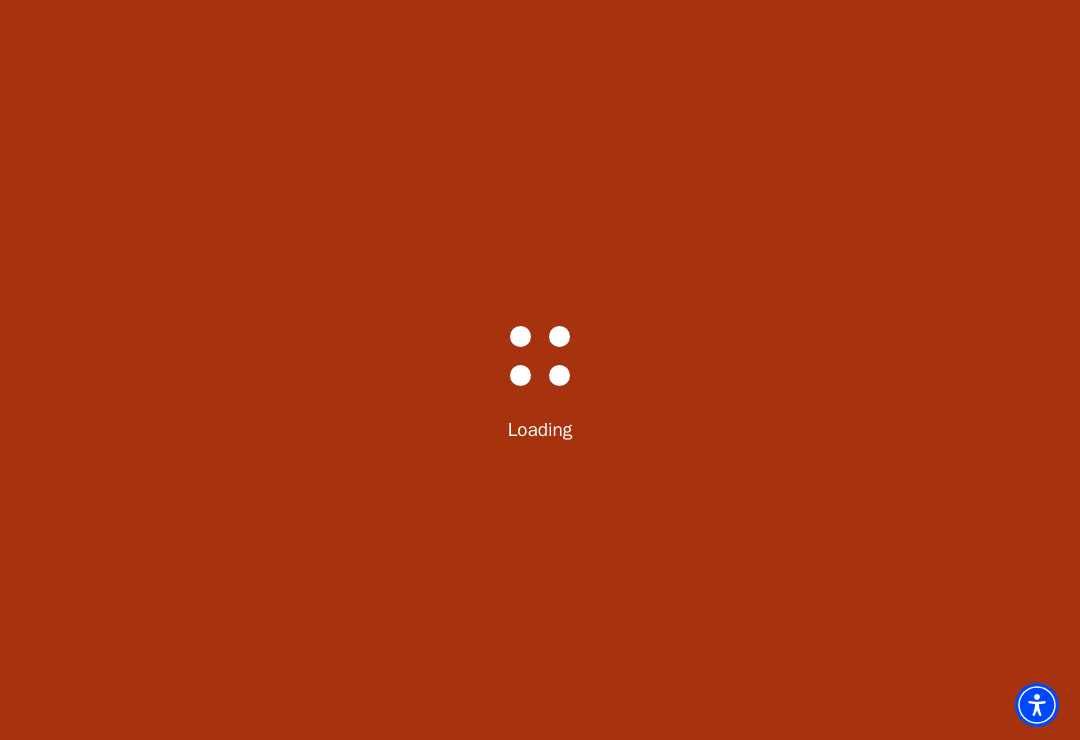 select on "6288" 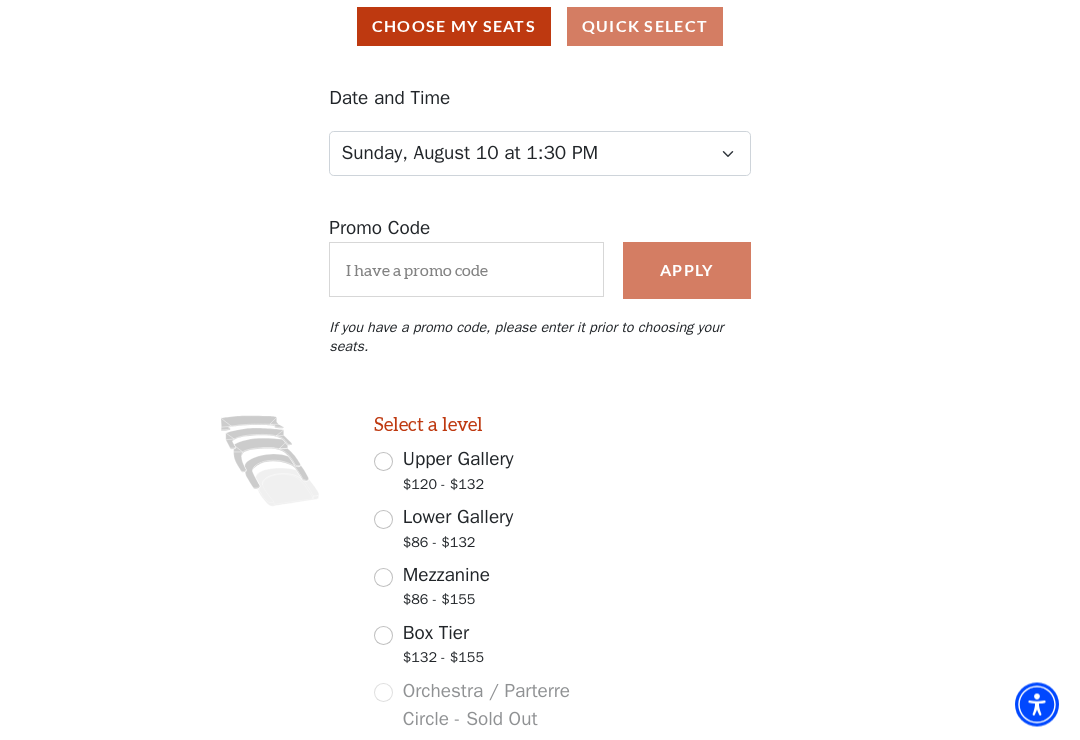 scroll, scrollTop: 206, scrollLeft: 0, axis: vertical 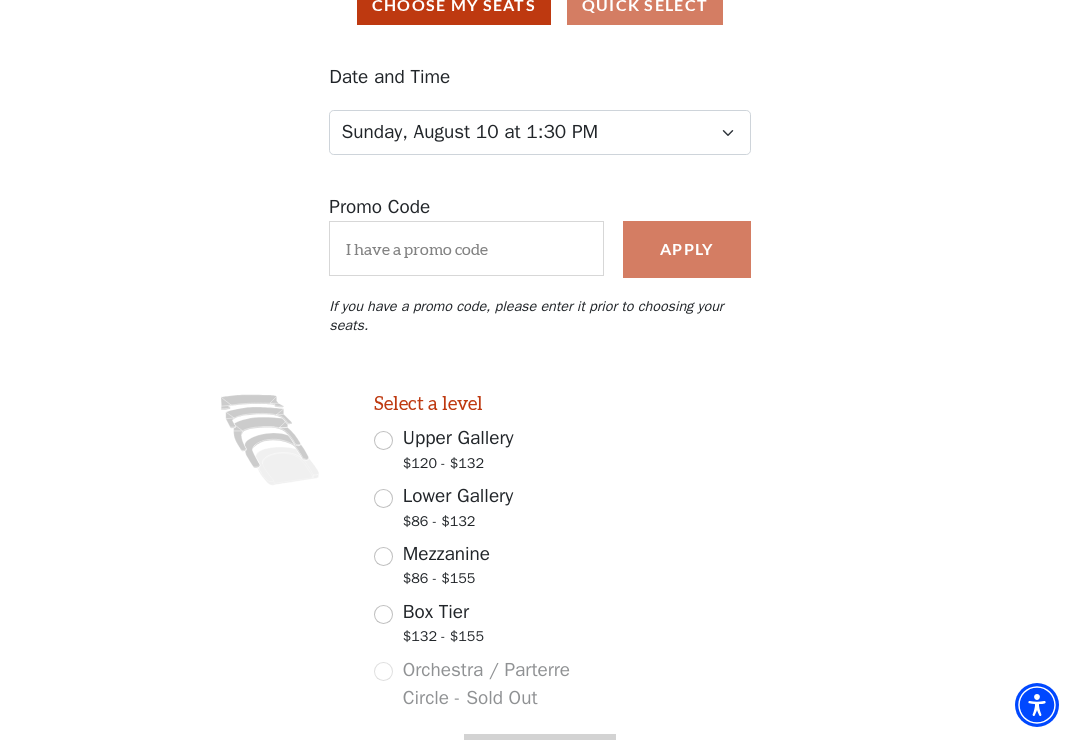 click on "Box Tier" at bounding box center (436, 612) 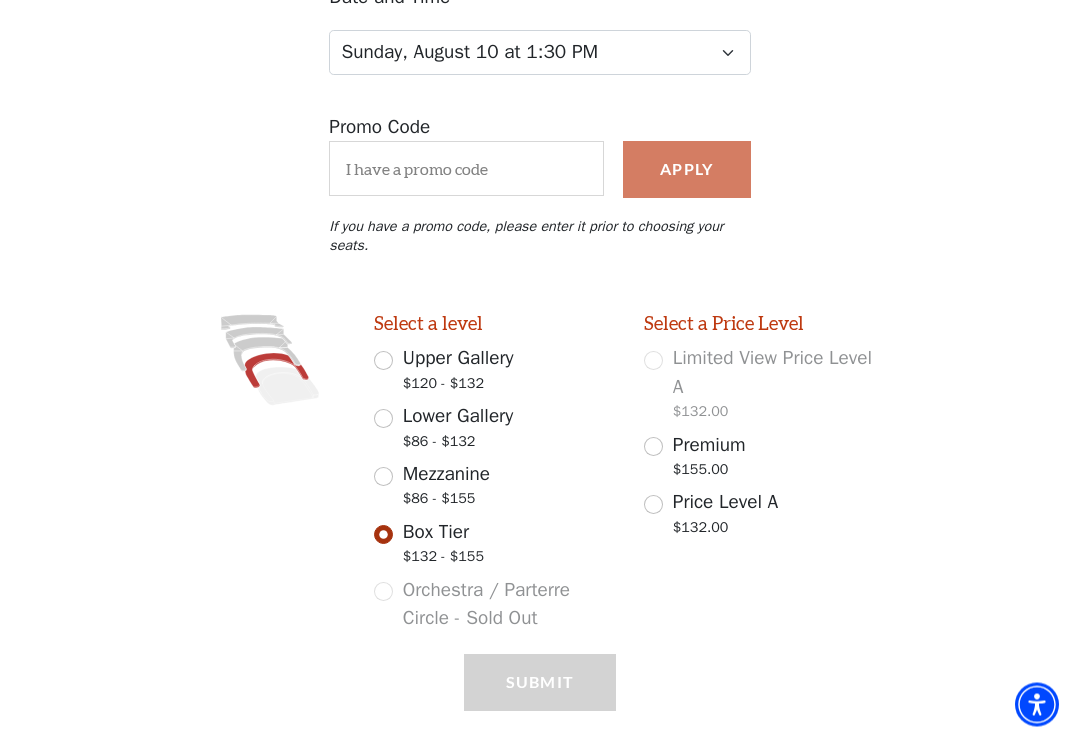 scroll, scrollTop: 290, scrollLeft: 0, axis: vertical 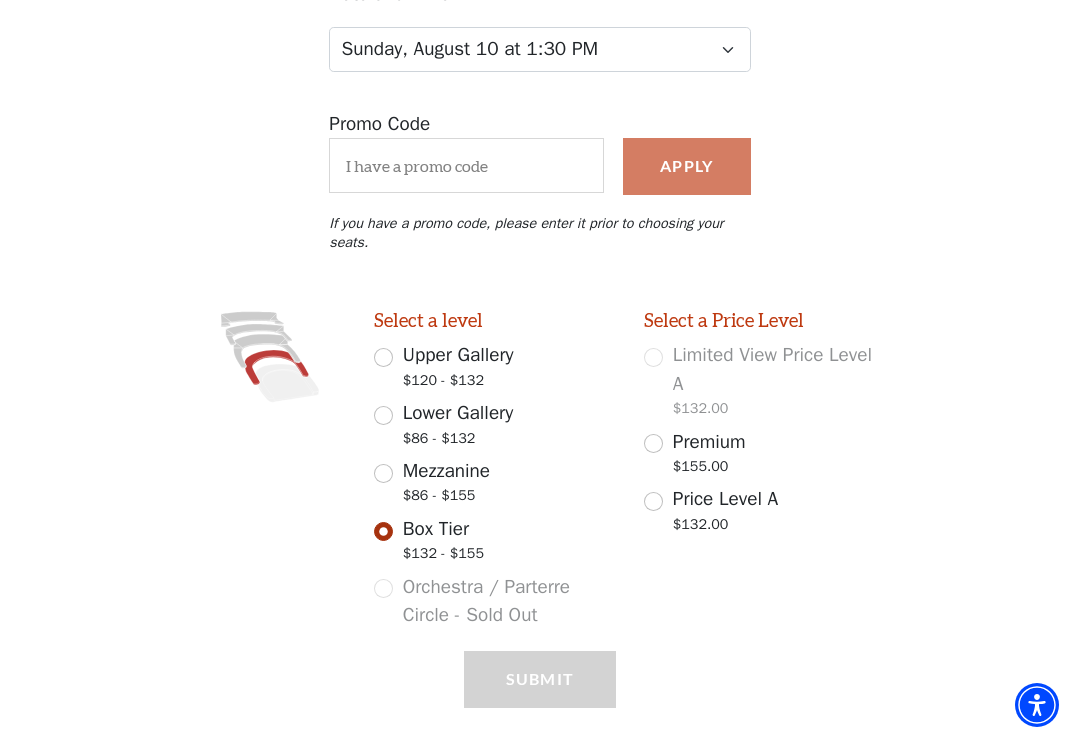 click on "Premium $155.00" at bounding box center [653, 443] 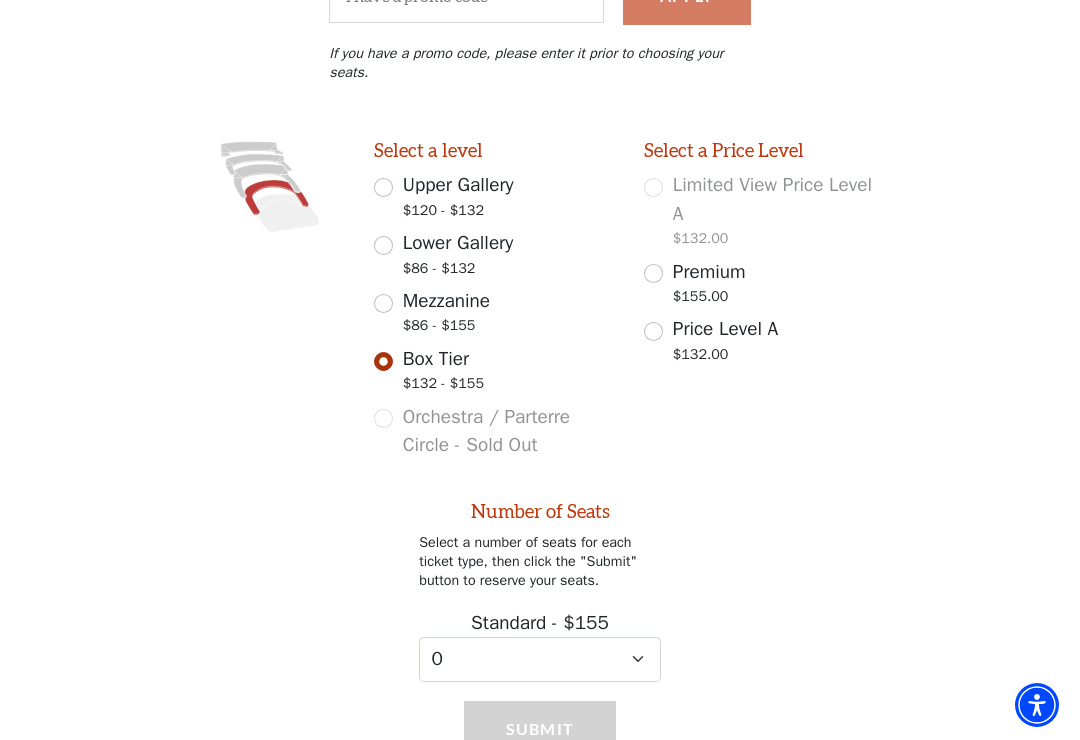 scroll, scrollTop: 505, scrollLeft: 0, axis: vertical 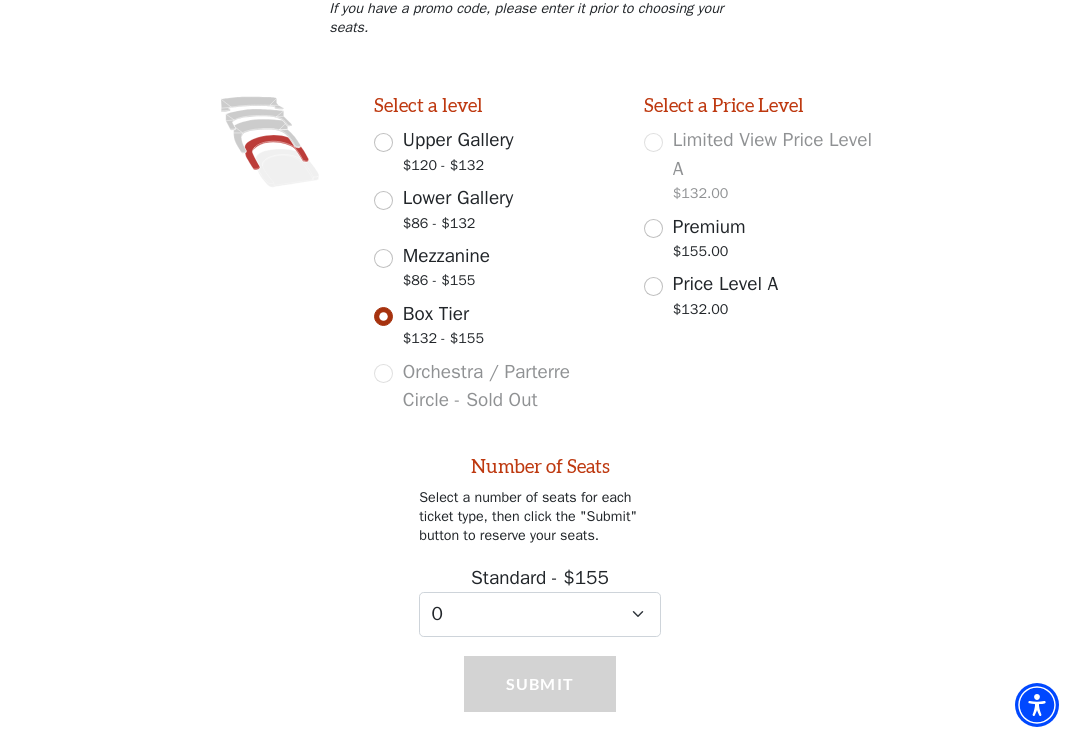 click on "Price Level A $132.00" at bounding box center [765, 298] 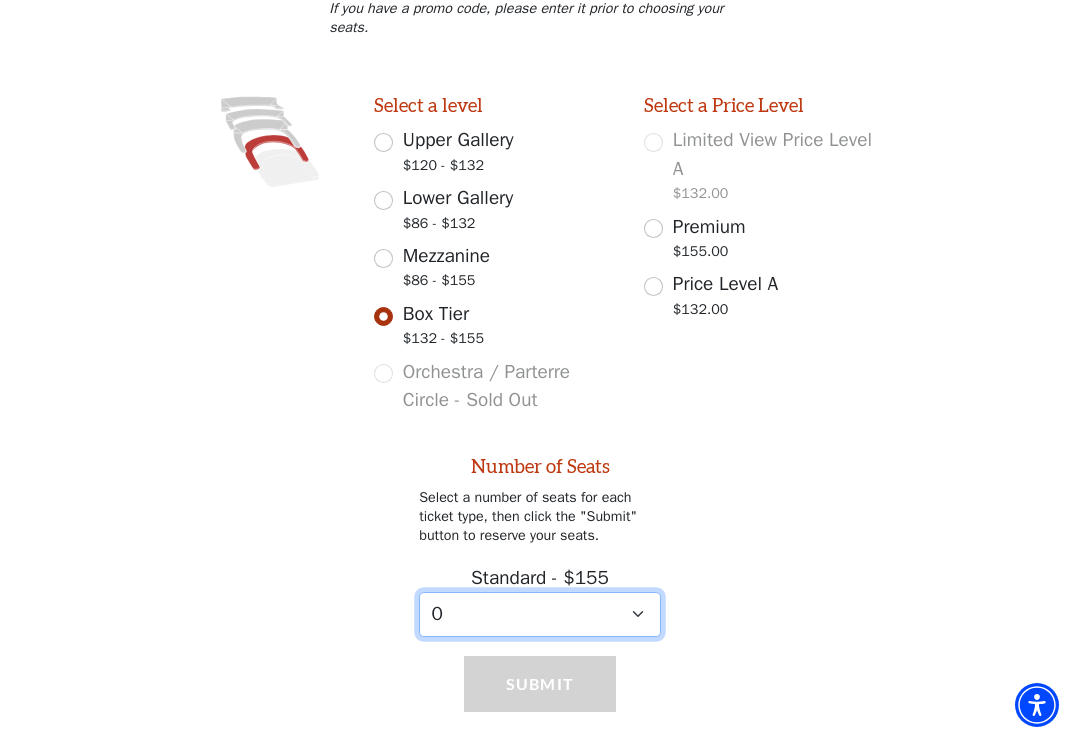 click on "0 1 2" at bounding box center (540, 614) 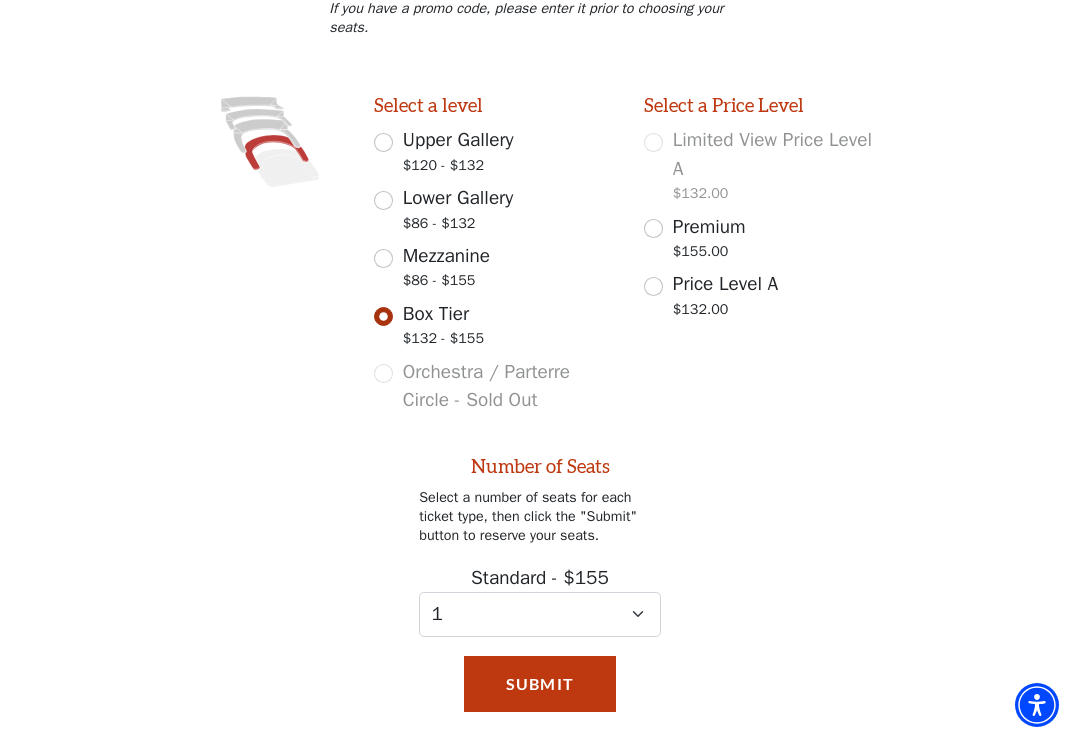 click on "Submit" at bounding box center [540, 684] 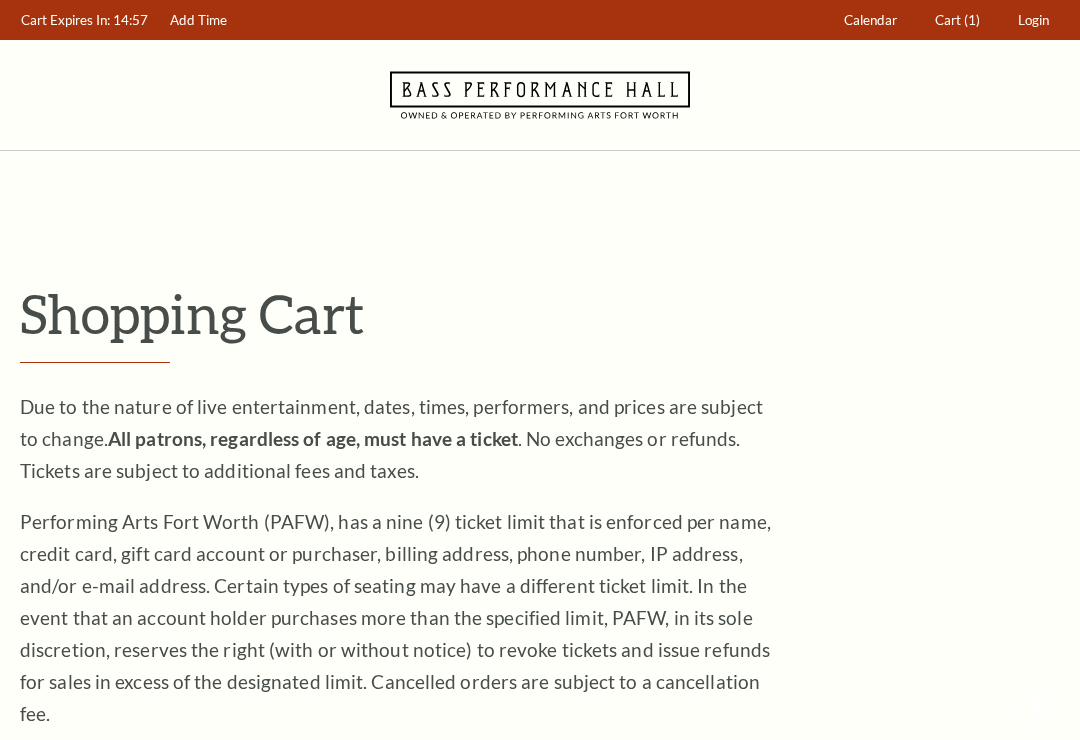 scroll, scrollTop: 0, scrollLeft: 0, axis: both 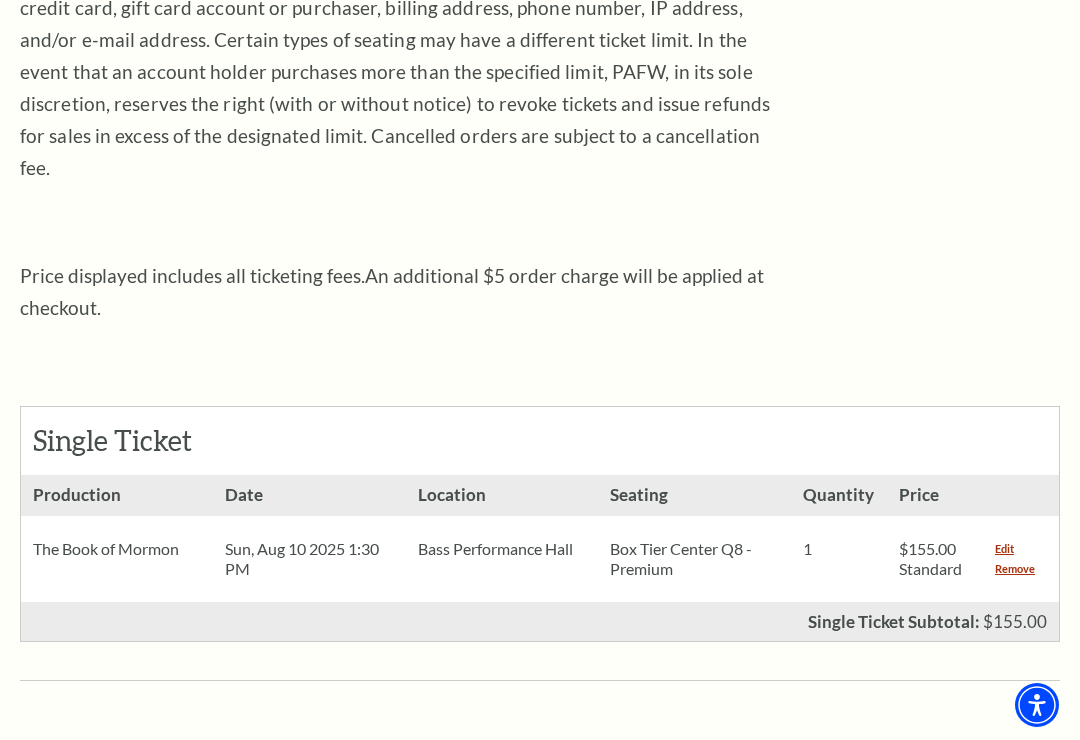 click on "Remove" at bounding box center (1015, 569) 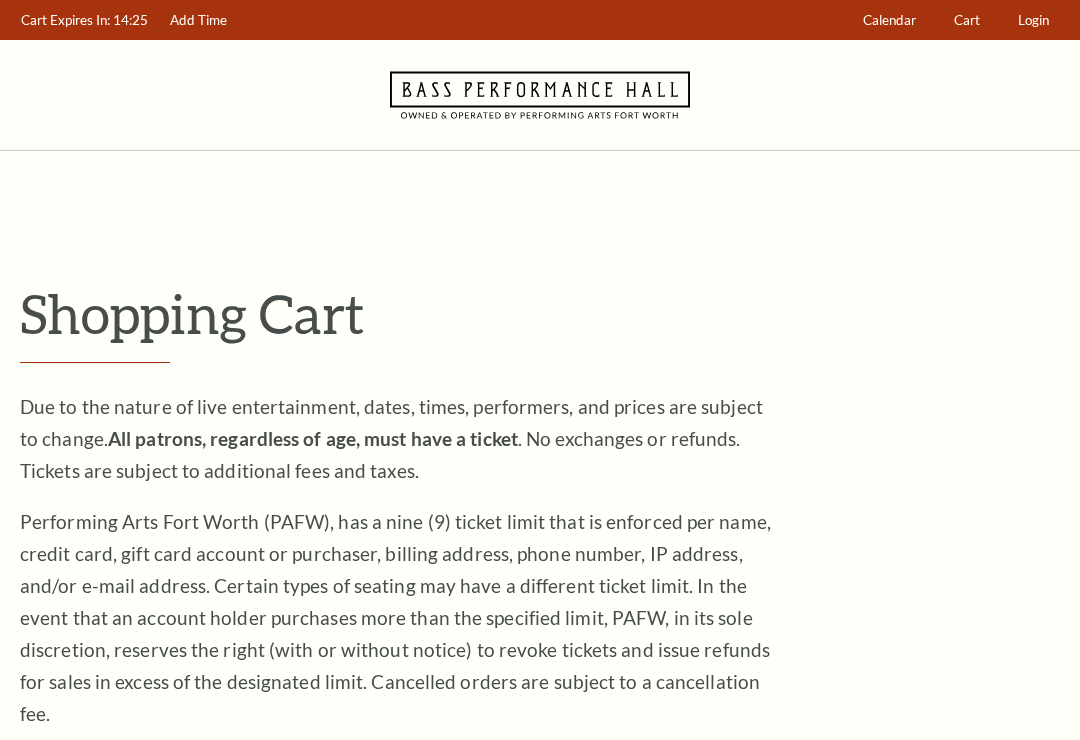 scroll, scrollTop: 0, scrollLeft: 0, axis: both 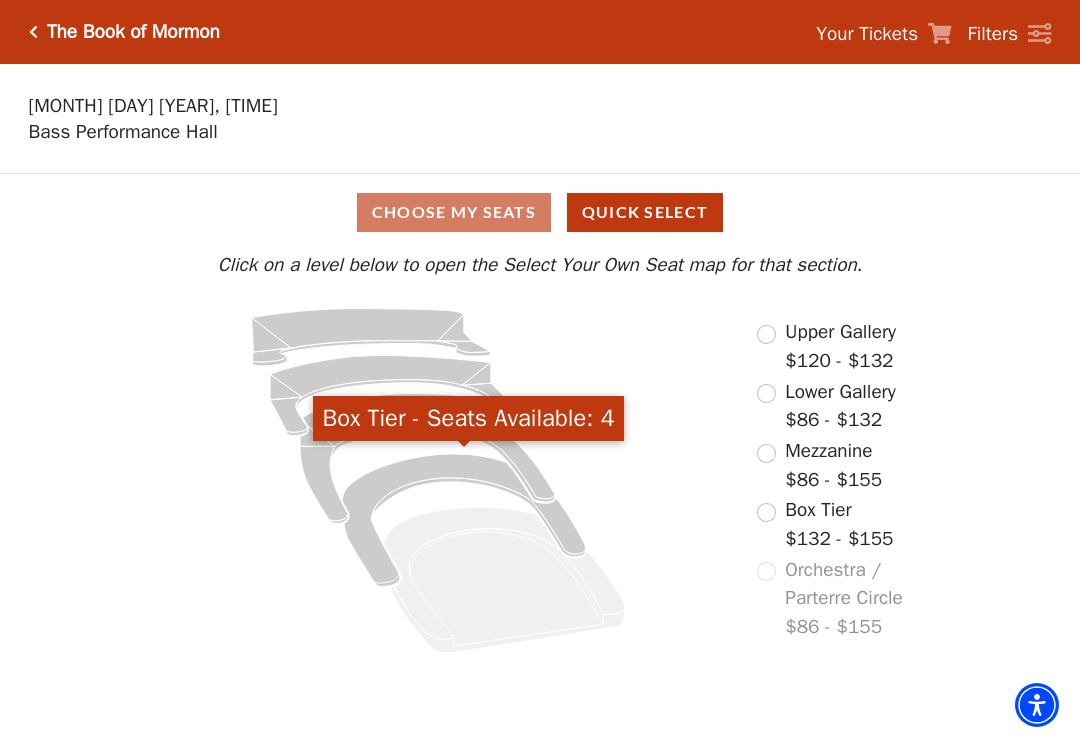 click 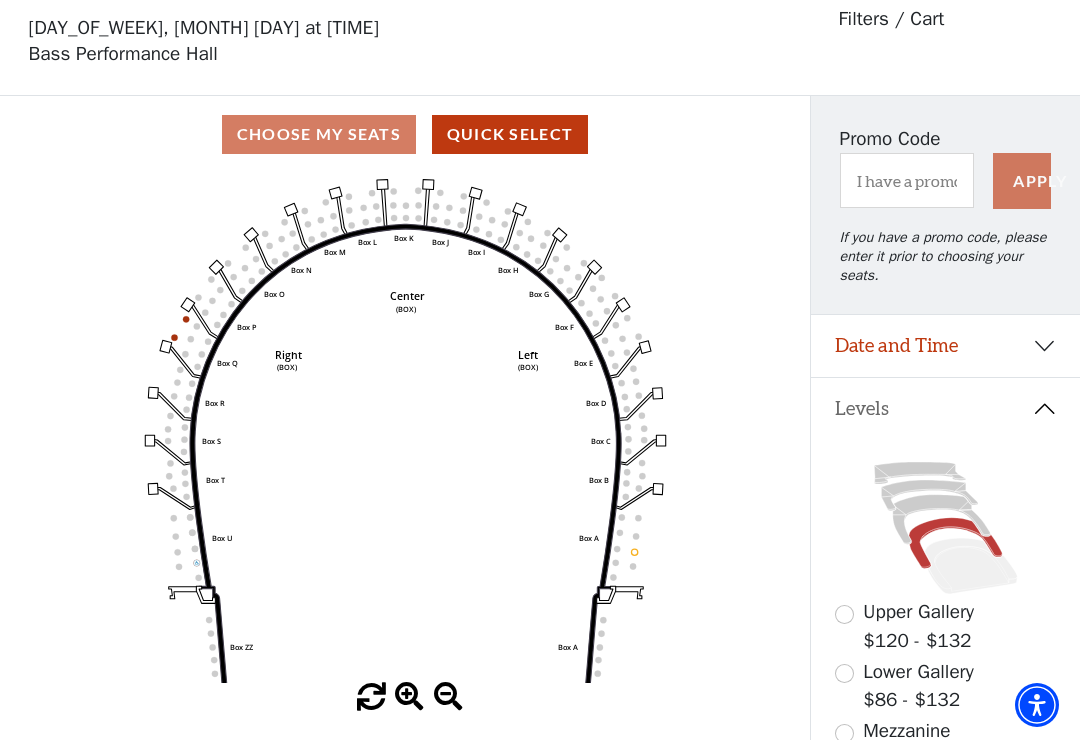 scroll, scrollTop: 93, scrollLeft: 0, axis: vertical 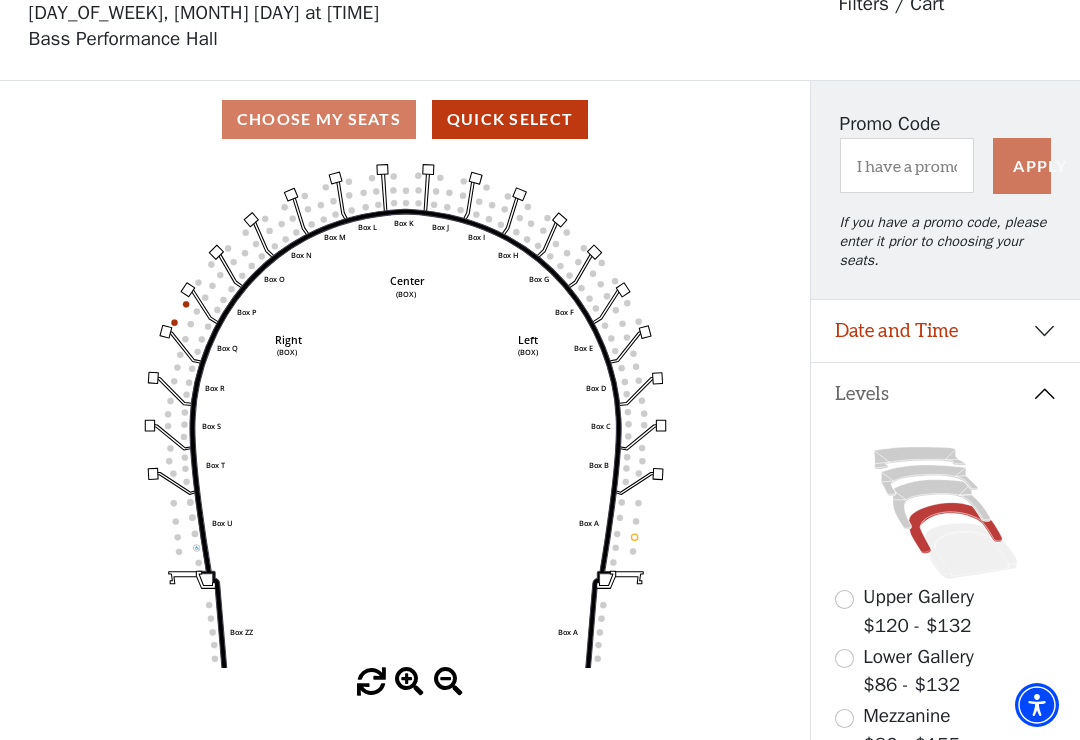 click on "Left   (BOX)   Right   (BOX)   Center   (BOX)   Box ZZ   Box U   Box T   Box S   Box R   Box Q   Box P   Box O   Box N   Box M   Box L   Box A   Box A   Box B   Box C   Box D   Box E   Box F   Box G   Box H   Box I   Box J   Box K" 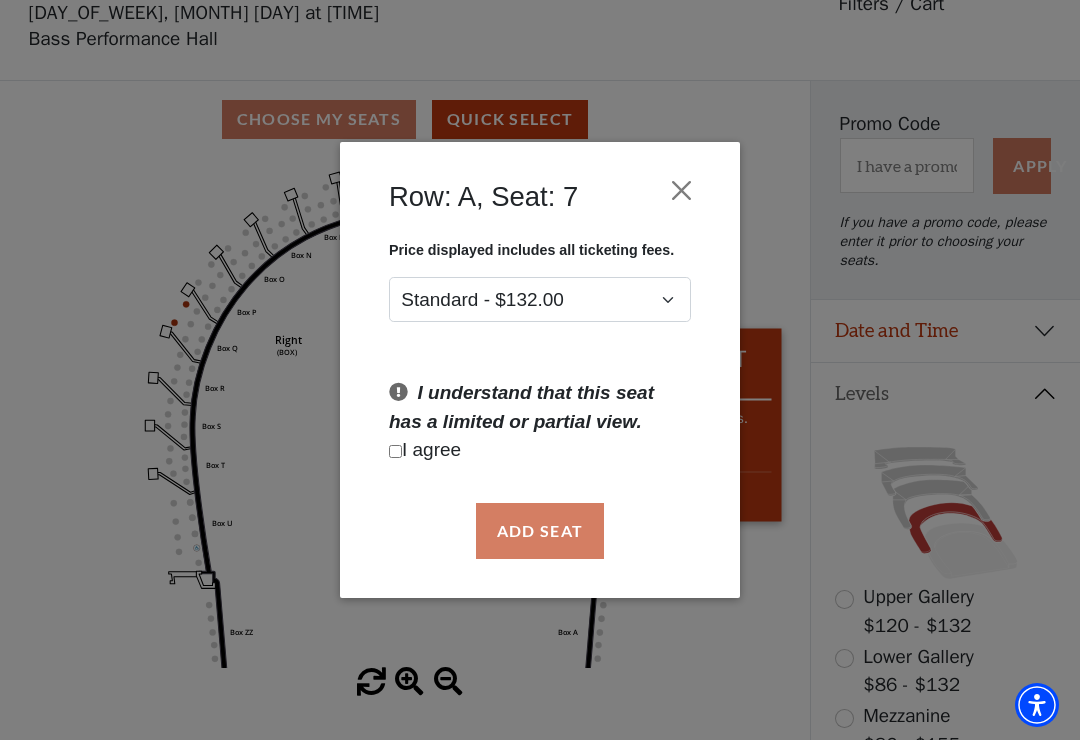 click at bounding box center (682, 190) 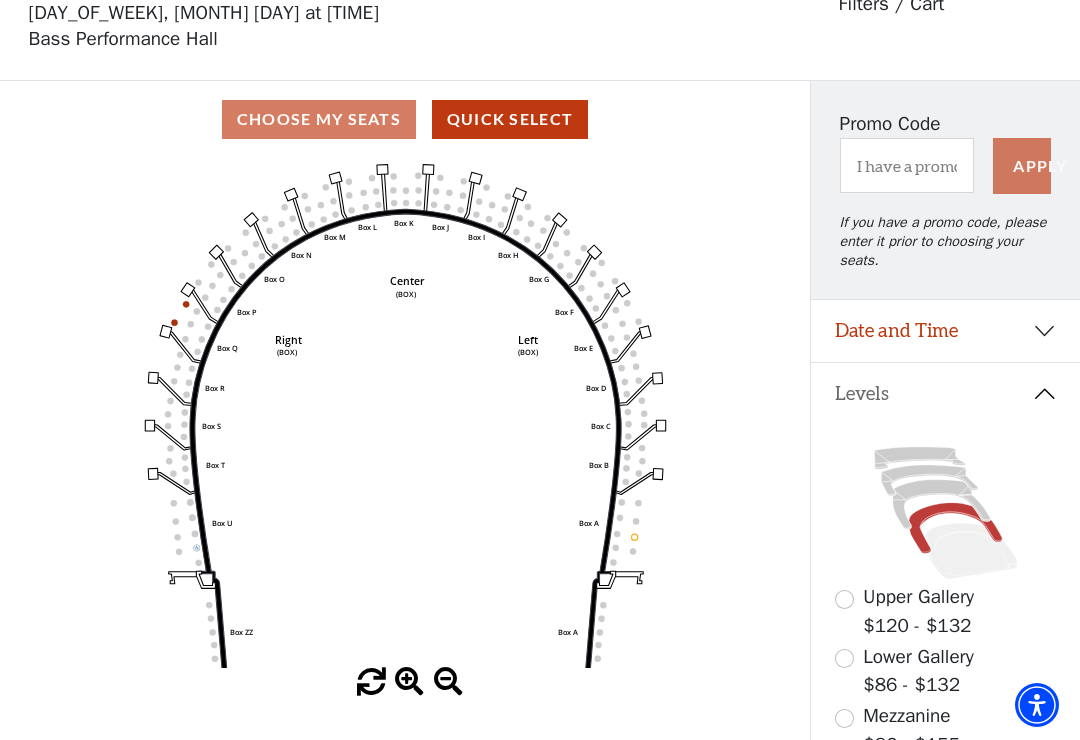 click on "Left   (BOX)   Right   (BOX)   Center   (BOX)   Box ZZ   Box U   Box T   Box S   Box R   Box Q   Box P   Box O   Box N   Box M   Box L   Box A   Box A   Box B   Box C   Box D   Box E   Box F   Box G   Box H   Box I   Box J   Box K" 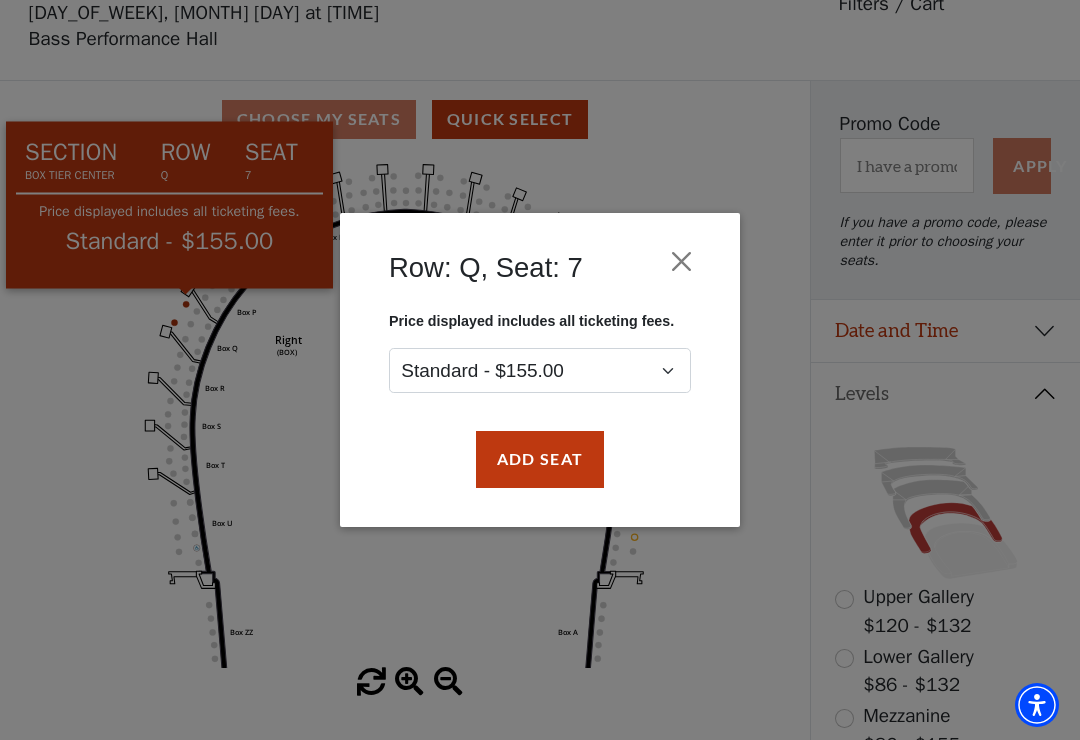 click at bounding box center (682, 262) 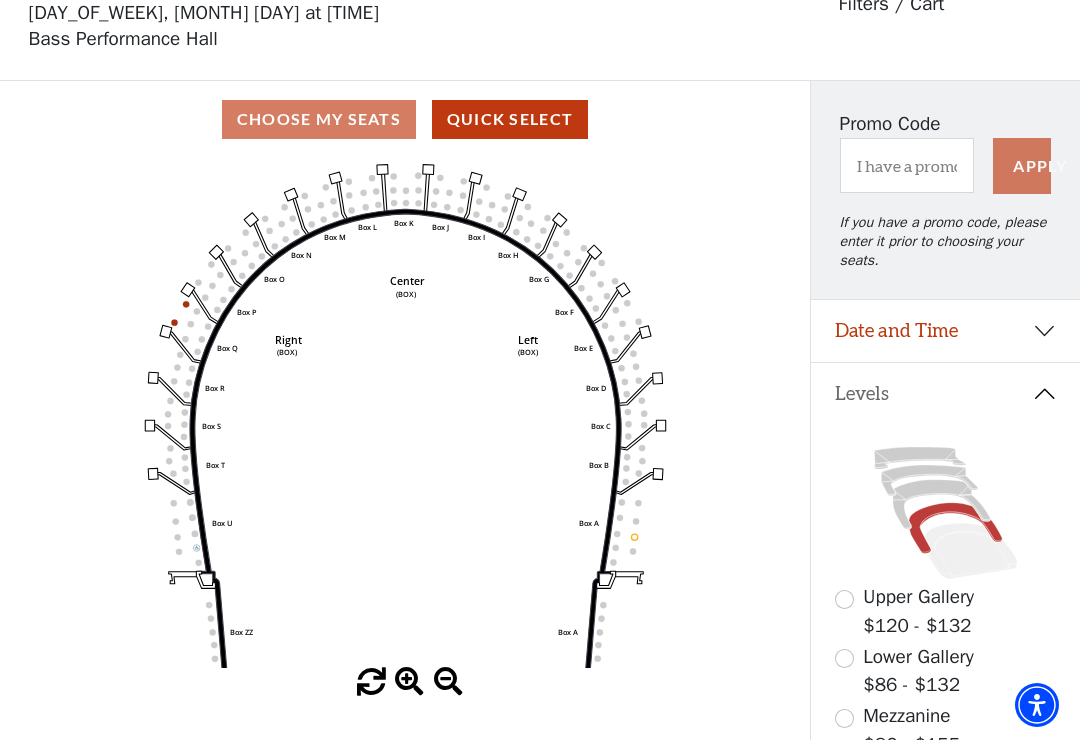 click 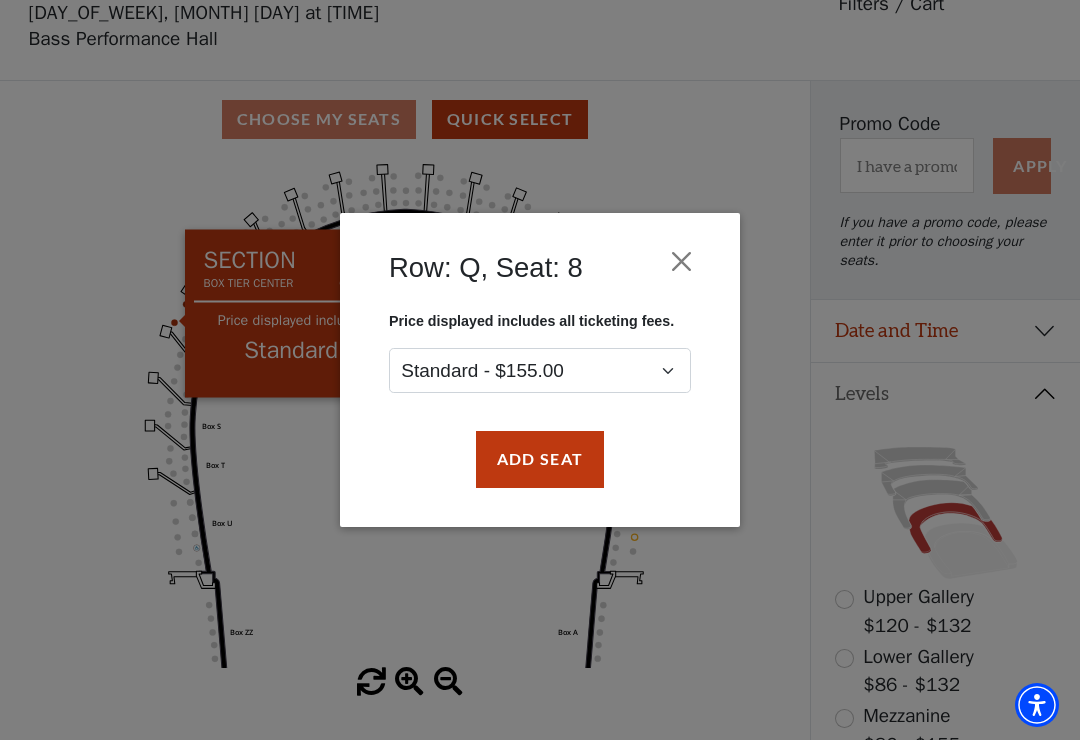 click on "Row: Q, Seat: 8
Price displayed includes all ticketing fees.
Standard - $155.00
Add Seat" at bounding box center (540, 370) 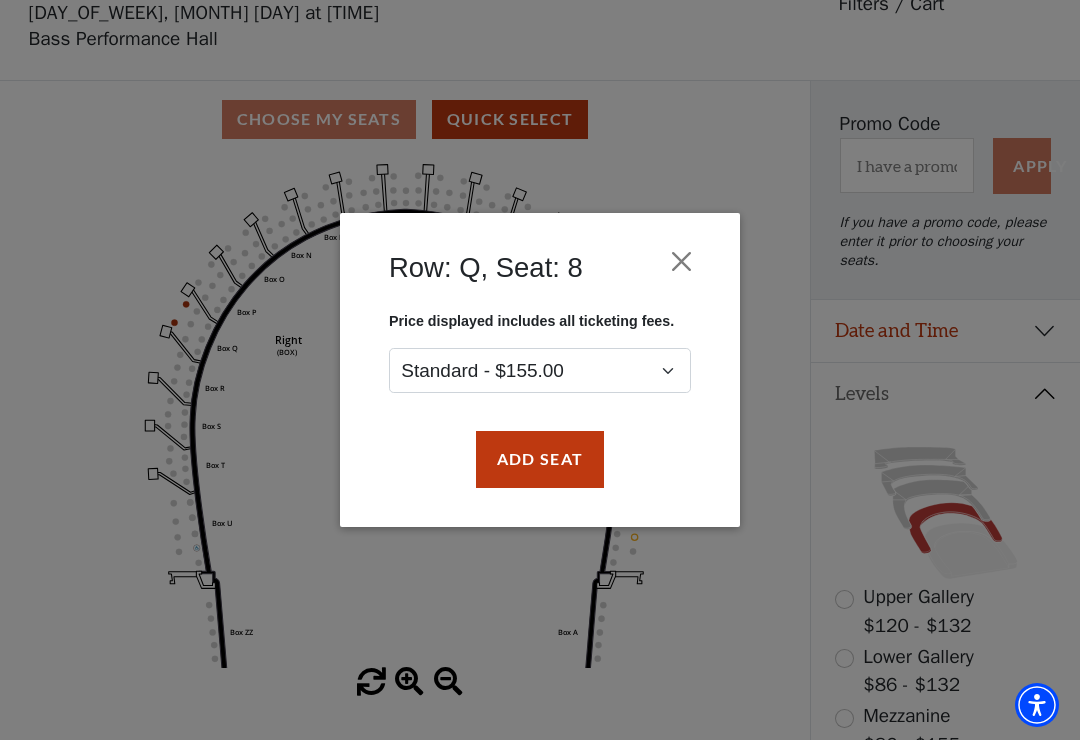 click at bounding box center [682, 262] 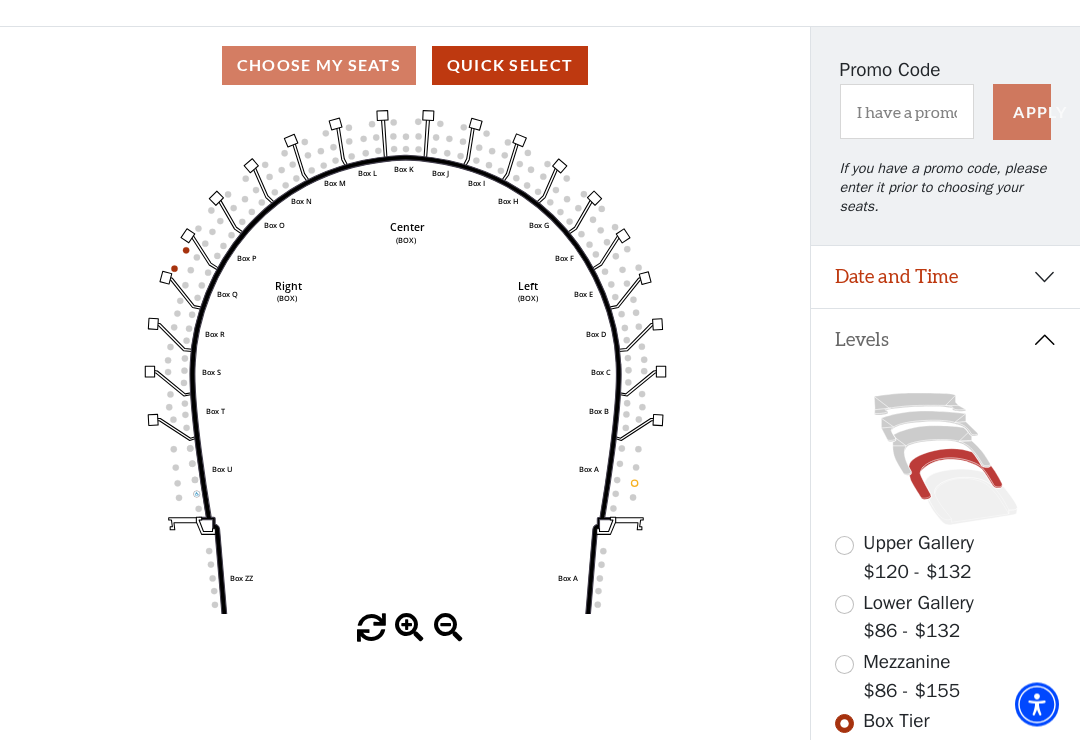 scroll, scrollTop: 147, scrollLeft: 0, axis: vertical 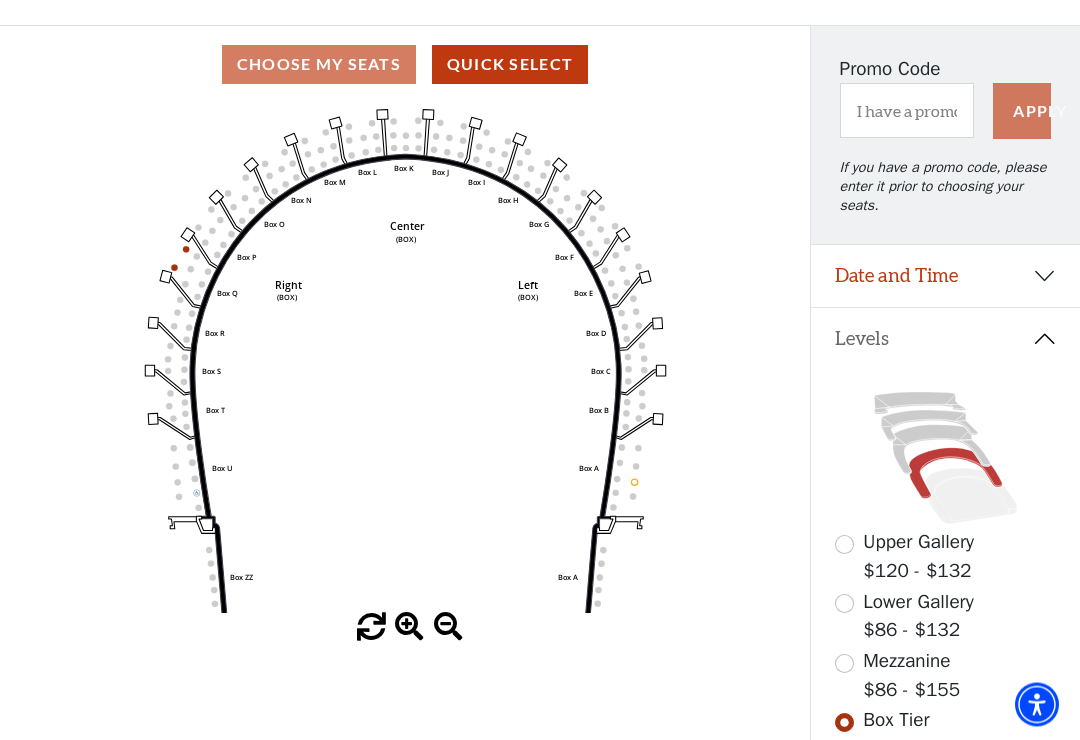 click at bounding box center (844, 664) 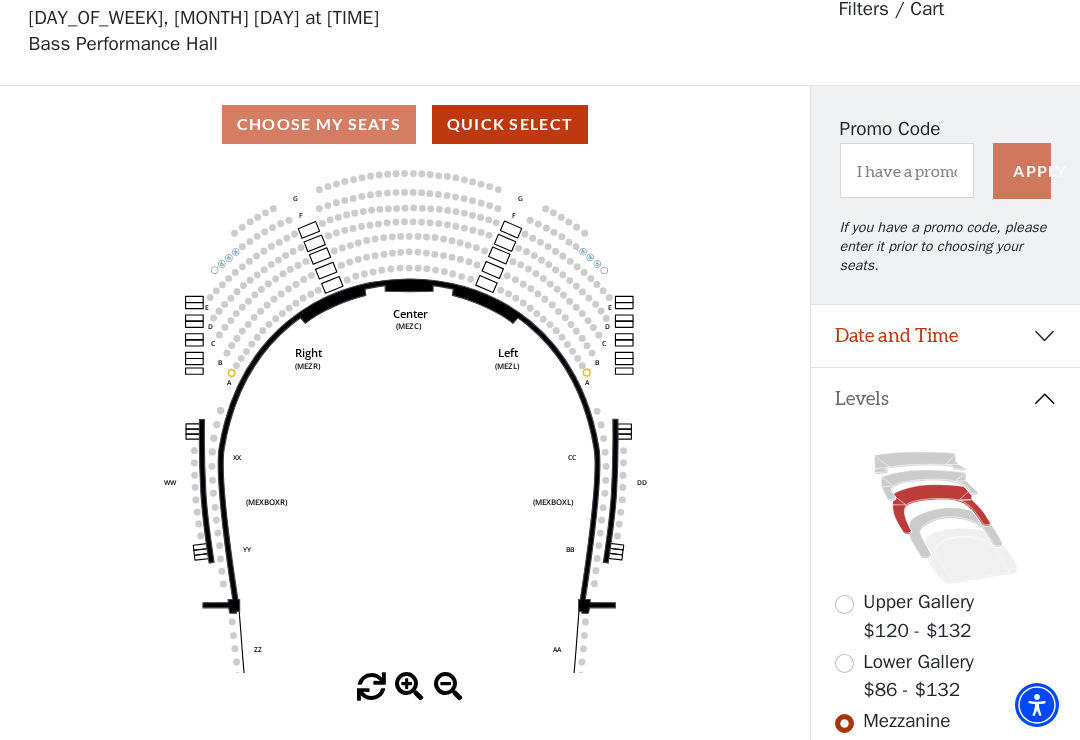 scroll, scrollTop: 93, scrollLeft: 0, axis: vertical 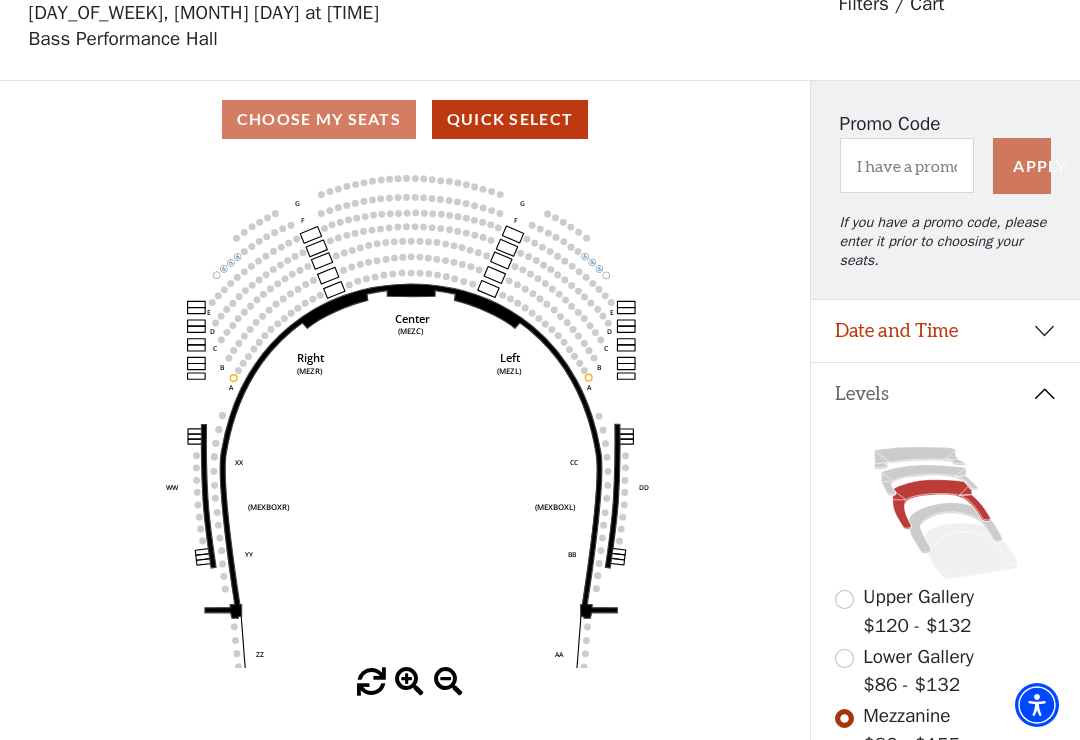 click on "Choose My Seats
Quick Select" at bounding box center [405, 119] 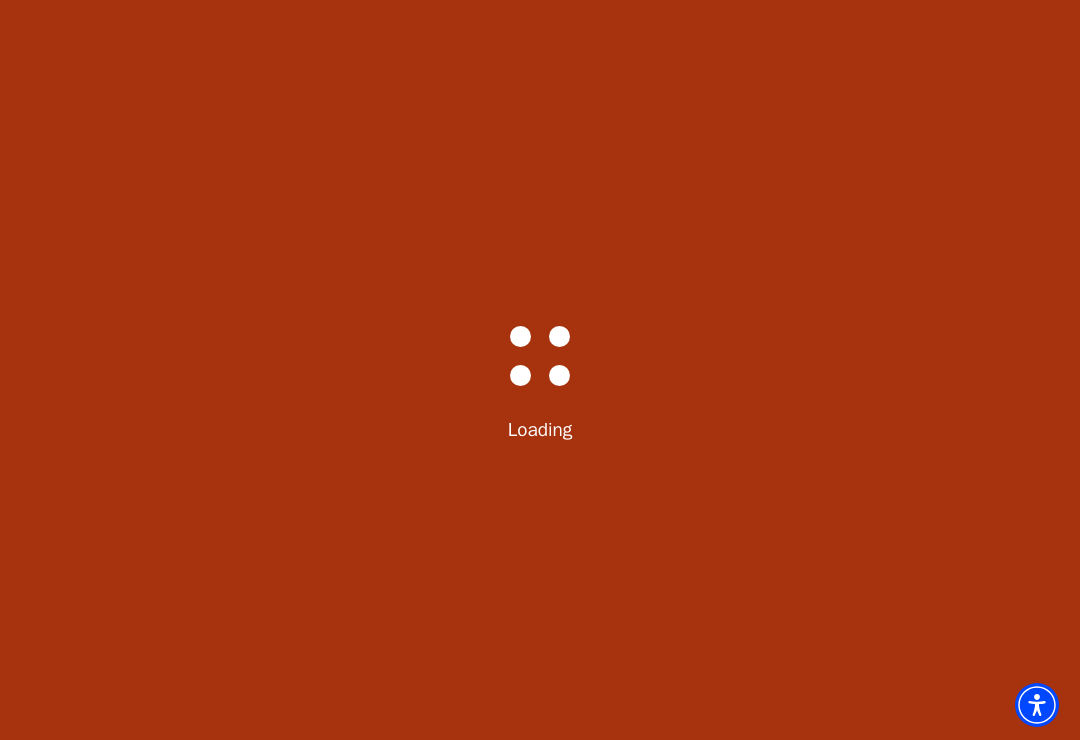 scroll, scrollTop: 0, scrollLeft: 0, axis: both 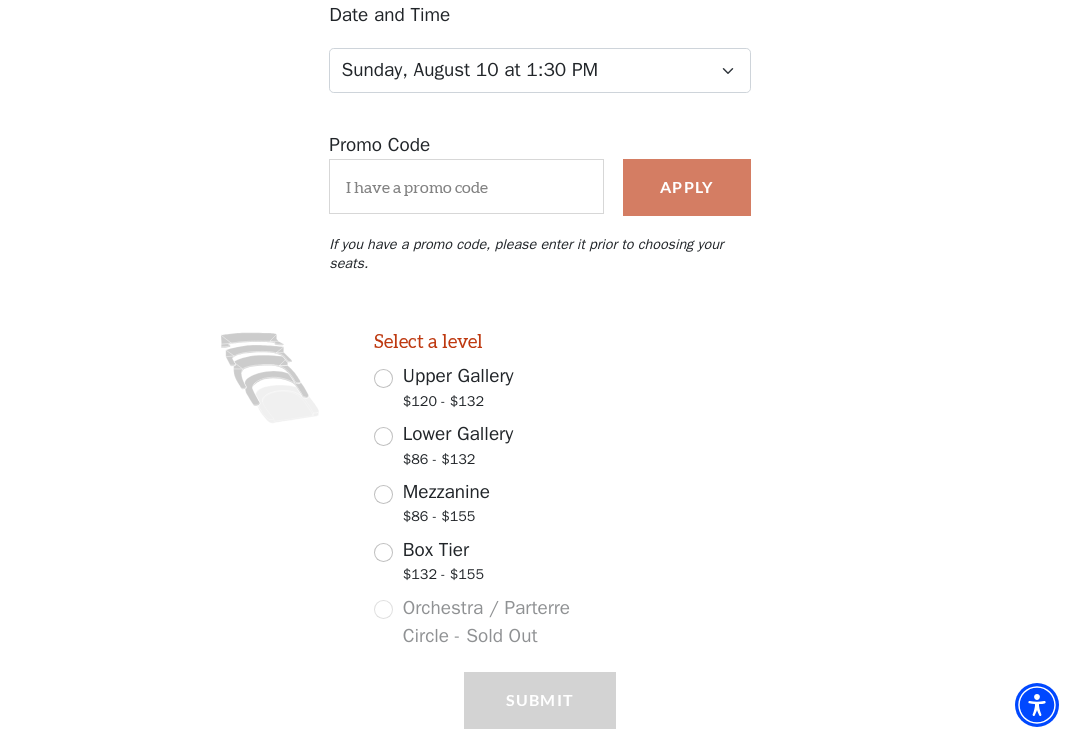 click on "Mezzanine     $86 - $155" at bounding box center (383, 494) 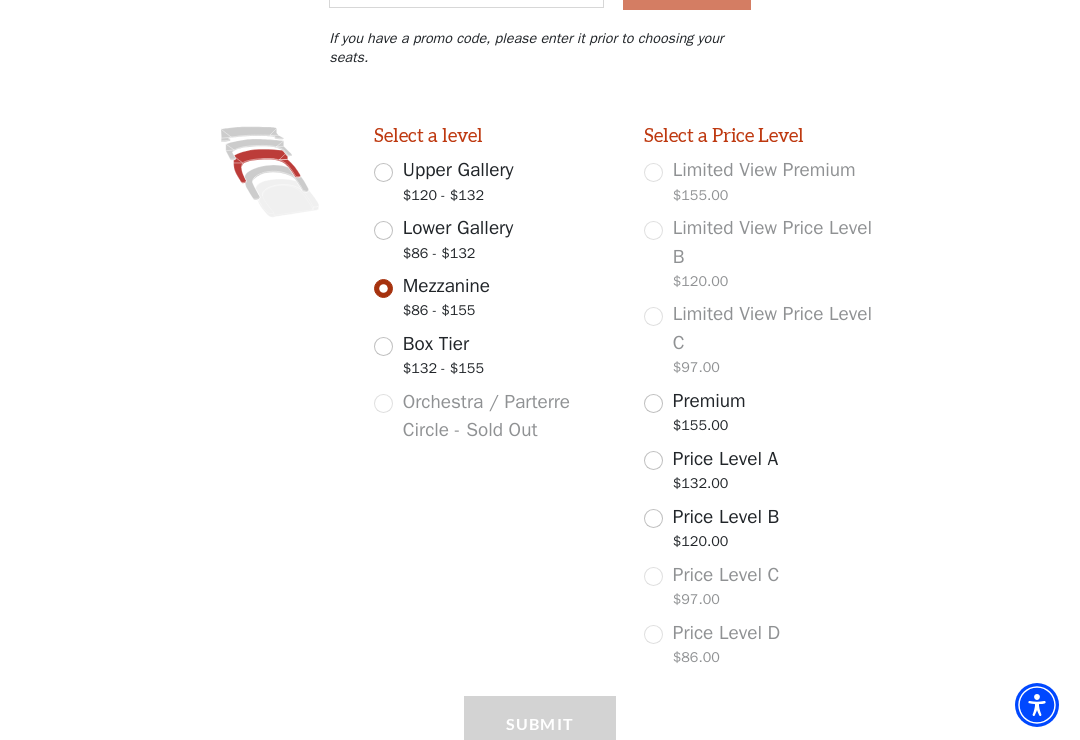 scroll, scrollTop: 516, scrollLeft: 0, axis: vertical 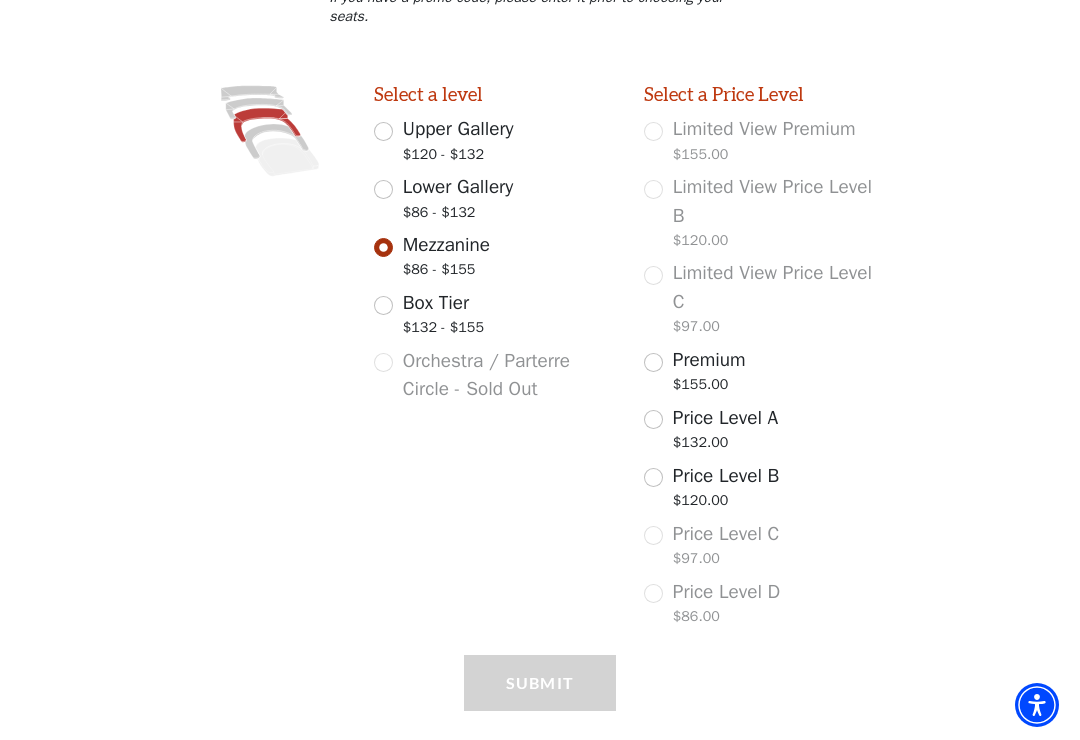 click on "Premium $155.00" at bounding box center [653, 362] 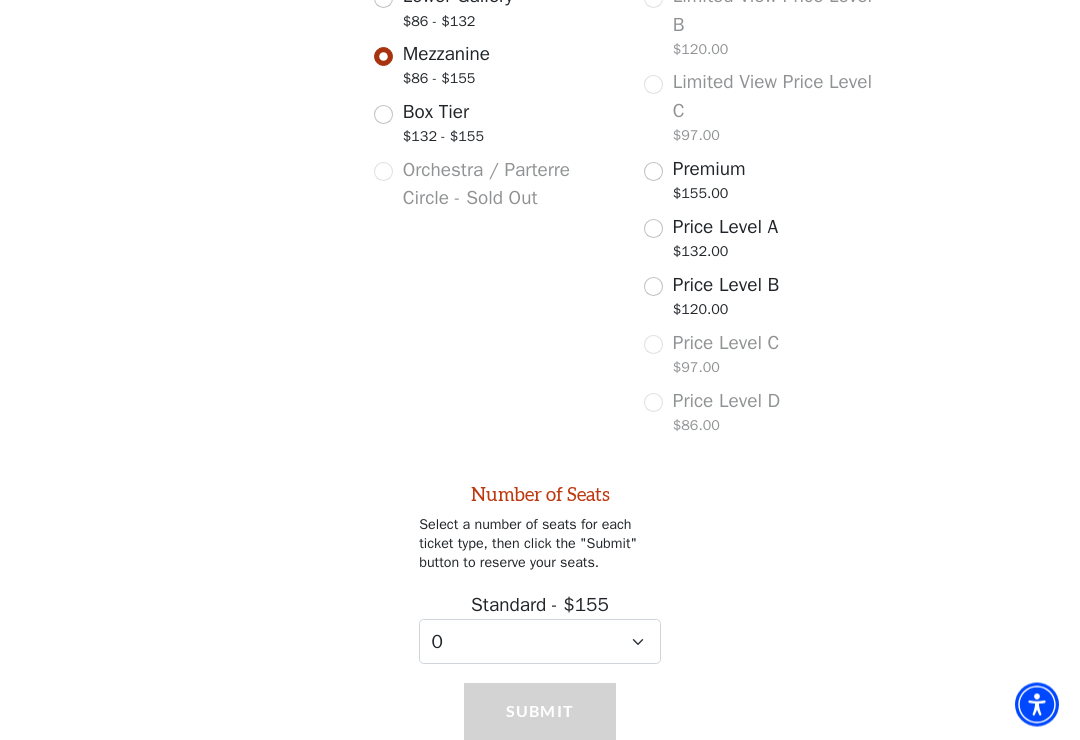 scroll, scrollTop: 731, scrollLeft: 0, axis: vertical 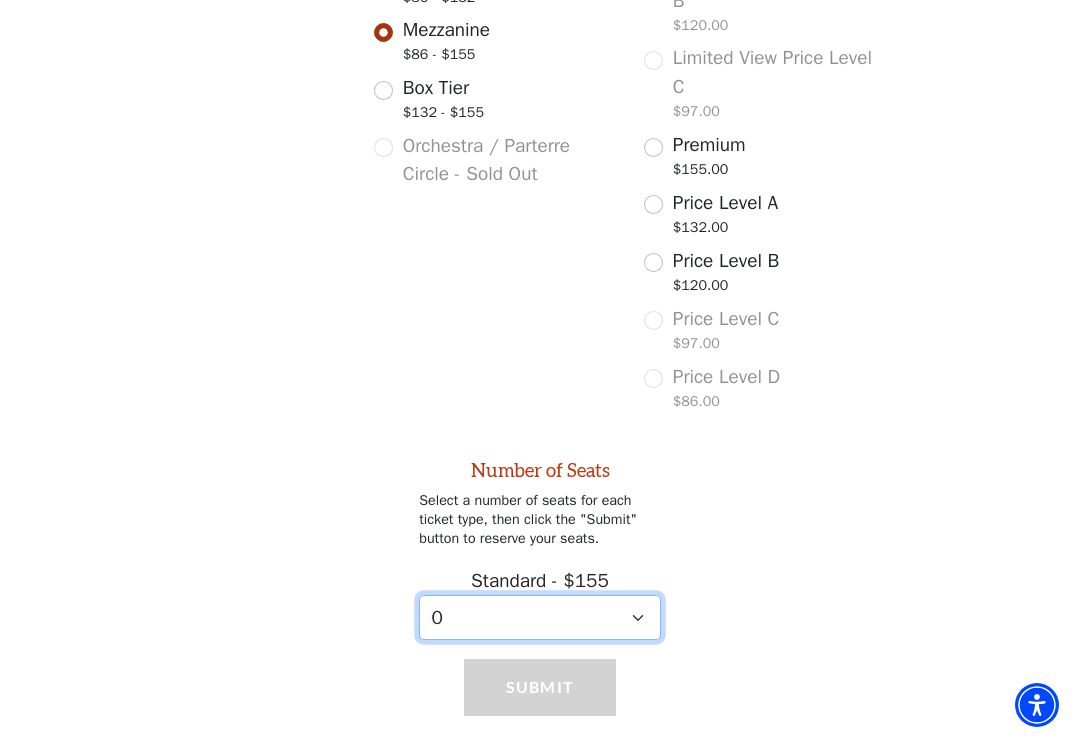 click on "0 1 2" at bounding box center [540, 617] 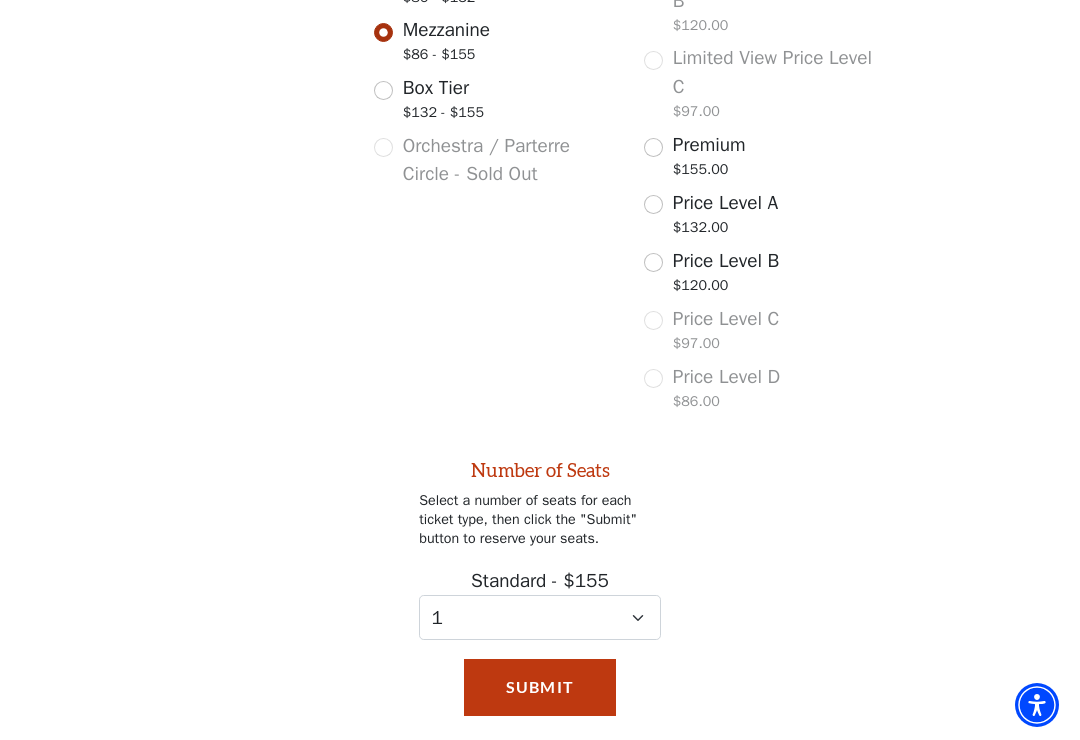 click on "Submit" at bounding box center (540, 687) 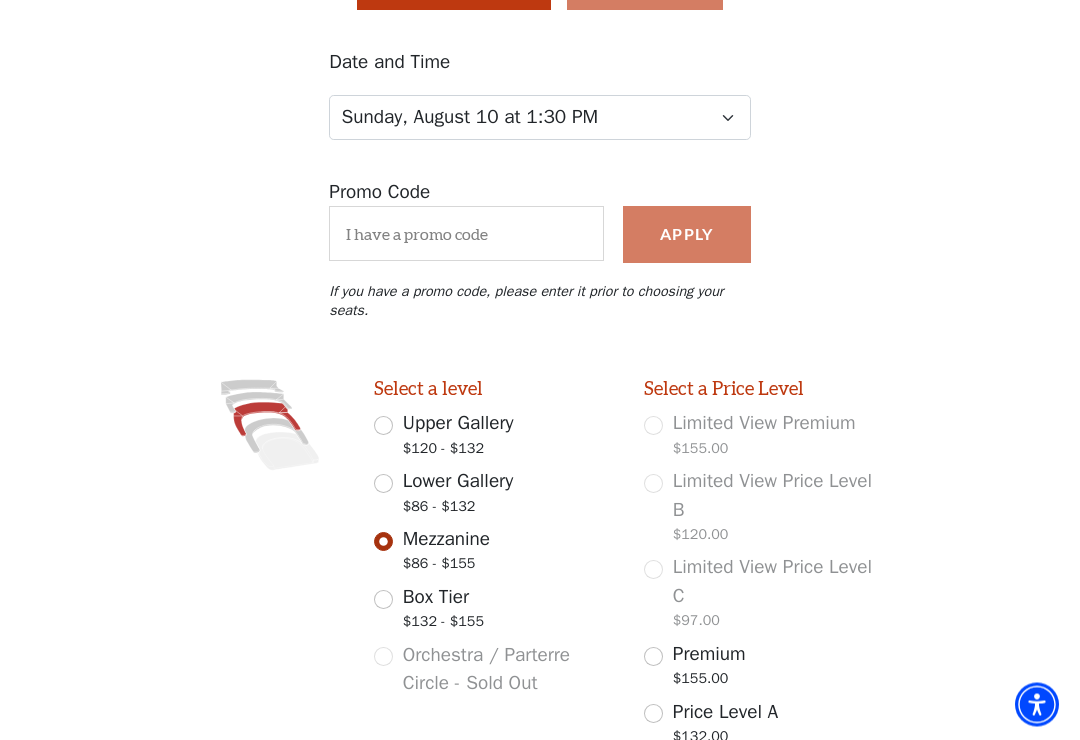 scroll, scrollTop: 211, scrollLeft: 0, axis: vertical 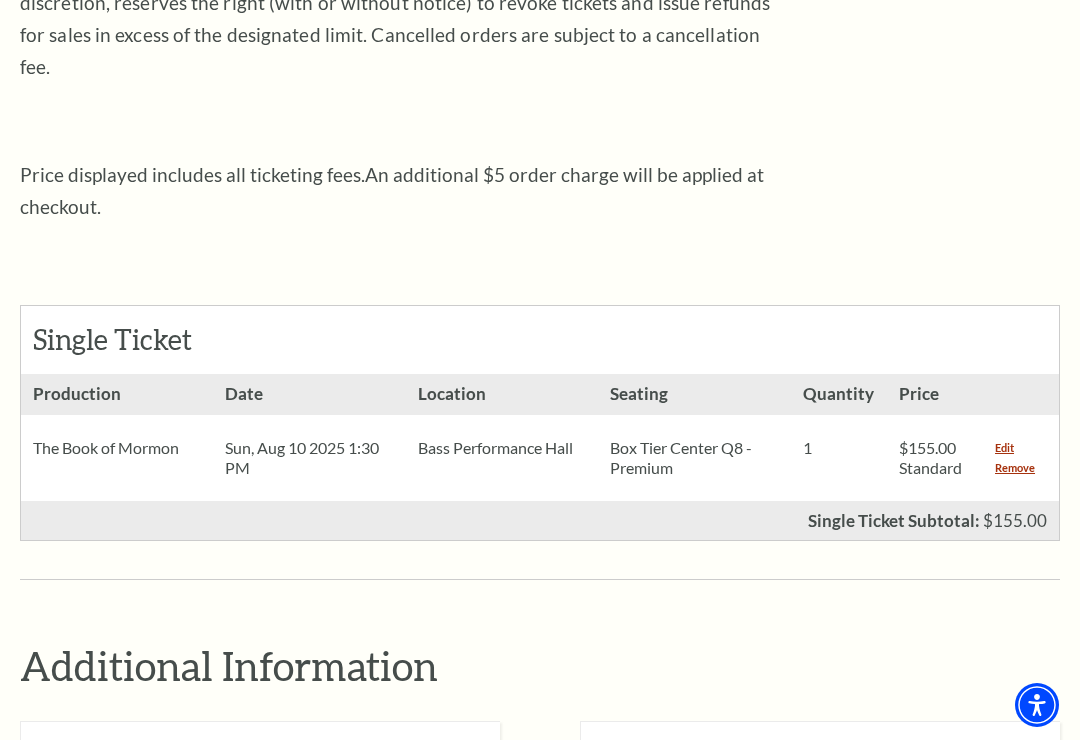 click on "Remove" at bounding box center [1015, 468] 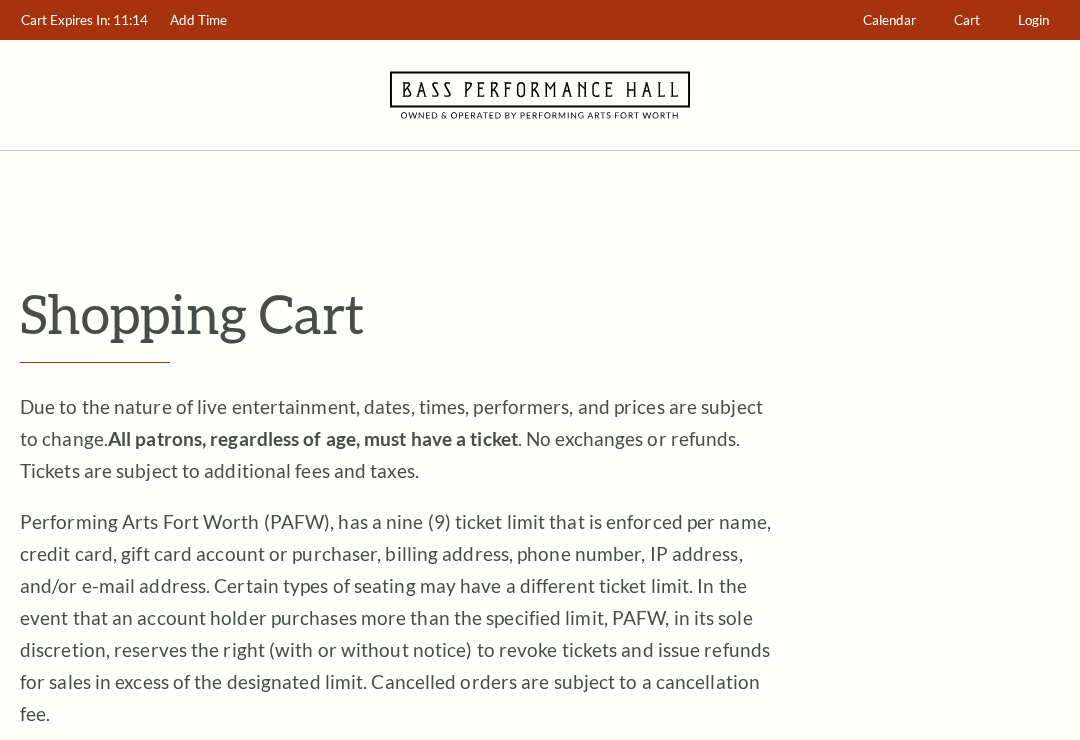 scroll, scrollTop: 0, scrollLeft: 0, axis: both 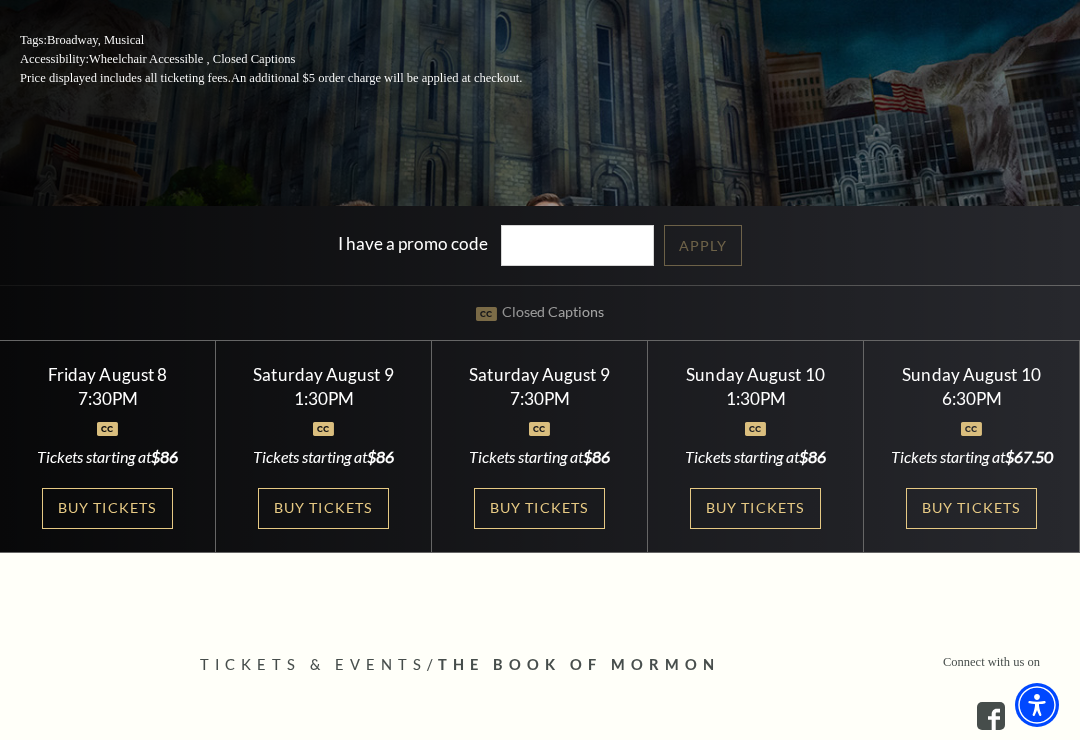 click on "Buy Tickets" at bounding box center (323, 508) 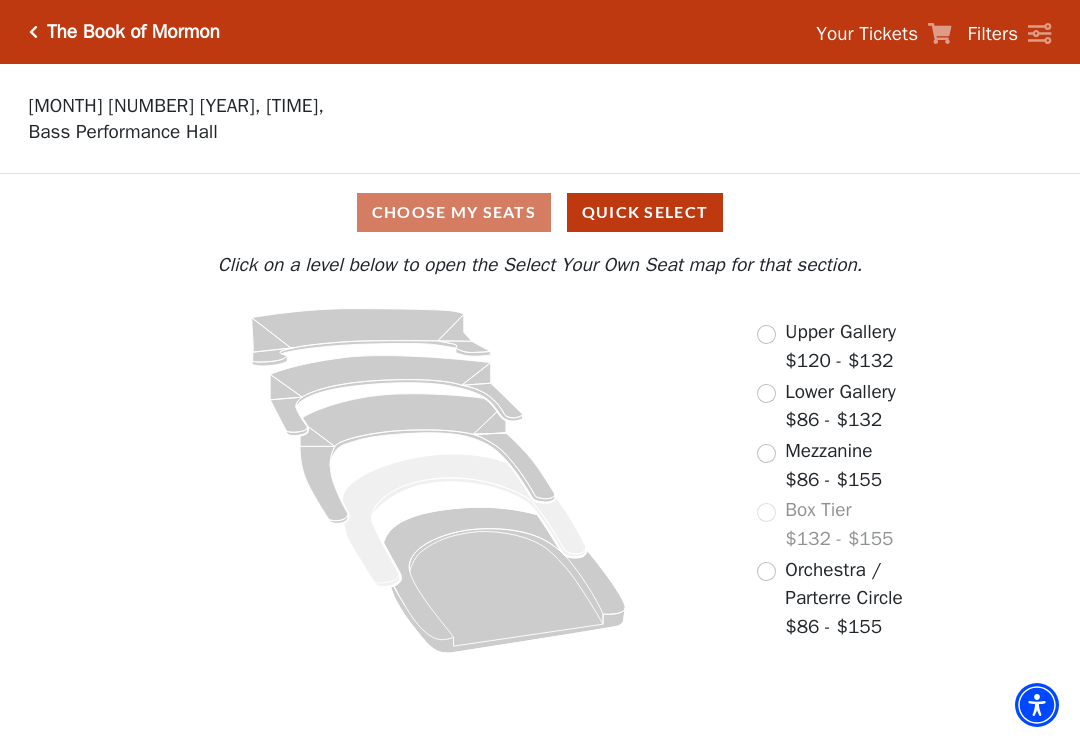 scroll, scrollTop: 0, scrollLeft: 0, axis: both 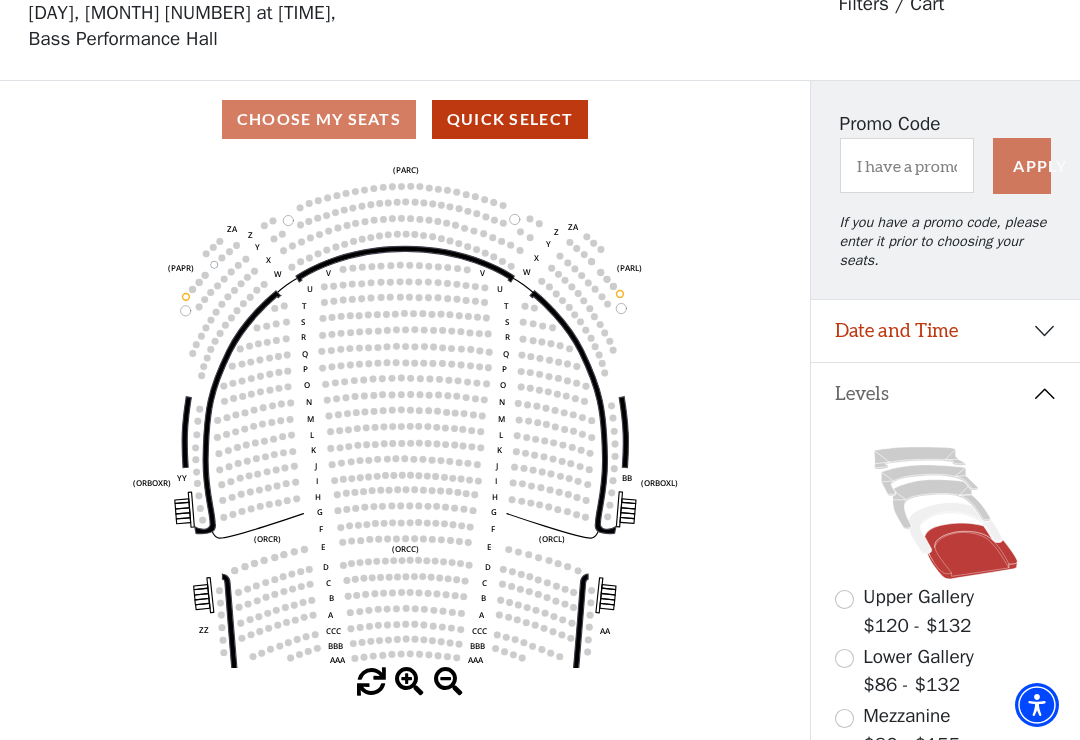 click 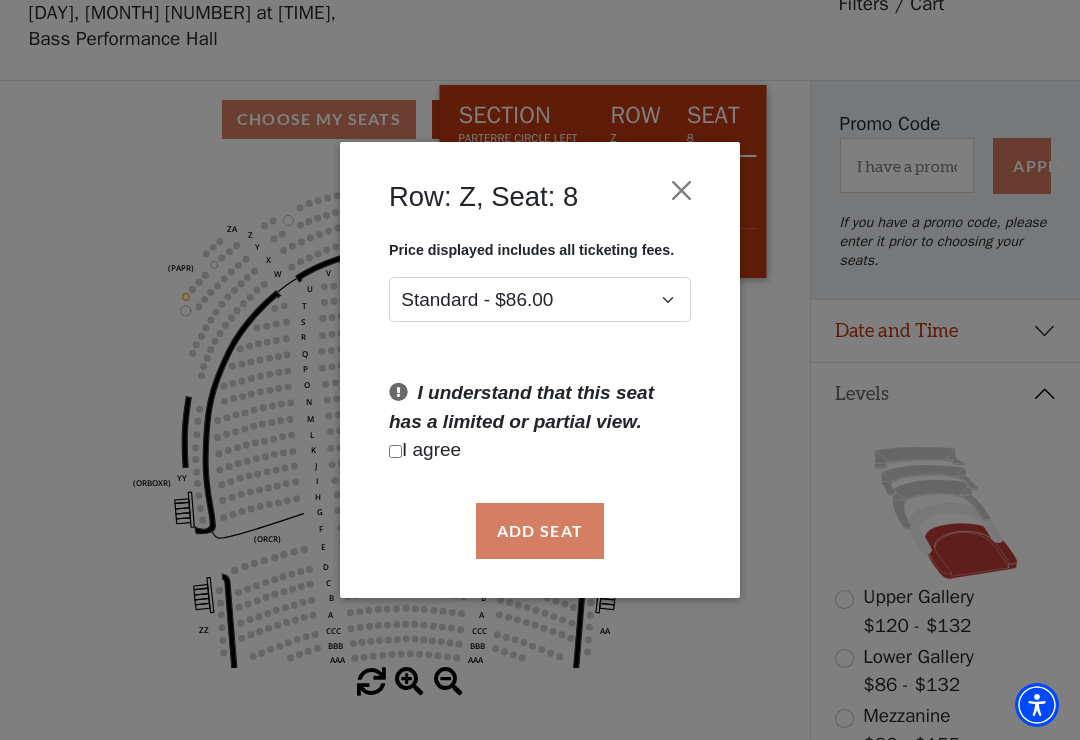 click at bounding box center (682, 190) 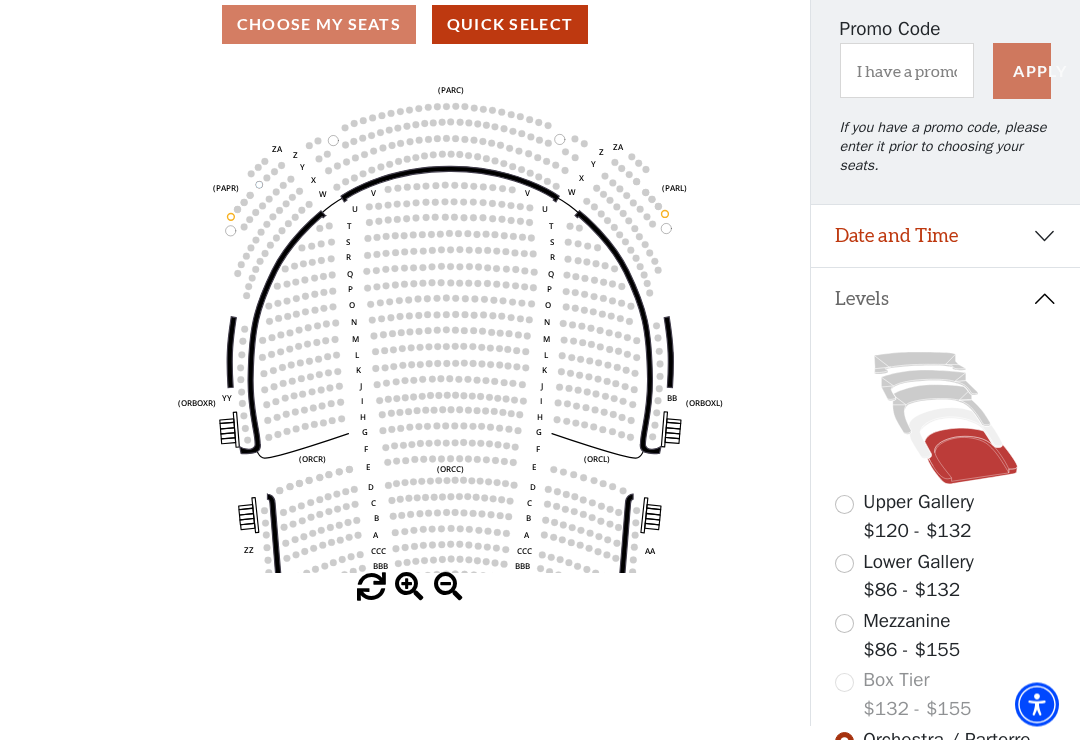 scroll, scrollTop: 188, scrollLeft: 0, axis: vertical 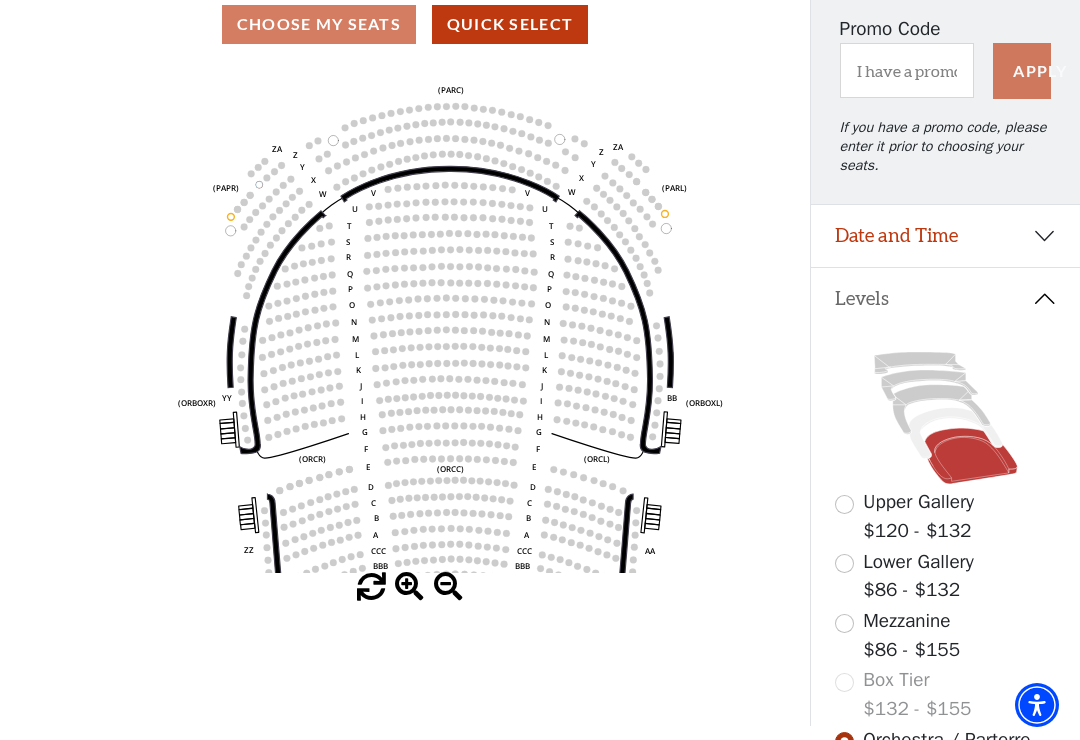 click at bounding box center (844, 623) 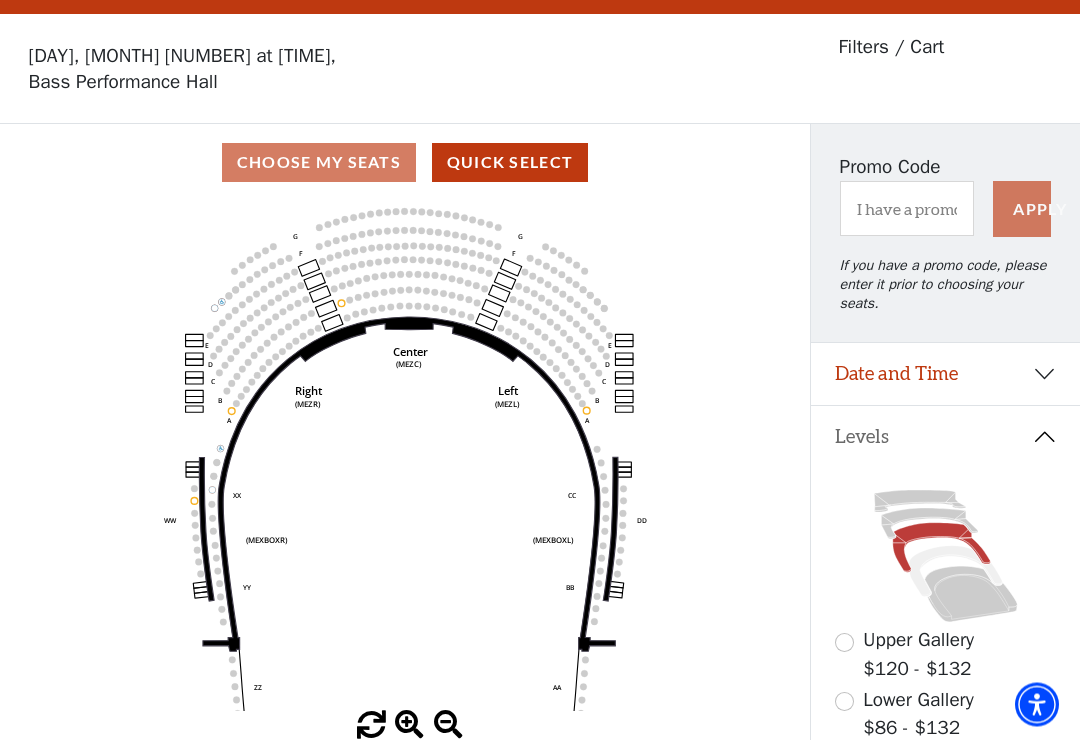scroll, scrollTop: 93, scrollLeft: 0, axis: vertical 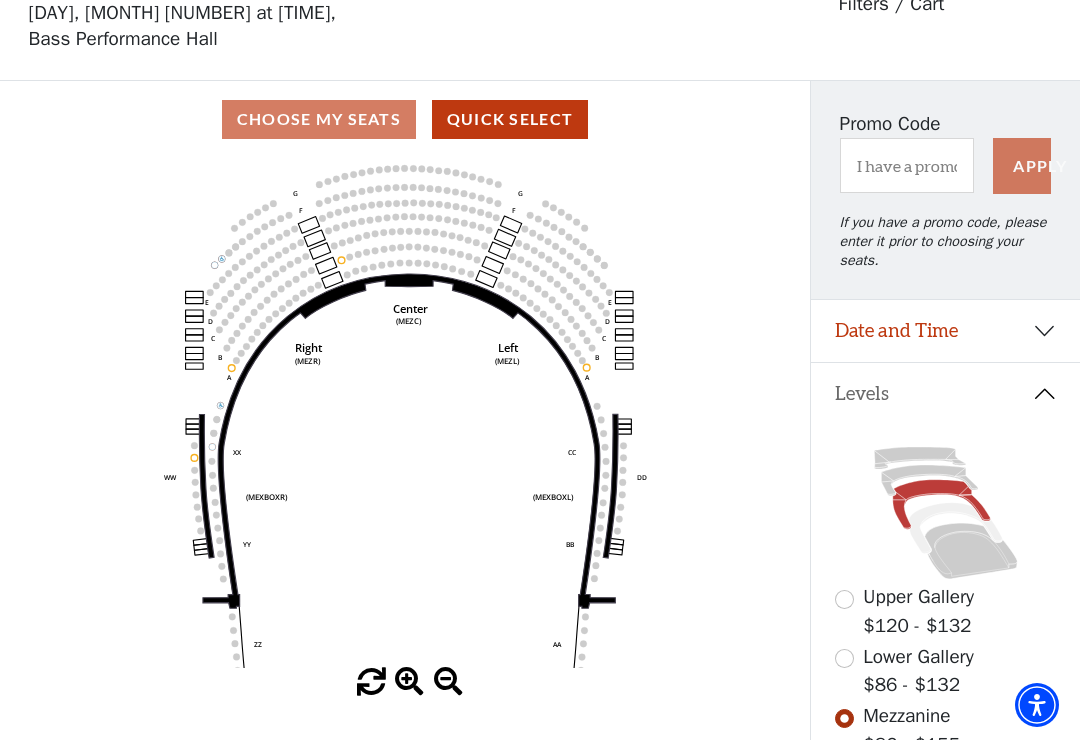 click on "Center   (MEZC)   Right   (MEZR)   Left   (MEZL)   (MEXBOXR)   (MEXBOXL)   XX   WW   CC   DD   YY   BB   ZZ   AA   G   F   E   D   G   F   C   B   A   E   D   C   B   A" 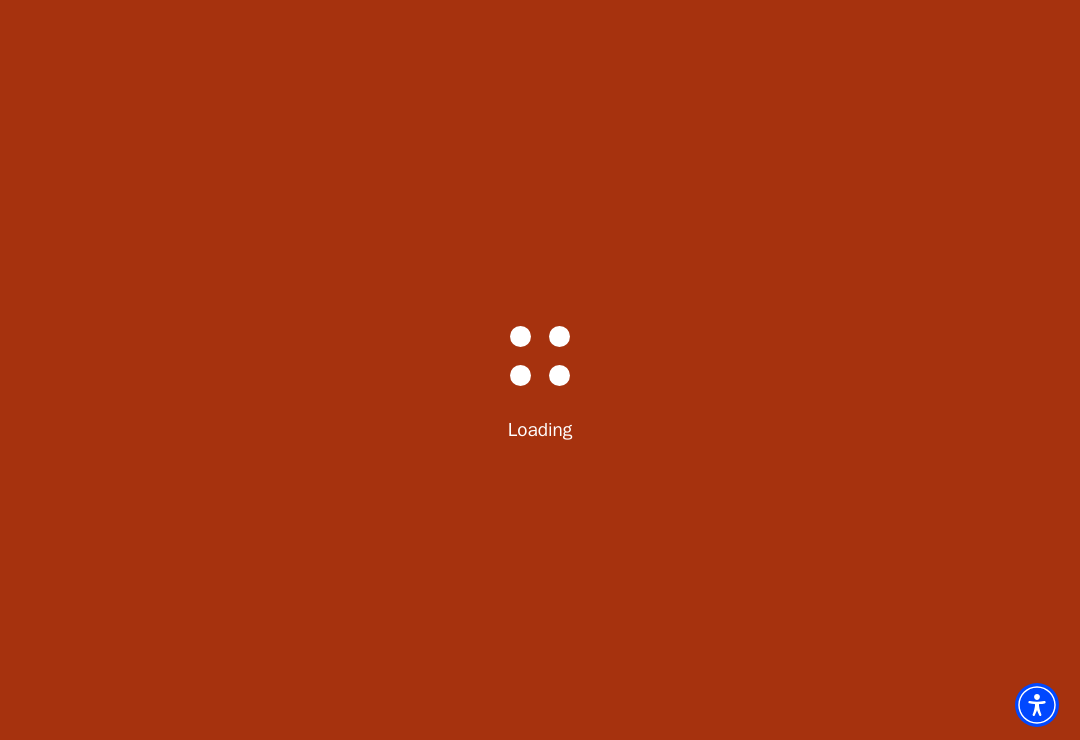 select on "6286" 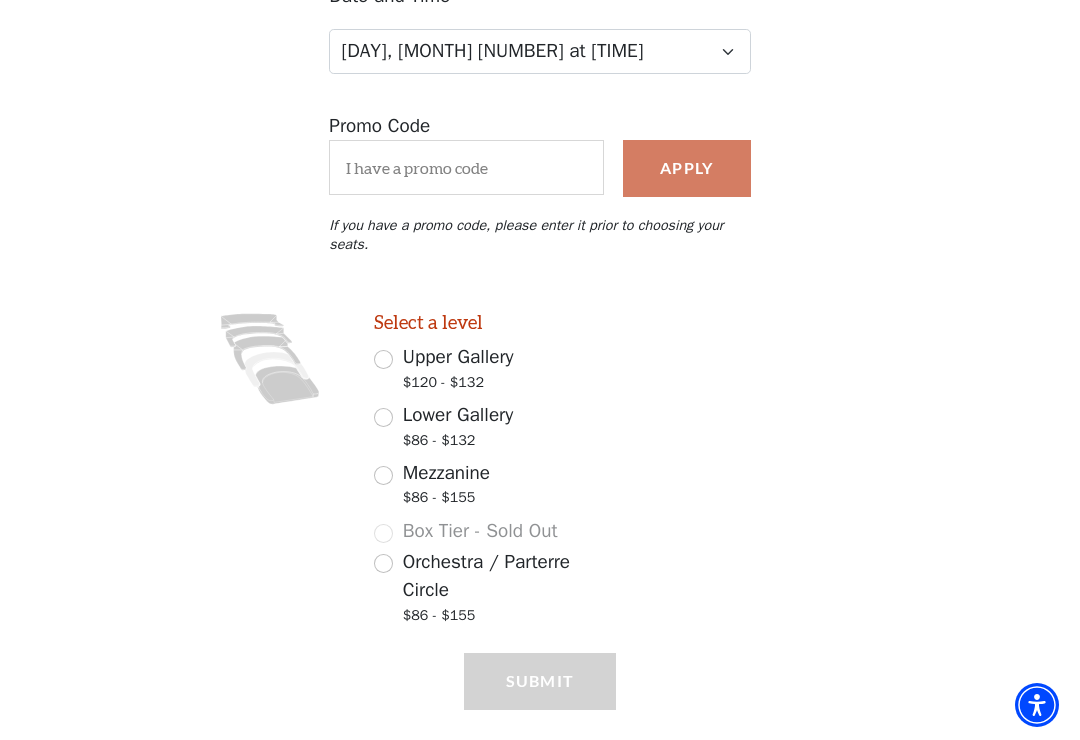 scroll, scrollTop: 291, scrollLeft: 0, axis: vertical 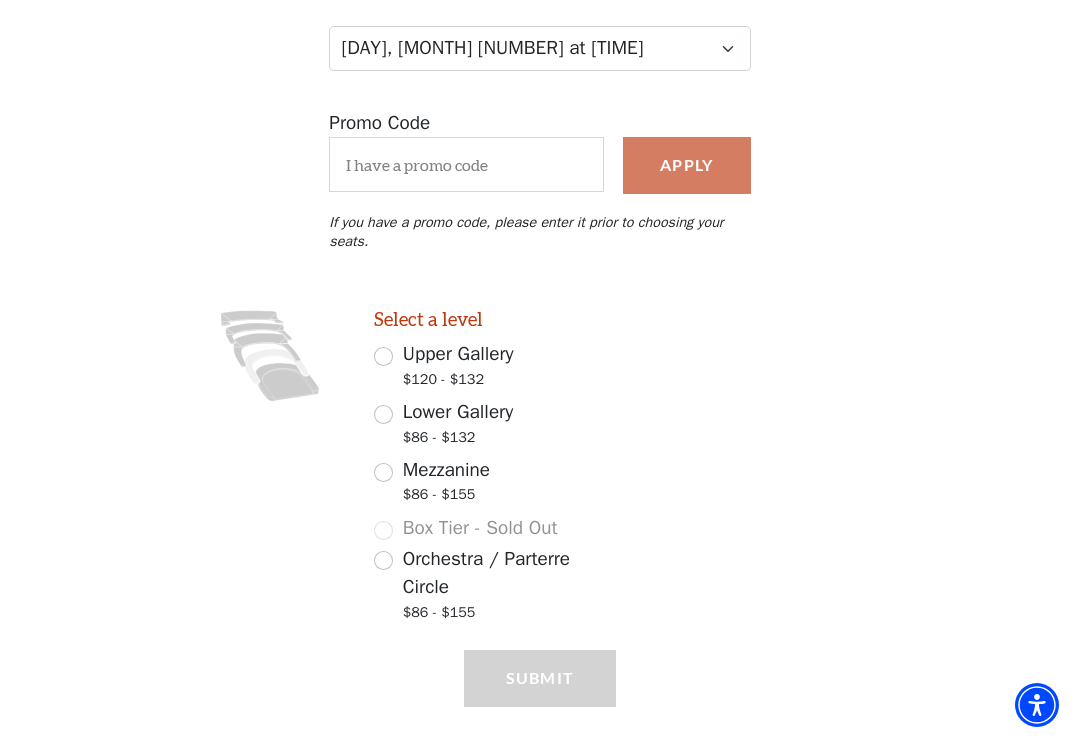 click on "Mezzanine     $86 - $155" at bounding box center [383, 472] 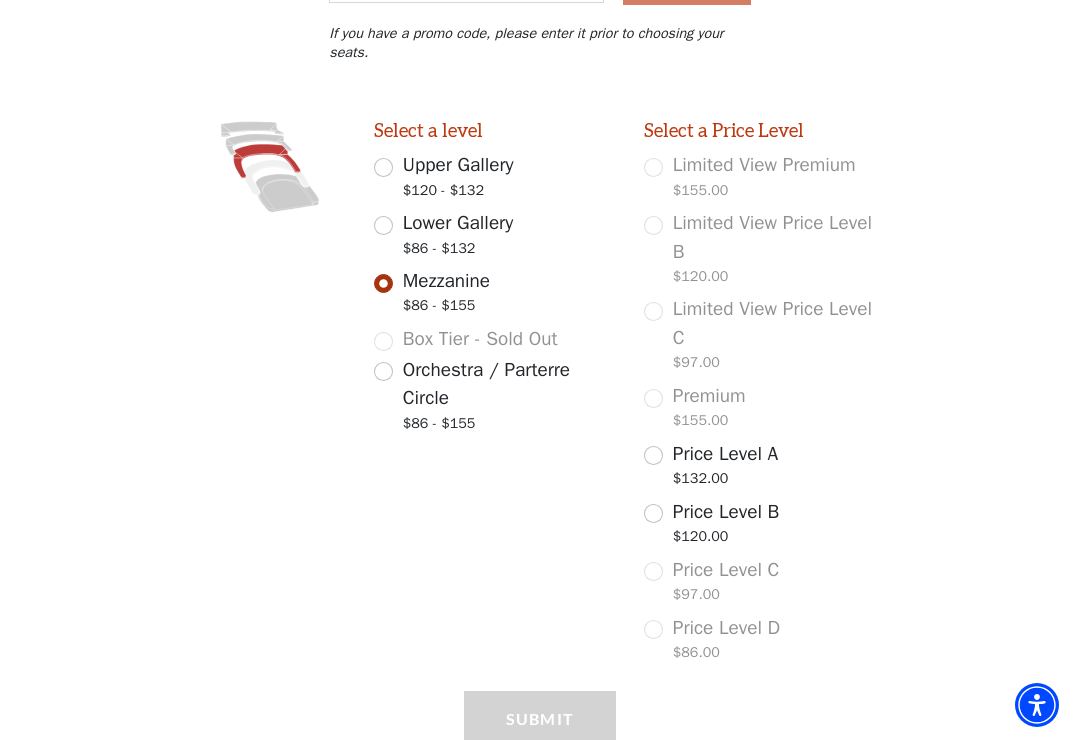 scroll, scrollTop: 516, scrollLeft: 0, axis: vertical 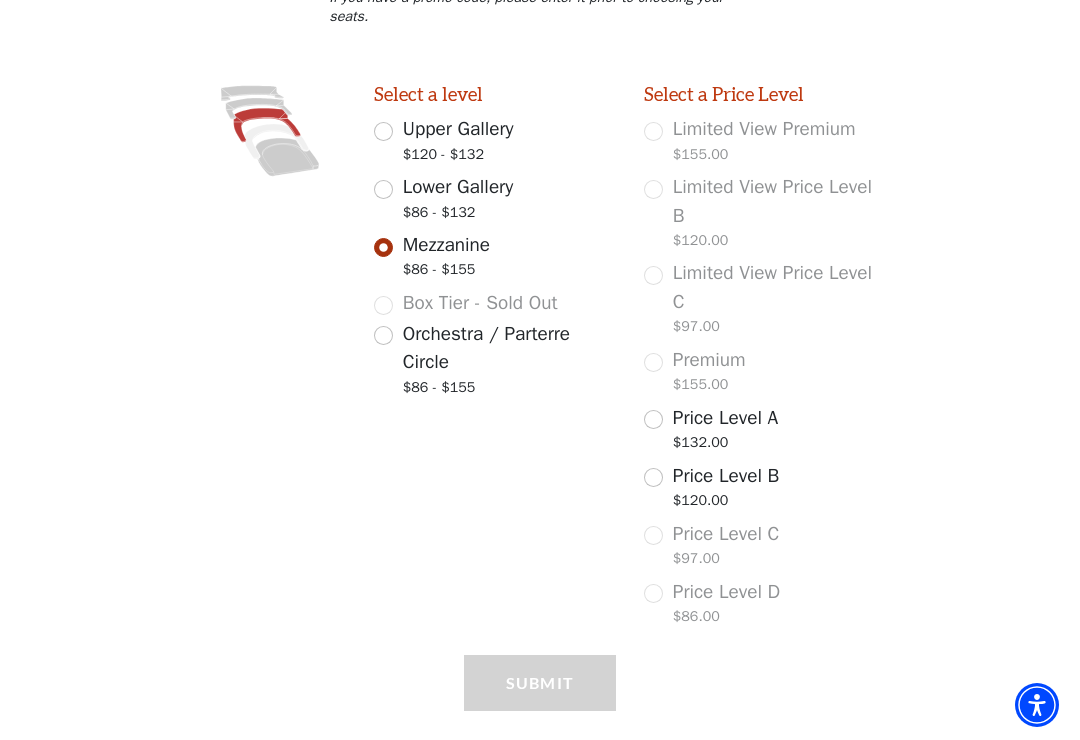click on "Price Level A $132.00" at bounding box center [653, 419] 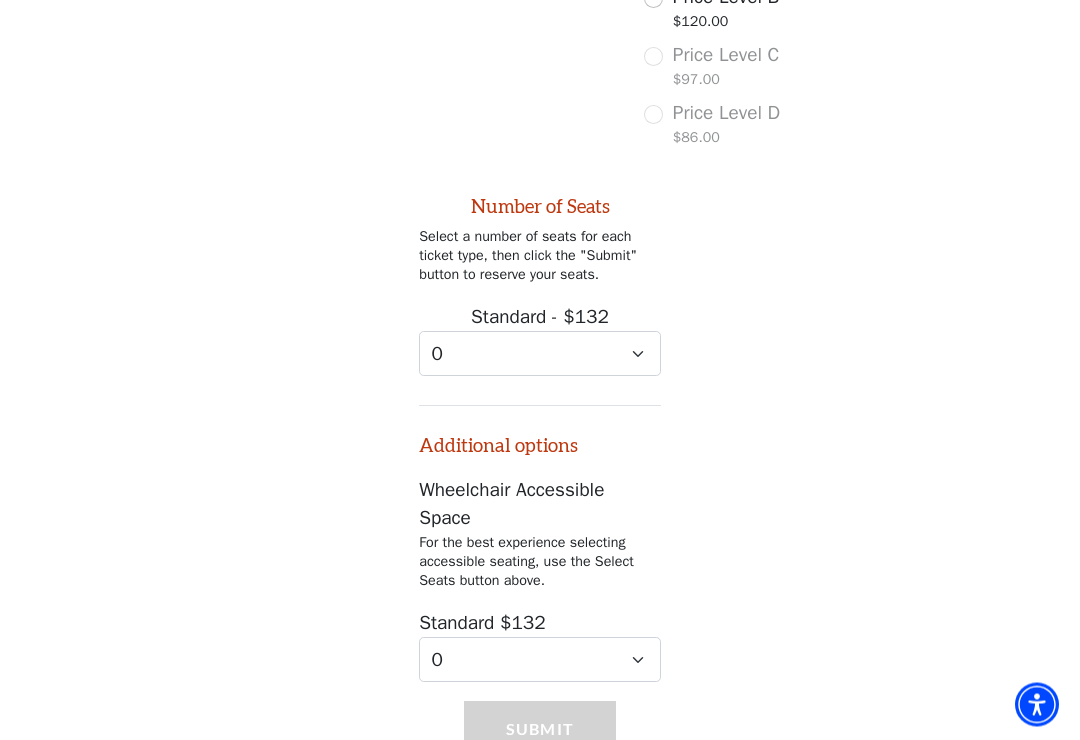 scroll, scrollTop: 1032, scrollLeft: 0, axis: vertical 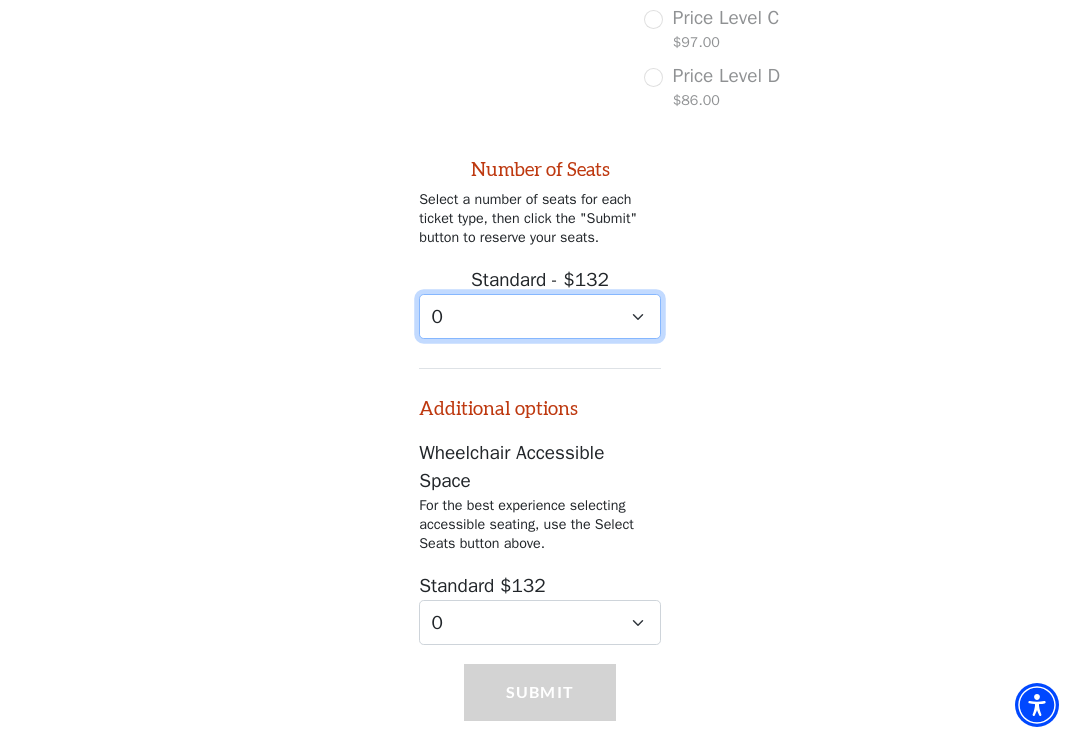 click on "0 1 2 3 4 5 6 7 8 9" at bounding box center (540, 316) 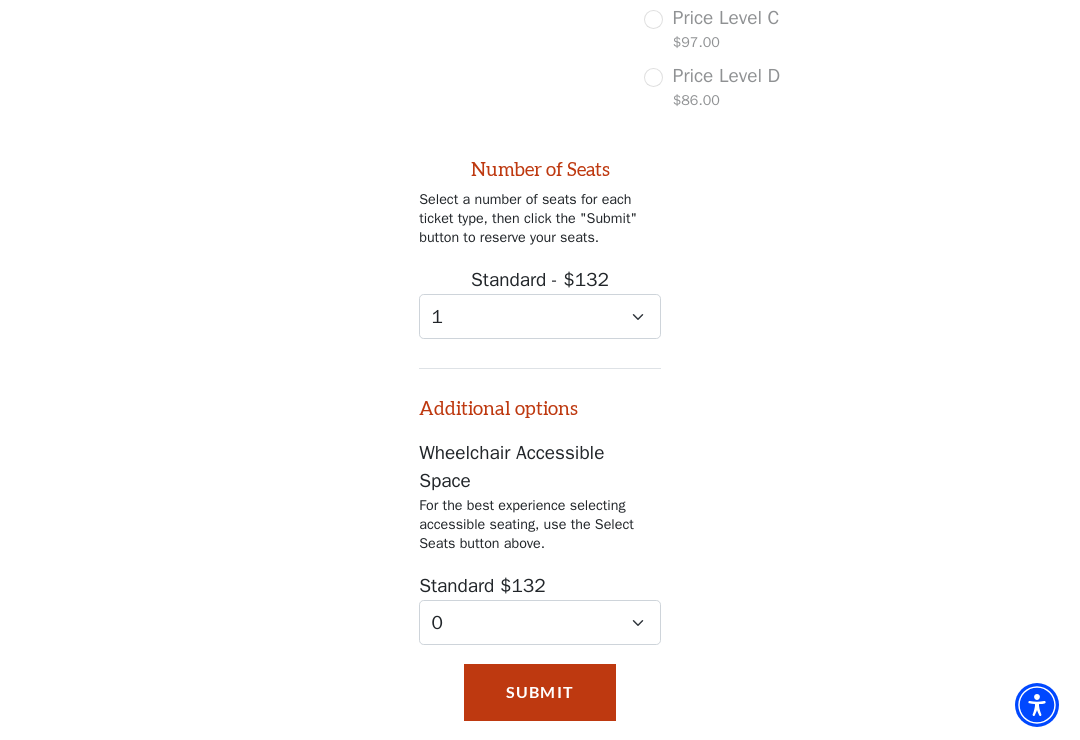 click on "Submit" at bounding box center [540, 692] 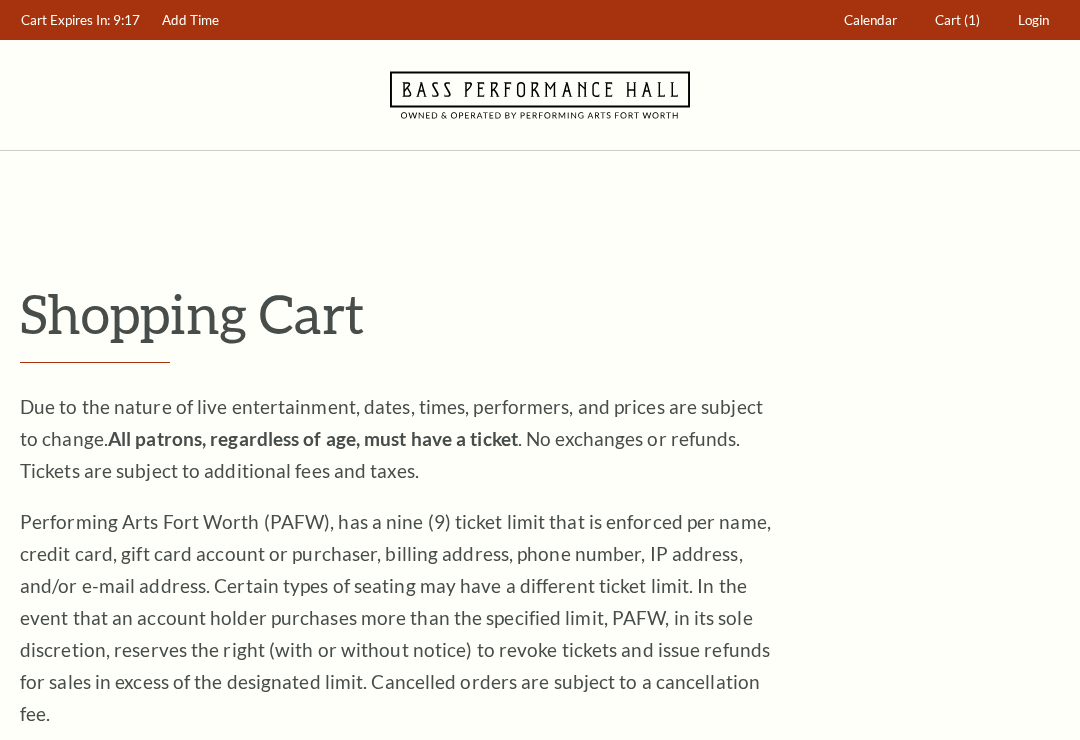 scroll, scrollTop: 0, scrollLeft: 0, axis: both 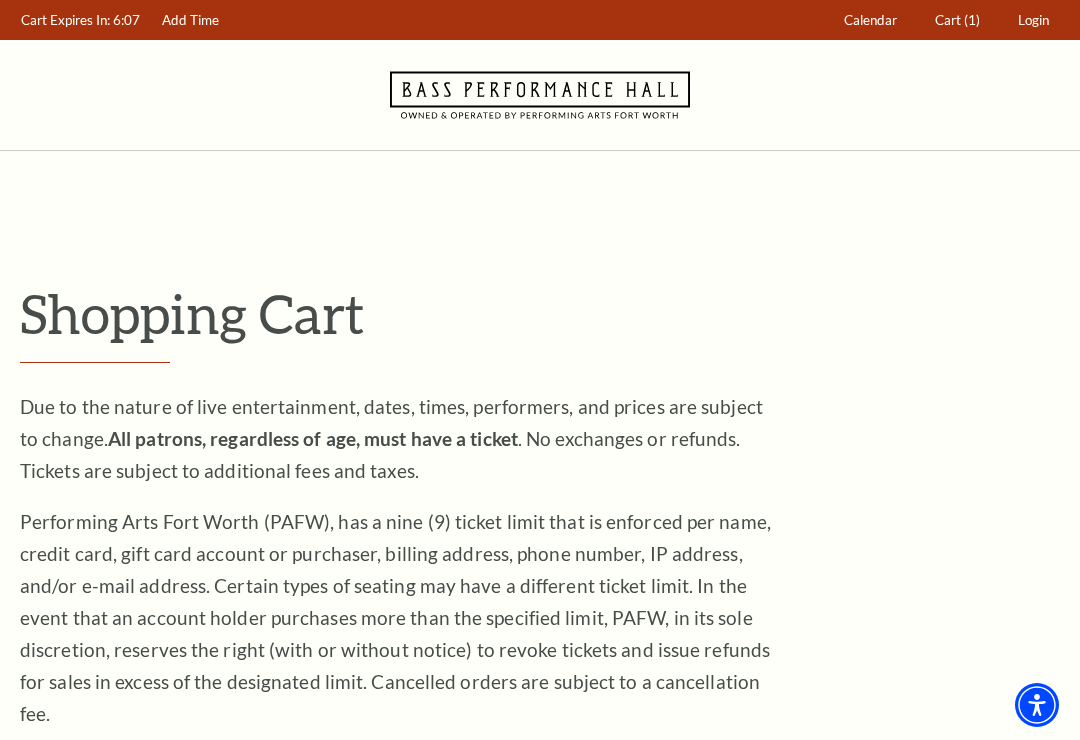 click on "Cart" at bounding box center [948, 20] 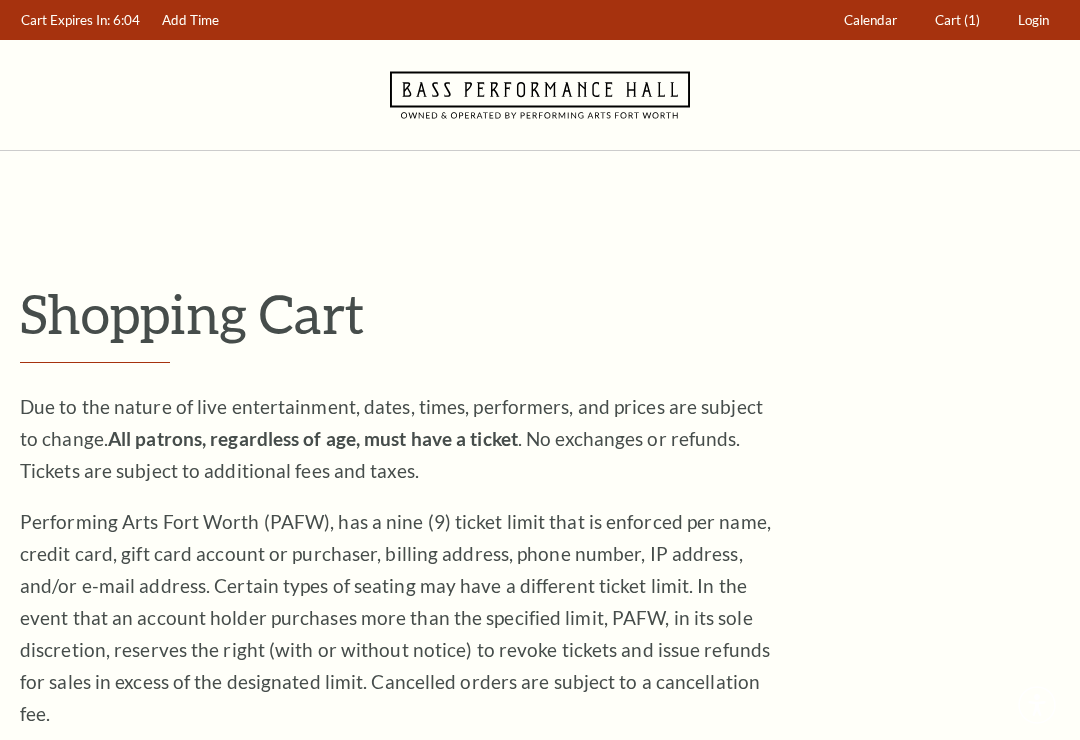 scroll, scrollTop: 0, scrollLeft: 0, axis: both 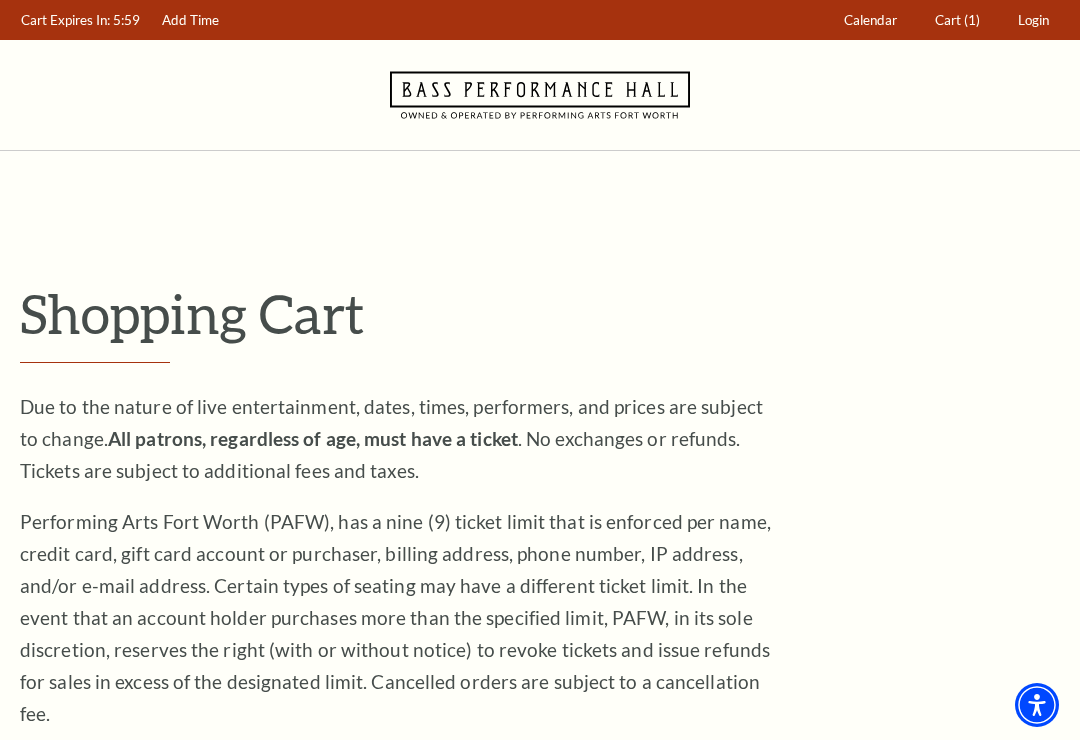 click on "Add Time" at bounding box center [191, 20] 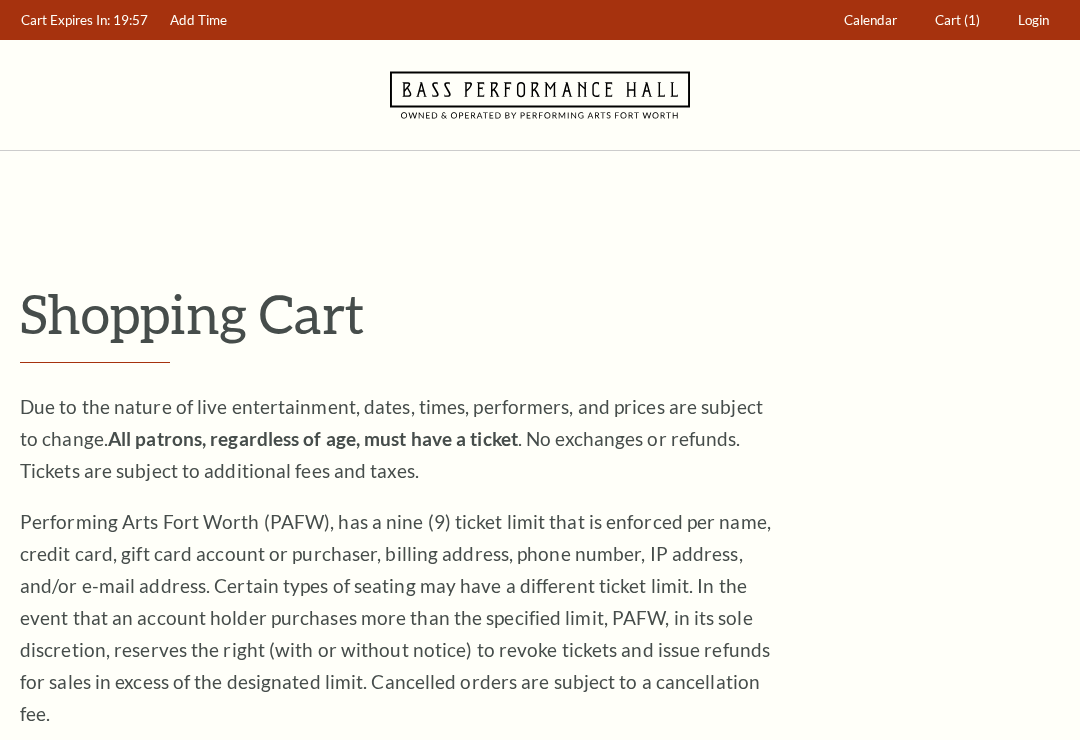 scroll, scrollTop: 0, scrollLeft: 0, axis: both 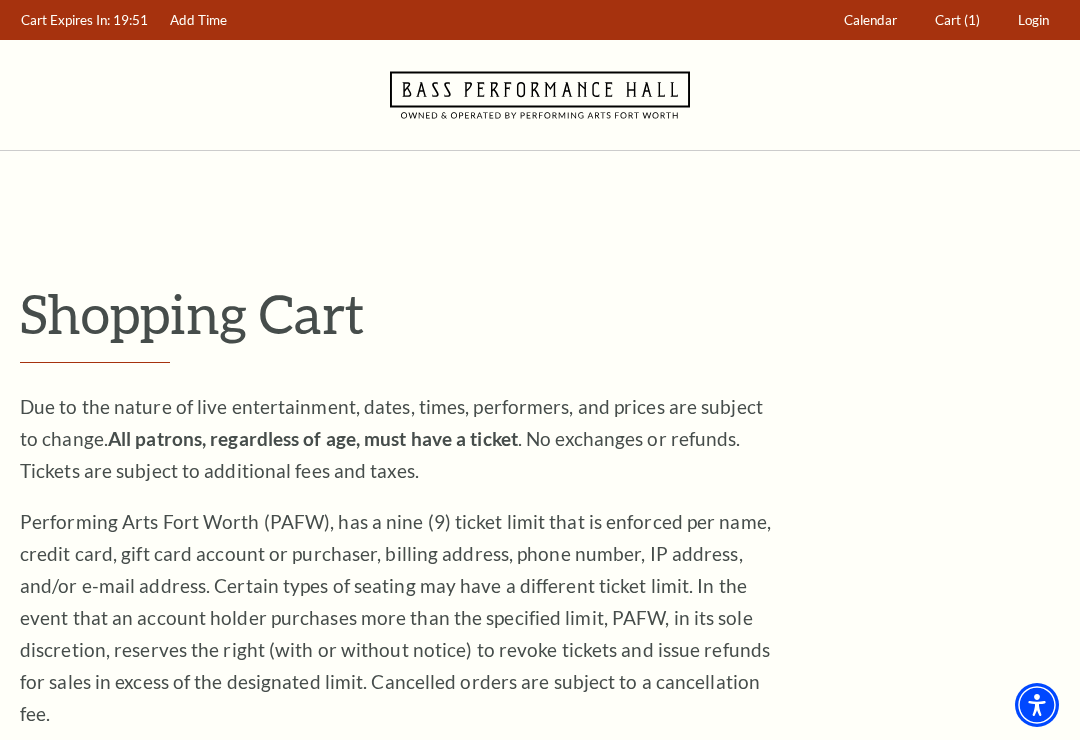 click on "Cart" at bounding box center [948, 20] 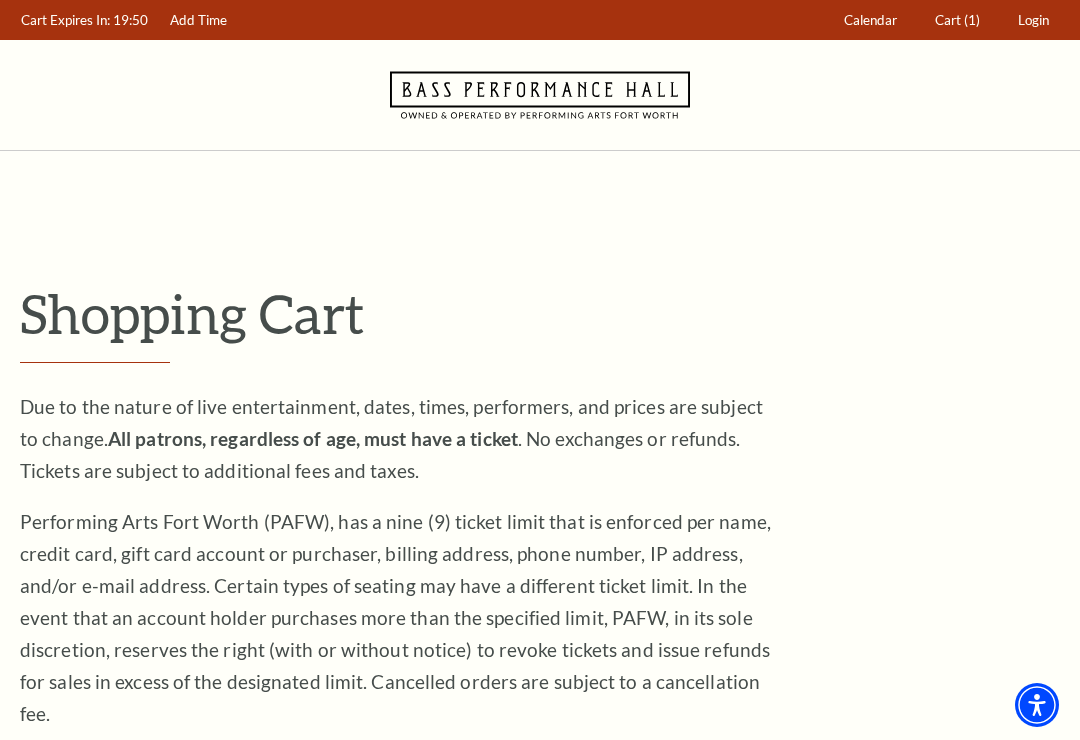 click on "Cart
(1)" at bounding box center (958, 20) 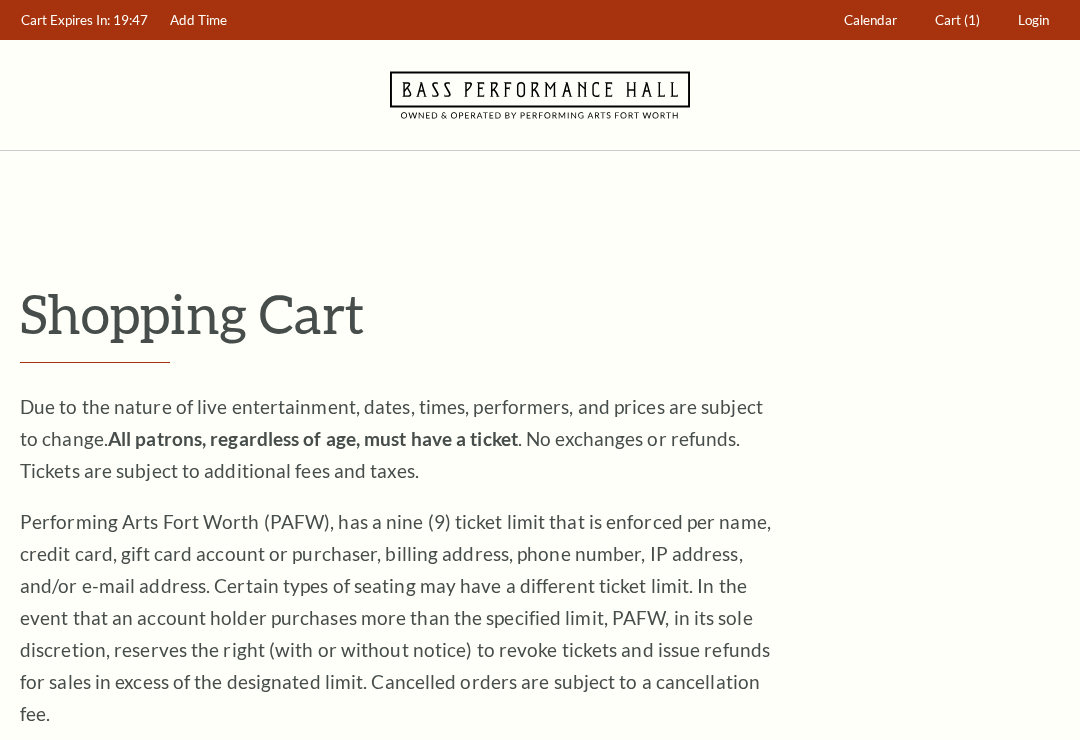 scroll, scrollTop: 0, scrollLeft: 0, axis: both 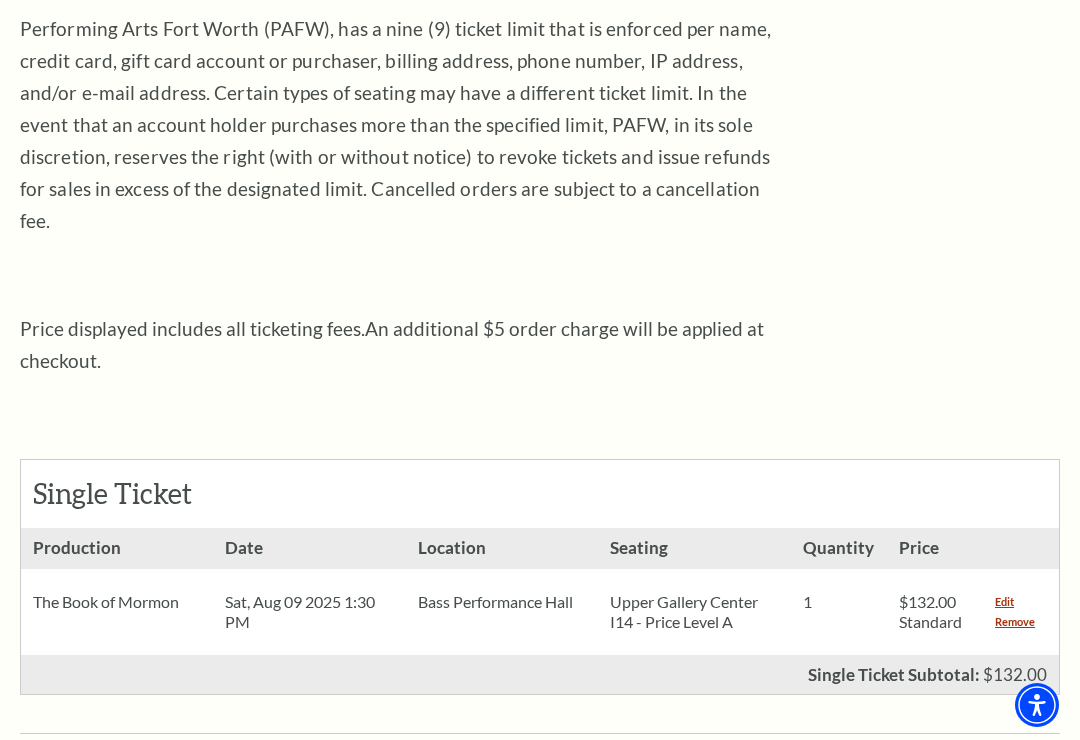 click on "Bass Performance Hall" at bounding box center (502, 602) 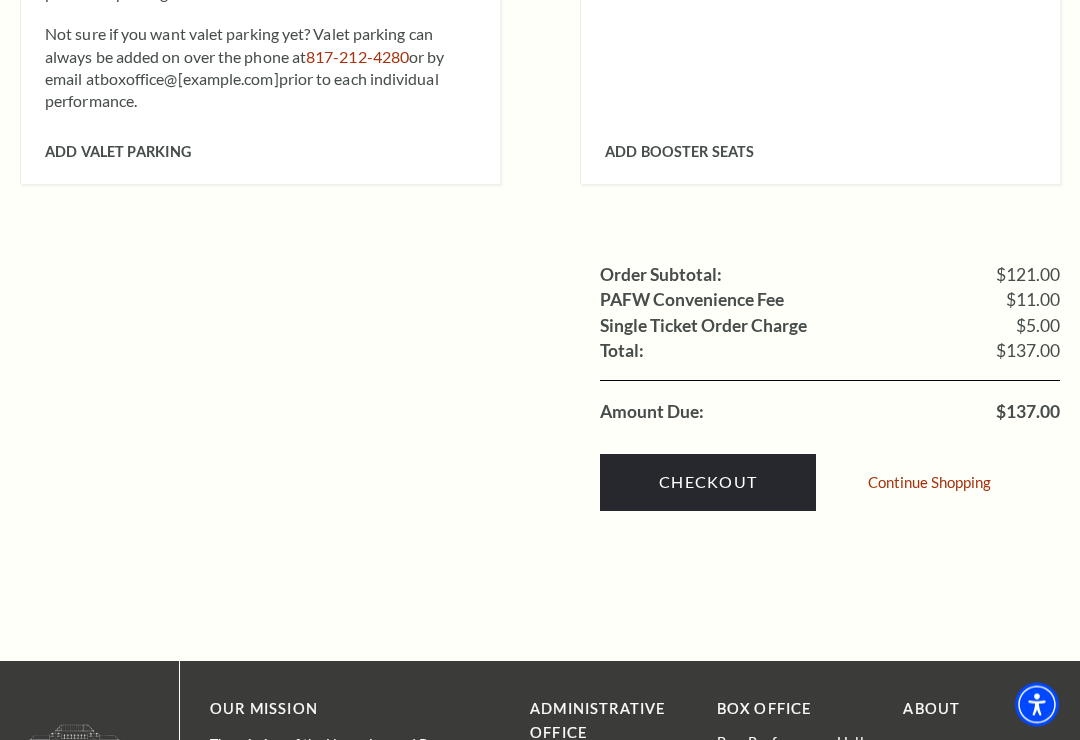 scroll, scrollTop: 1760, scrollLeft: 0, axis: vertical 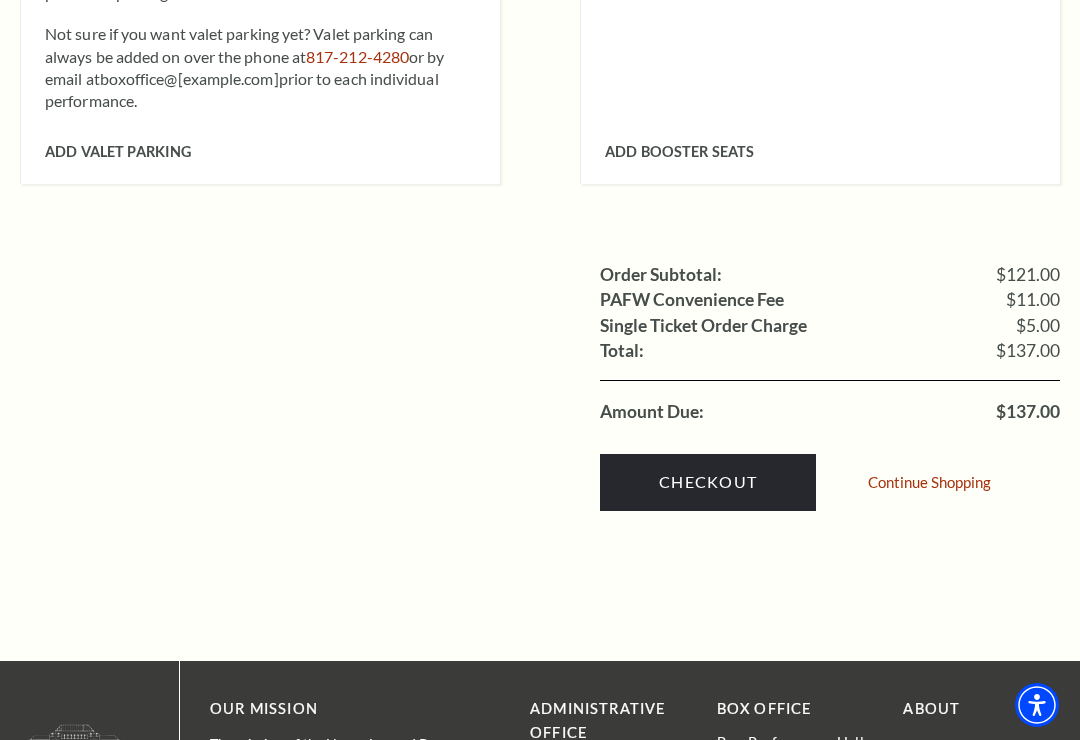 click on "Checkout" at bounding box center [708, 482] 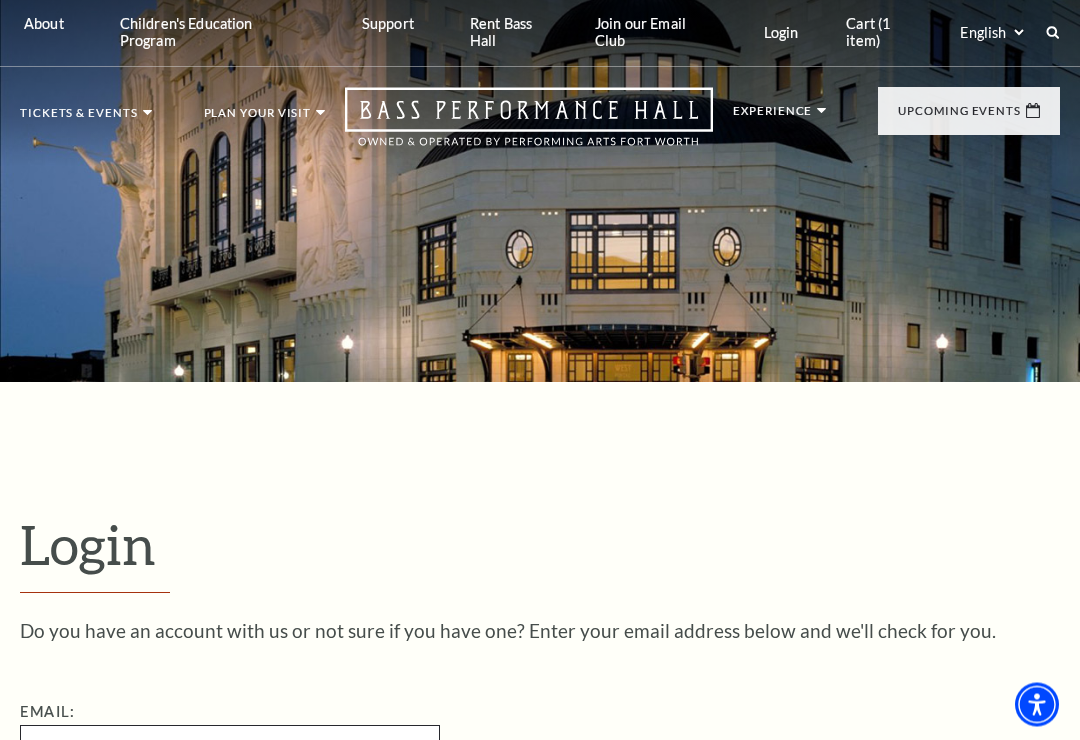 scroll, scrollTop: 184, scrollLeft: 0, axis: vertical 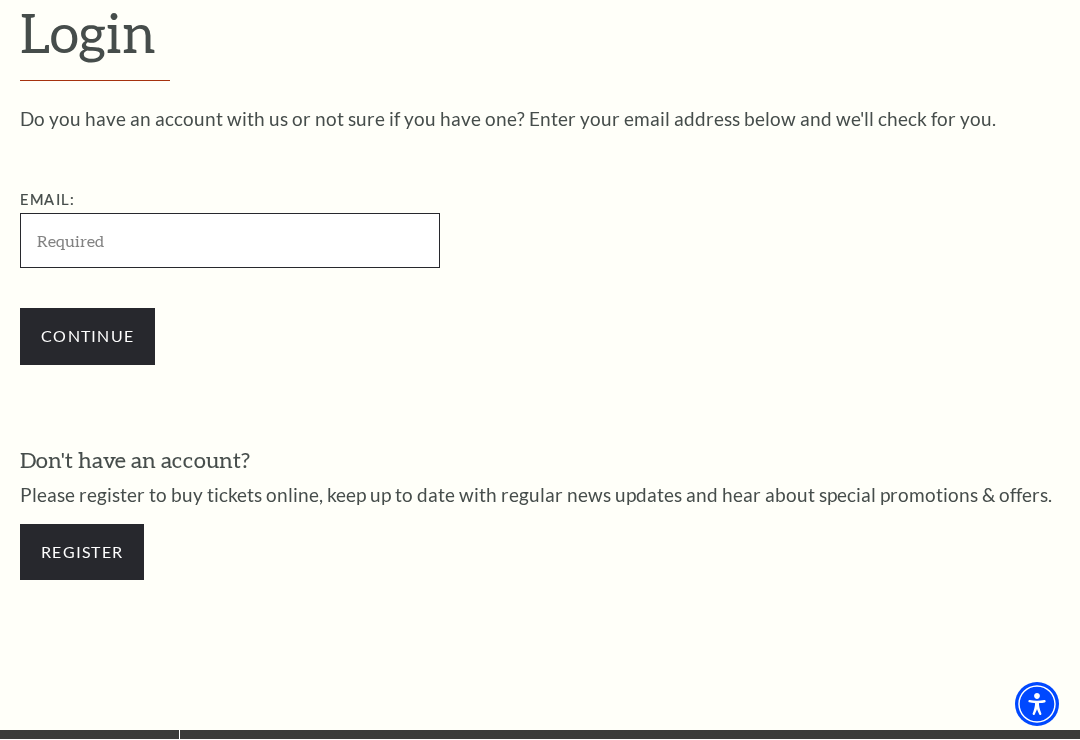 click on "Email:" at bounding box center [230, 241] 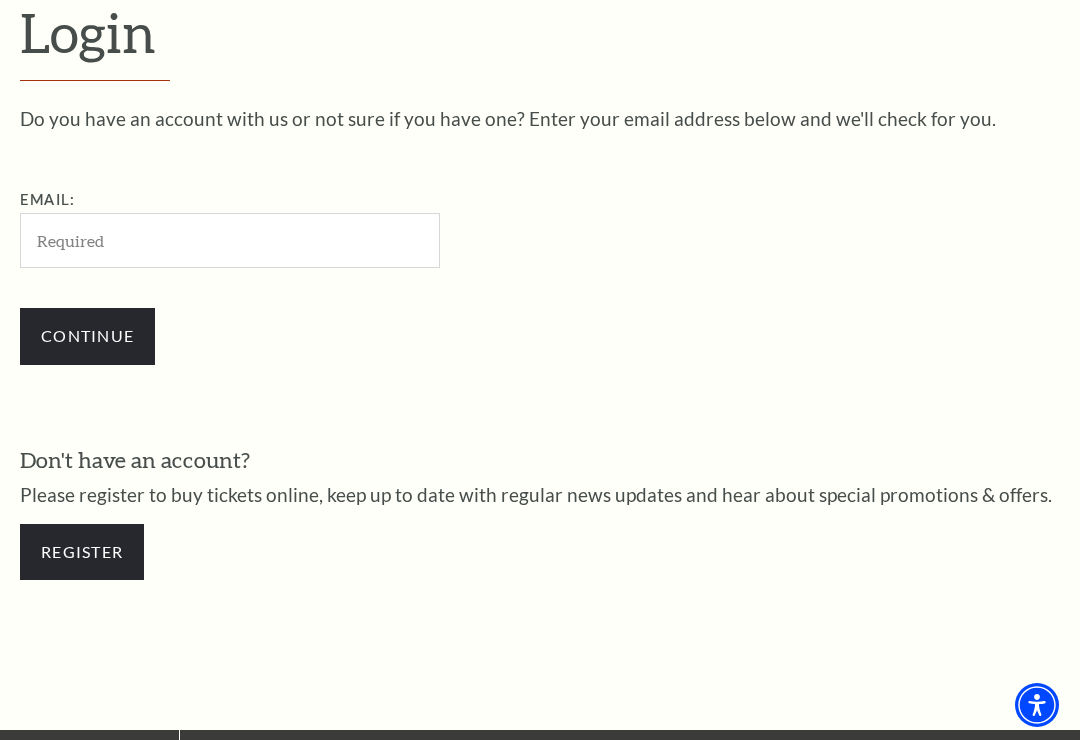 click on "Register" at bounding box center [82, 552] 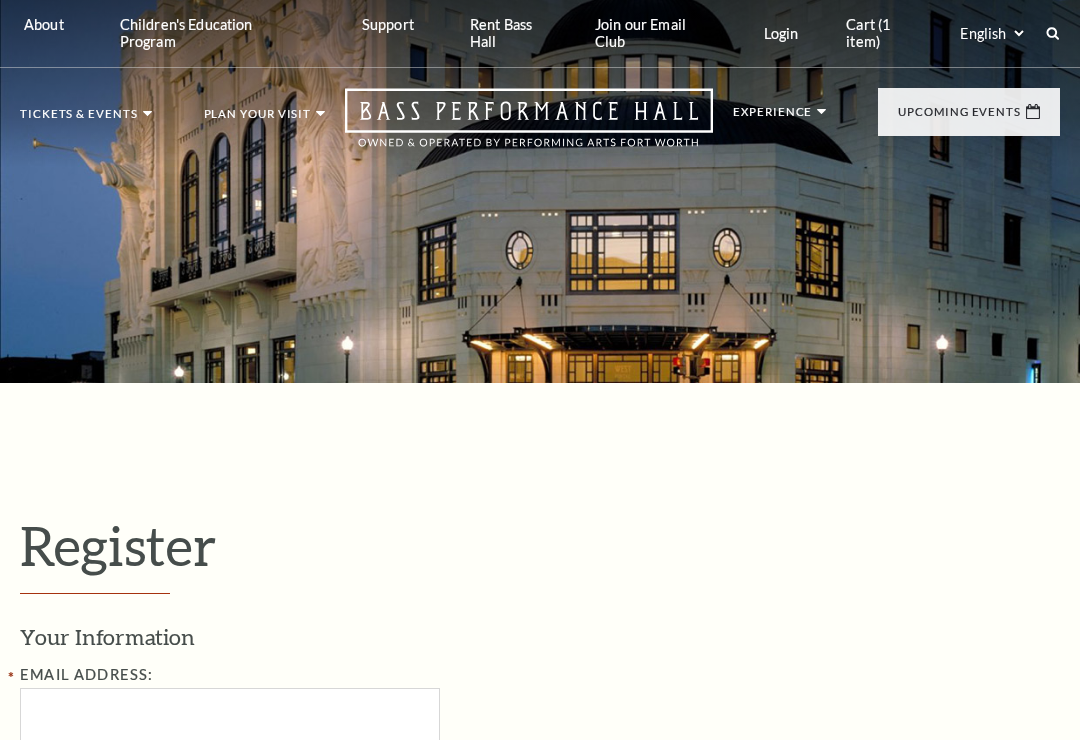 select on "1" 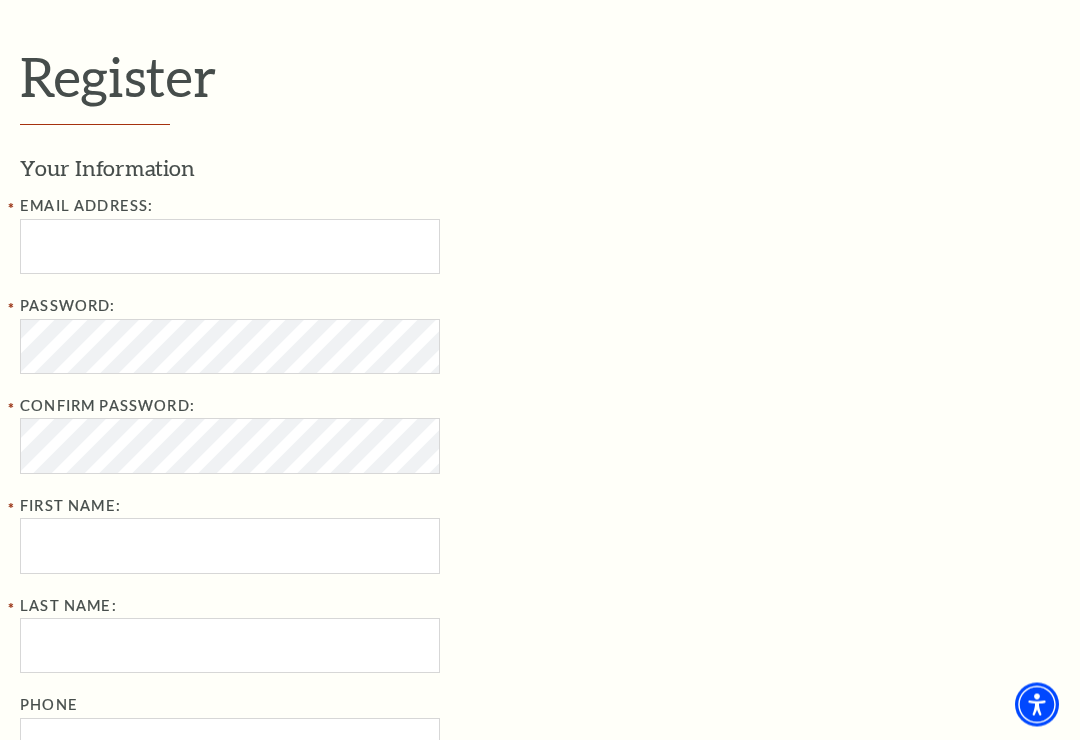 scroll, scrollTop: 487, scrollLeft: 0, axis: vertical 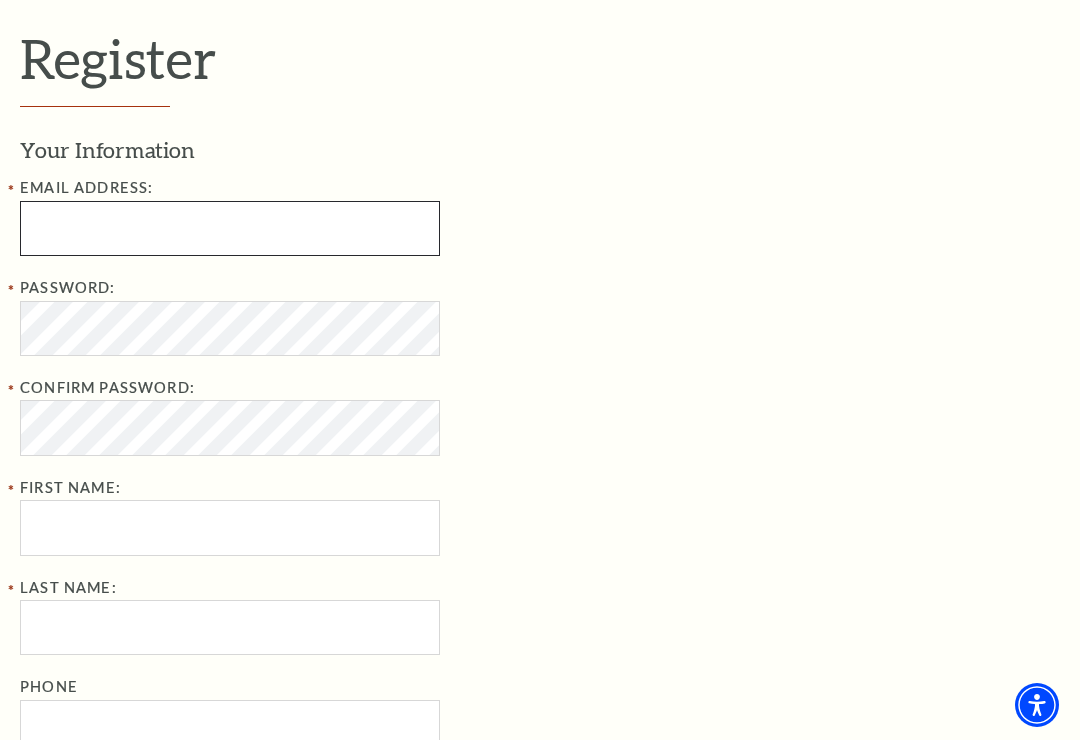 click at bounding box center [230, 228] 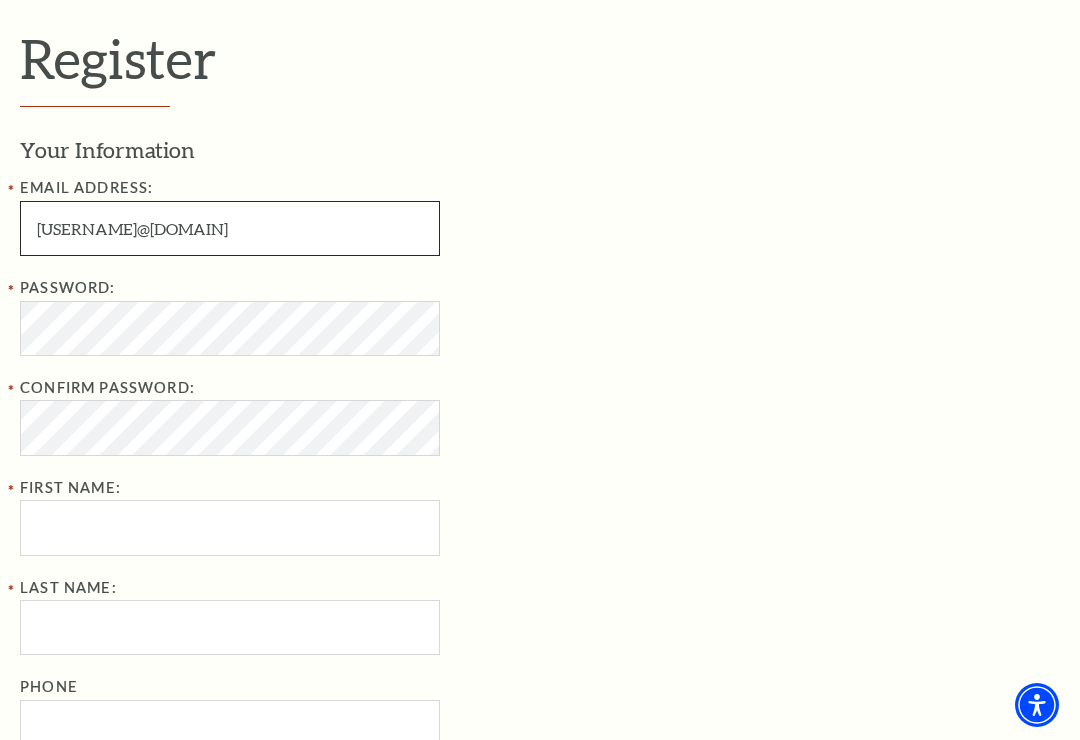 type on "Debrarian@verizon.net" 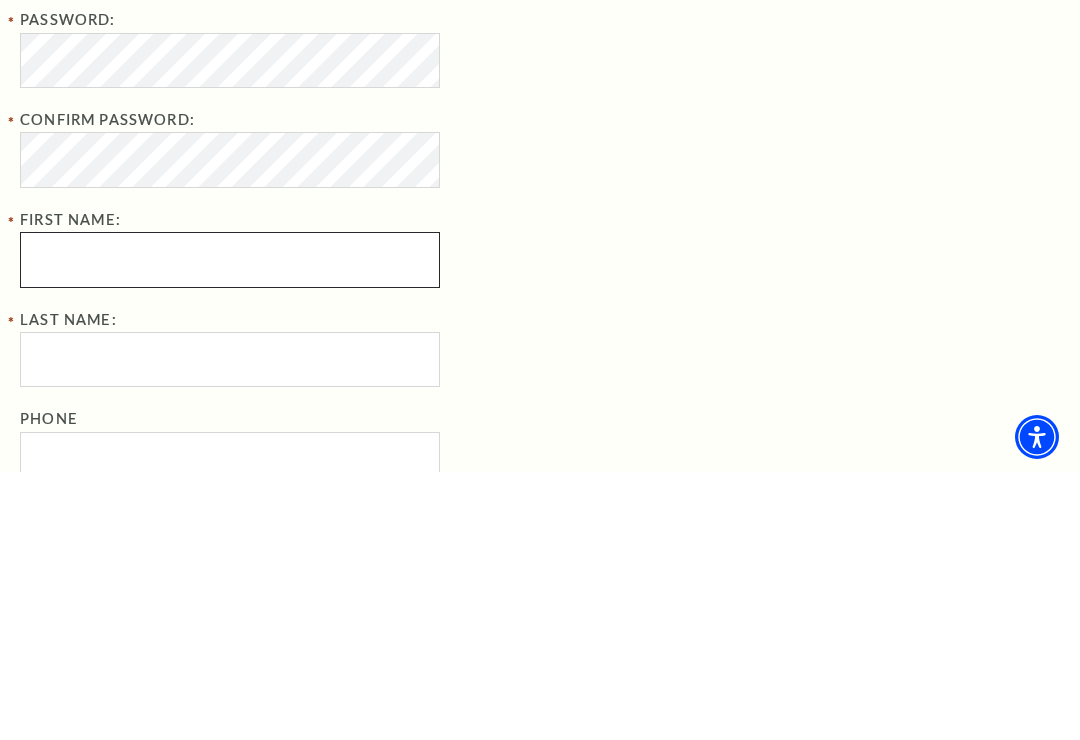 click on "Password:       Confirm Password:       First Name:" at bounding box center (345, 416) 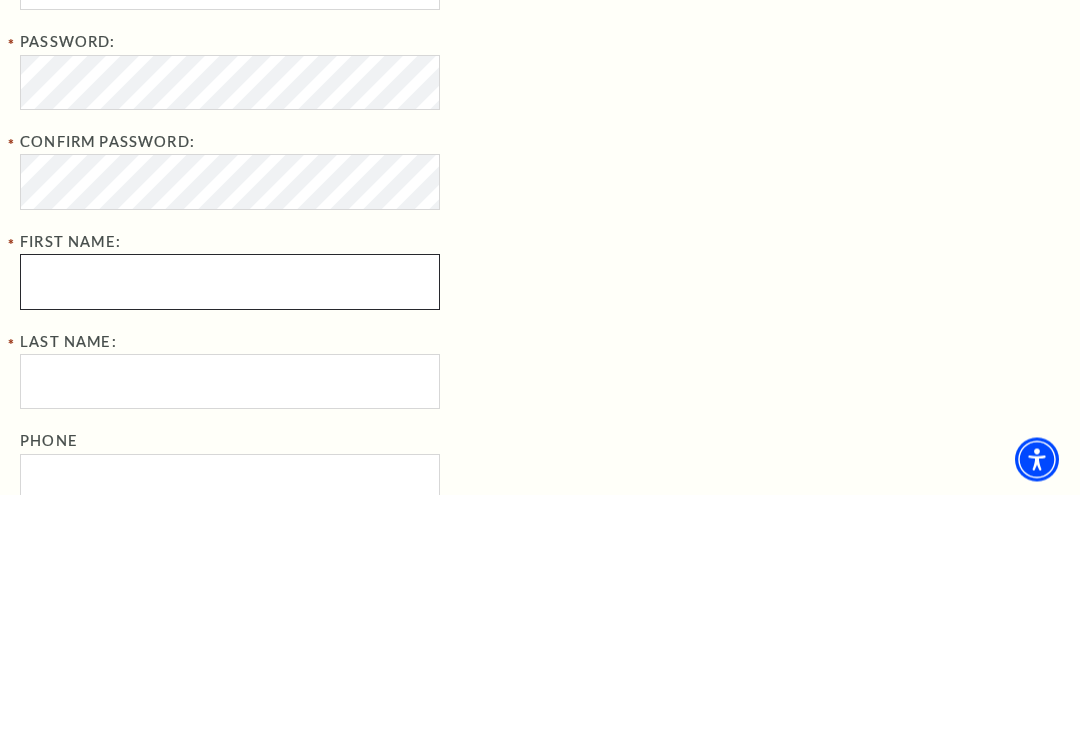 click on "First Name:" at bounding box center (230, 527) 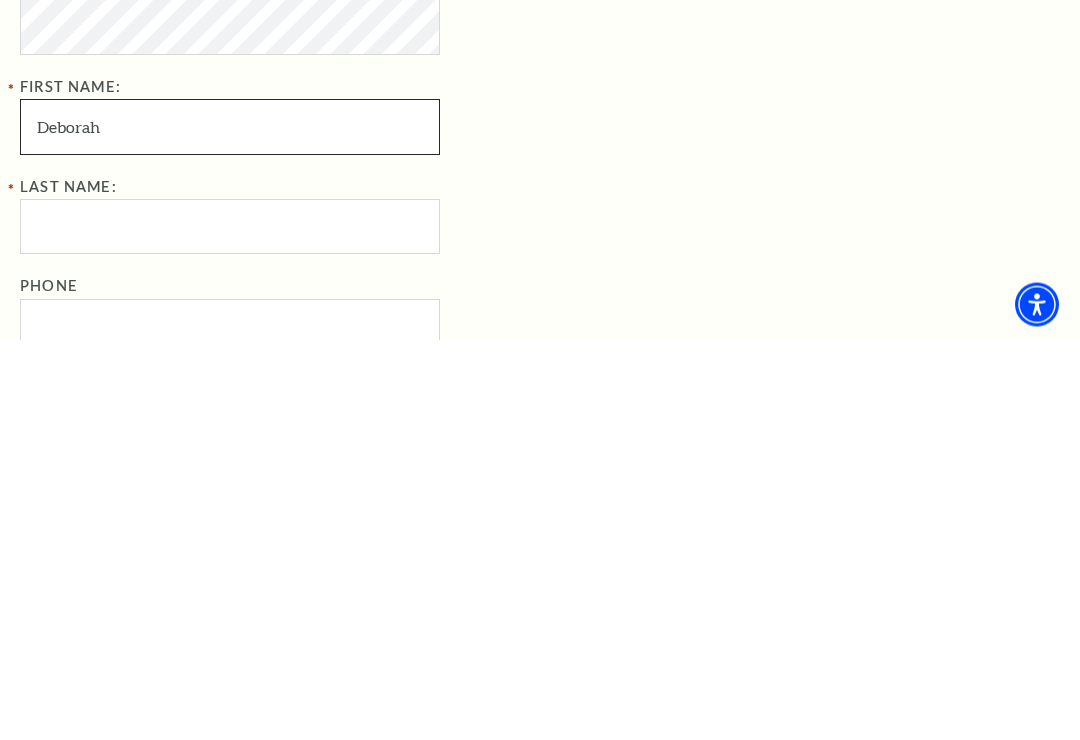 type on "Deborah" 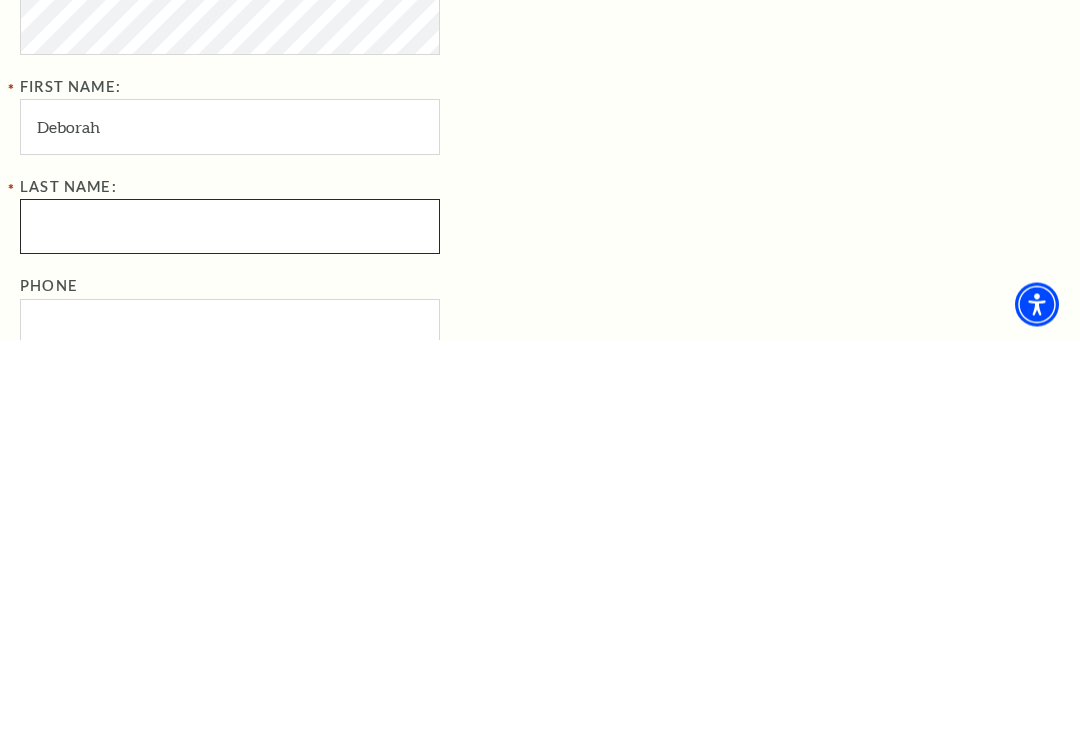 click on "Last Name:" at bounding box center (230, 627) 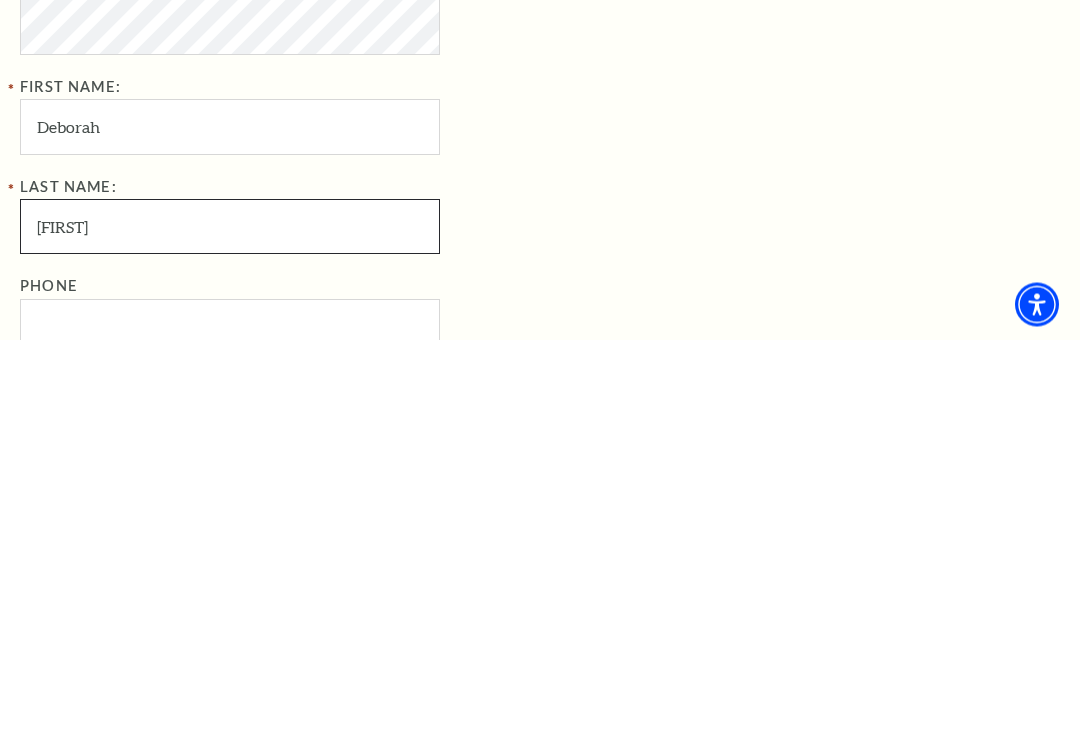 type on "Lilly" 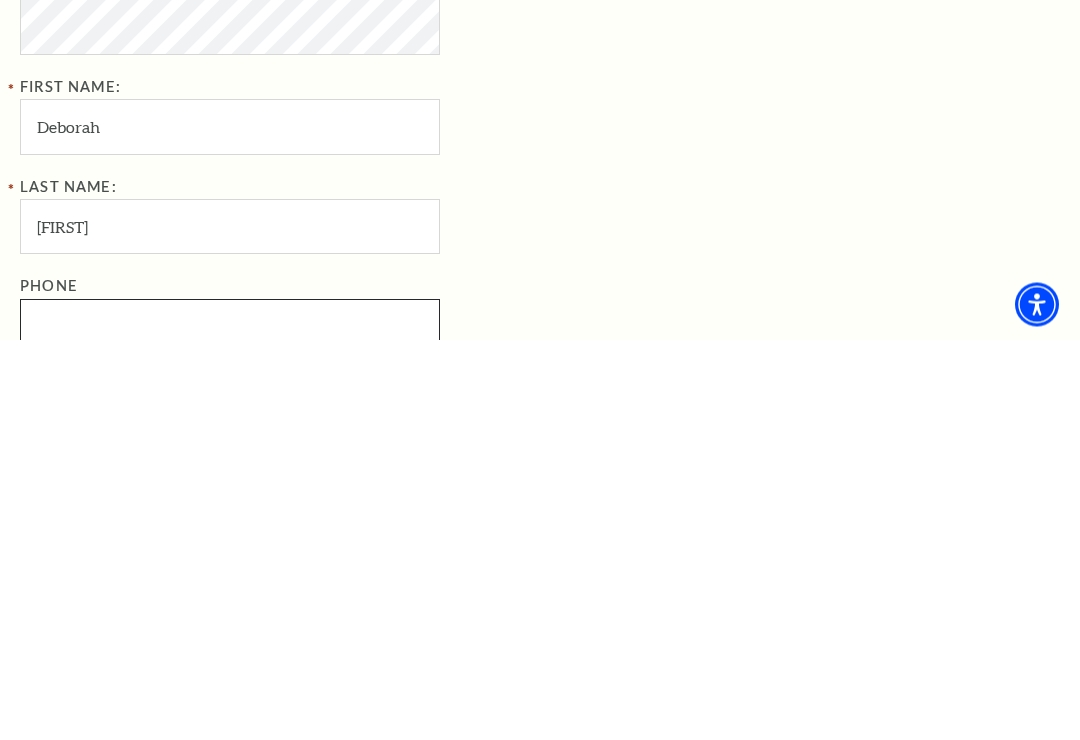 click on "Phone" at bounding box center (230, 727) 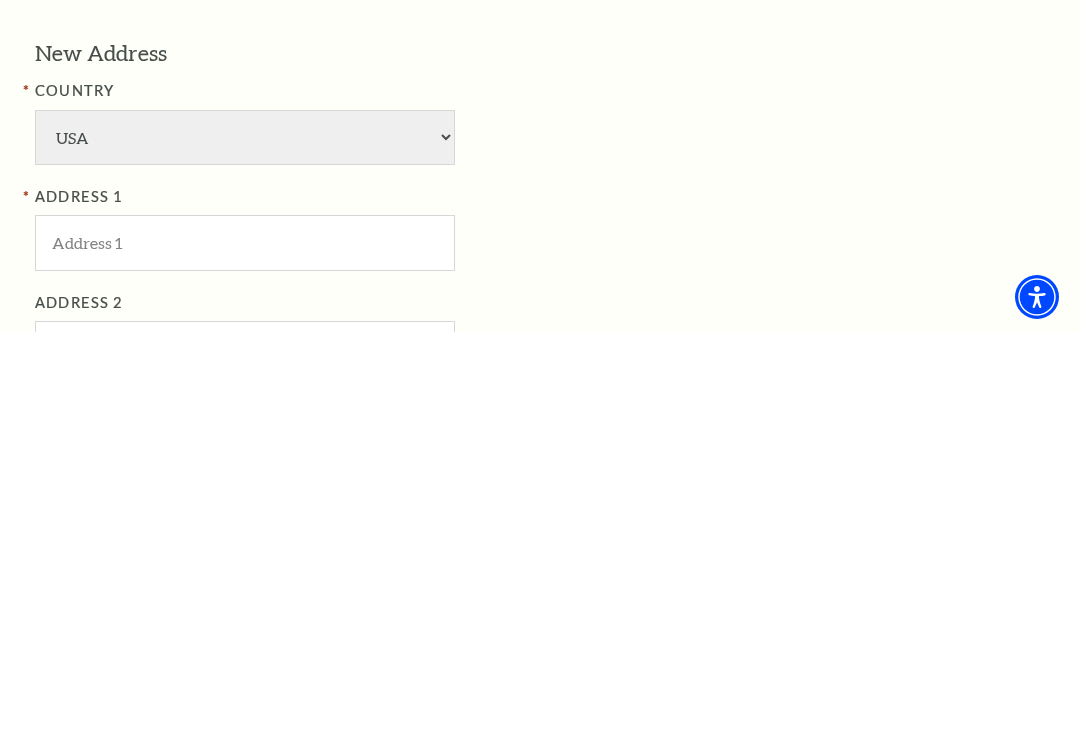 scroll, scrollTop: 862, scrollLeft: 0, axis: vertical 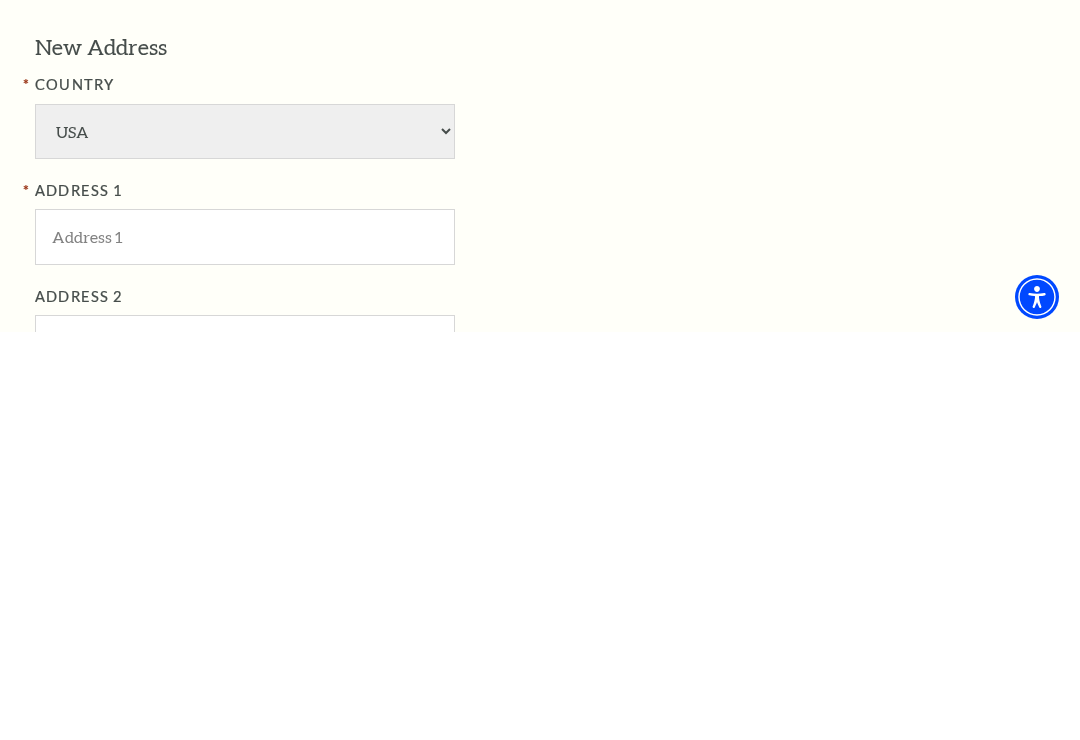 type on "214-518-3605" 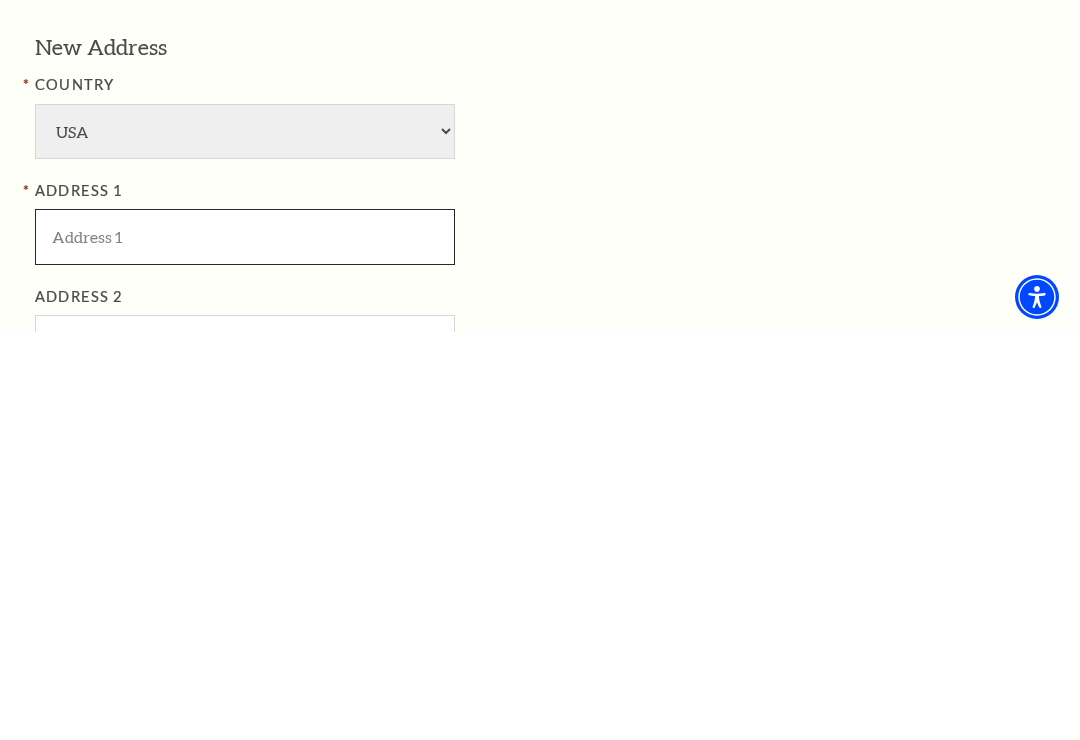 click at bounding box center (245, 644) 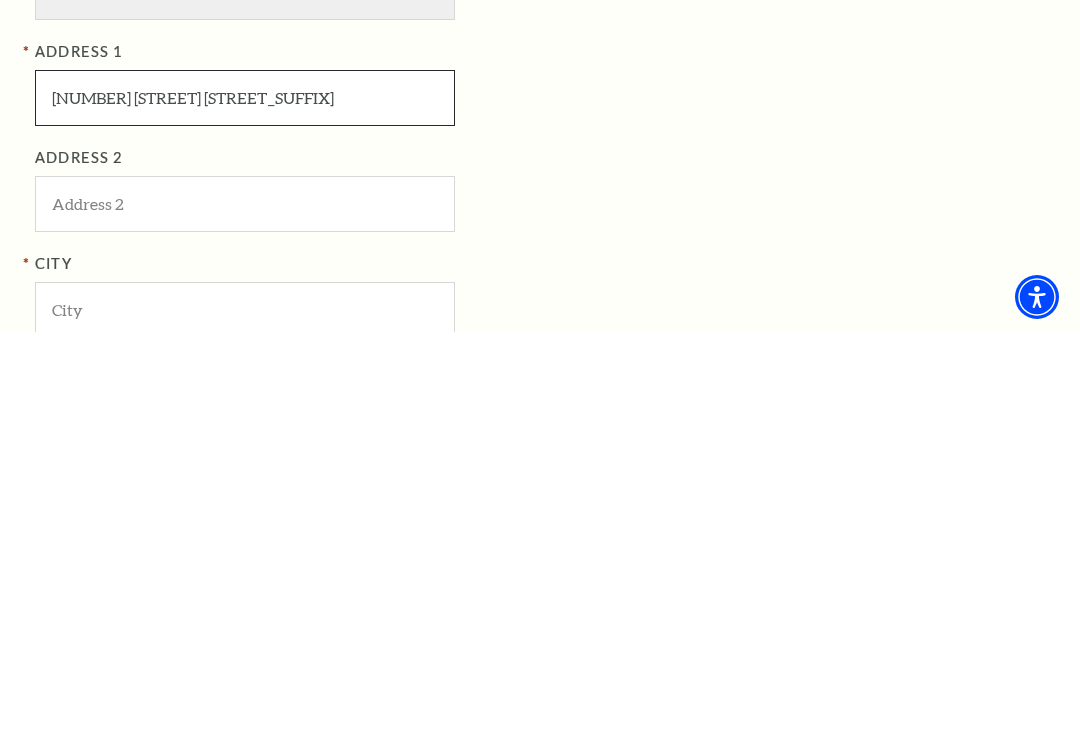 scroll, scrollTop: 1002, scrollLeft: 0, axis: vertical 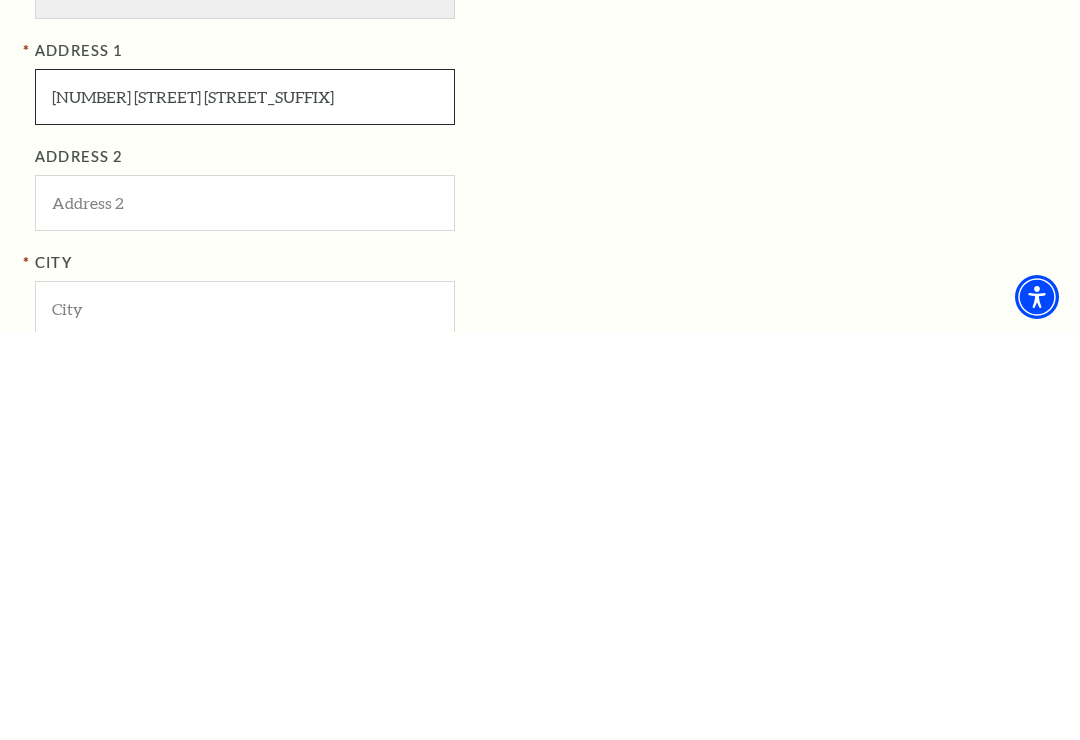 type on "1509 Bergen Drive" 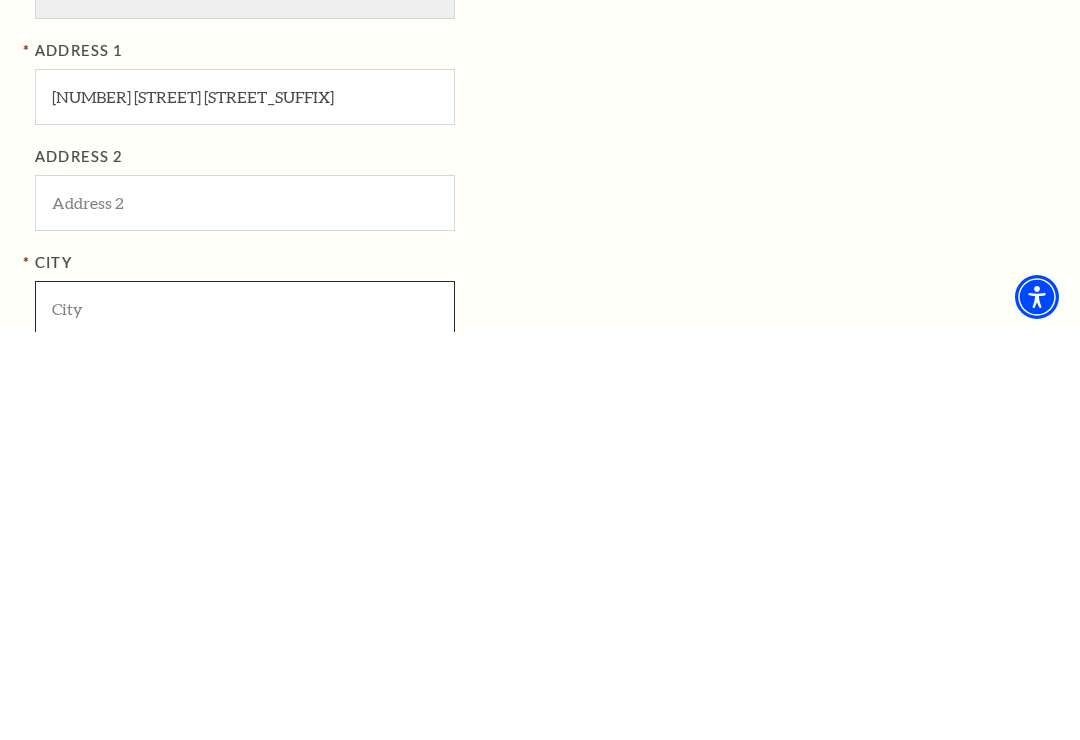 click at bounding box center (245, 716) 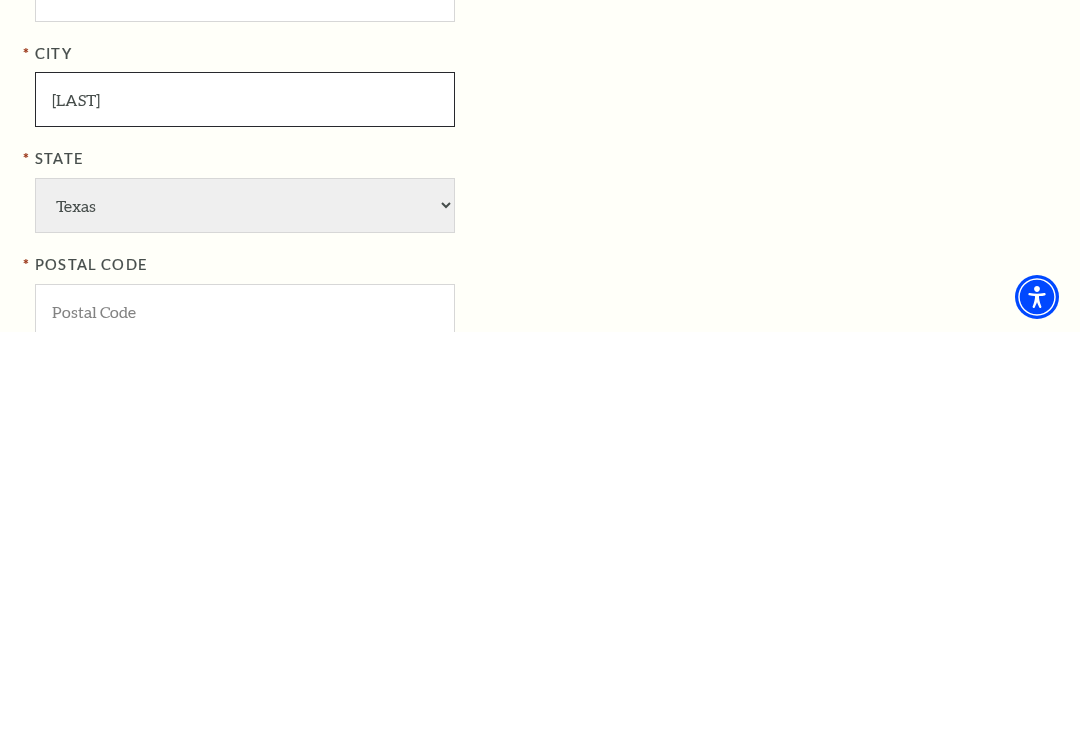 scroll, scrollTop: 1224, scrollLeft: 0, axis: vertical 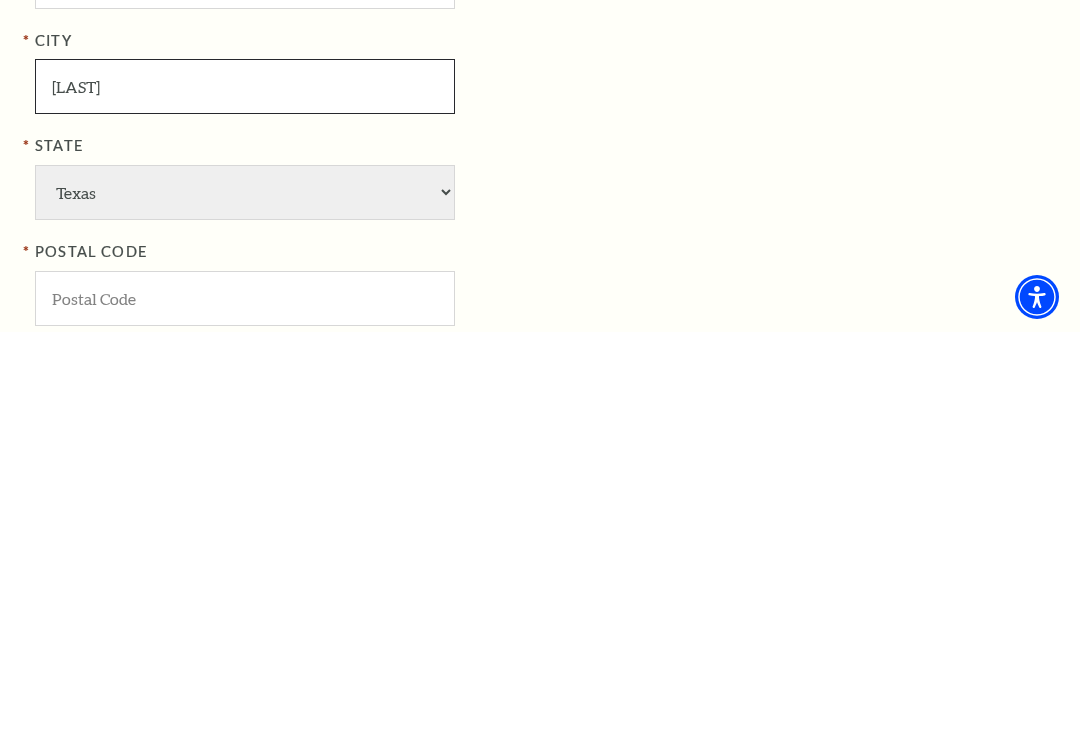 type on "Garland" 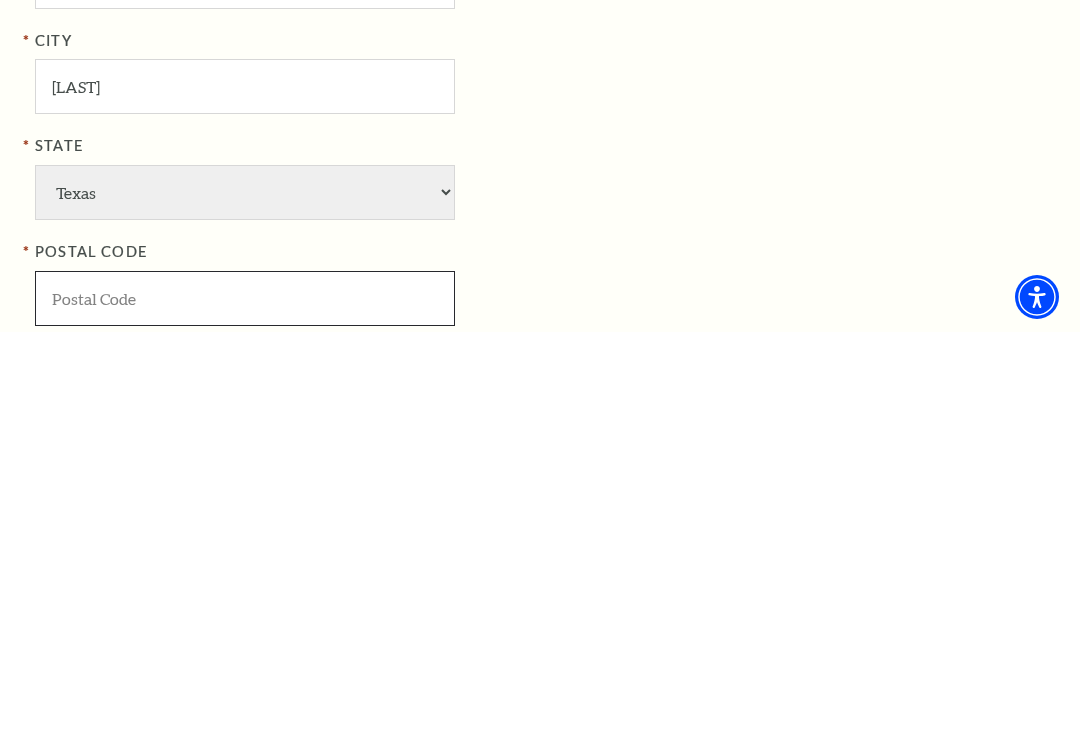 click at bounding box center [245, 706] 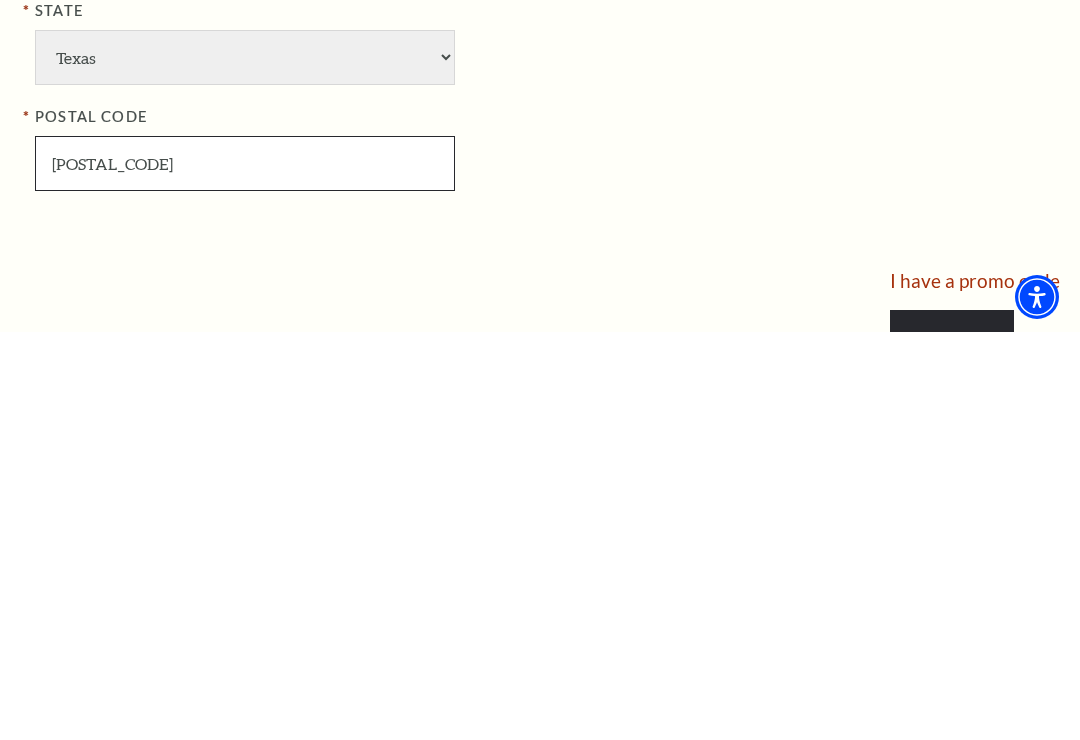 scroll, scrollTop: 1367, scrollLeft: 0, axis: vertical 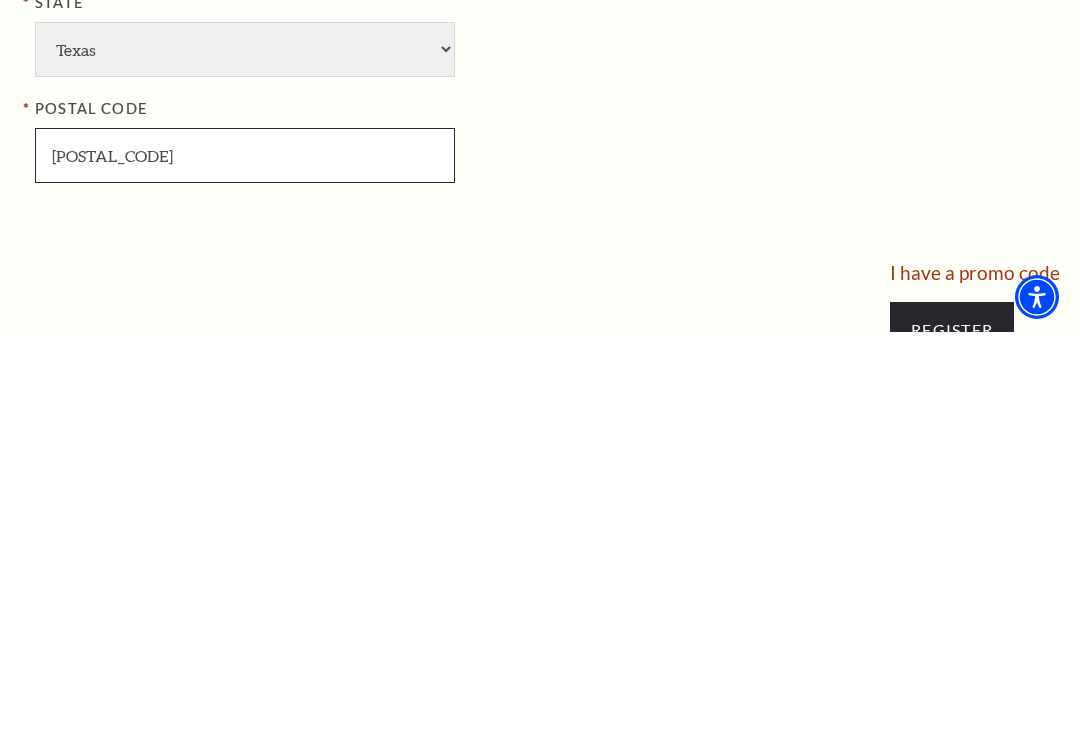 type on "75040" 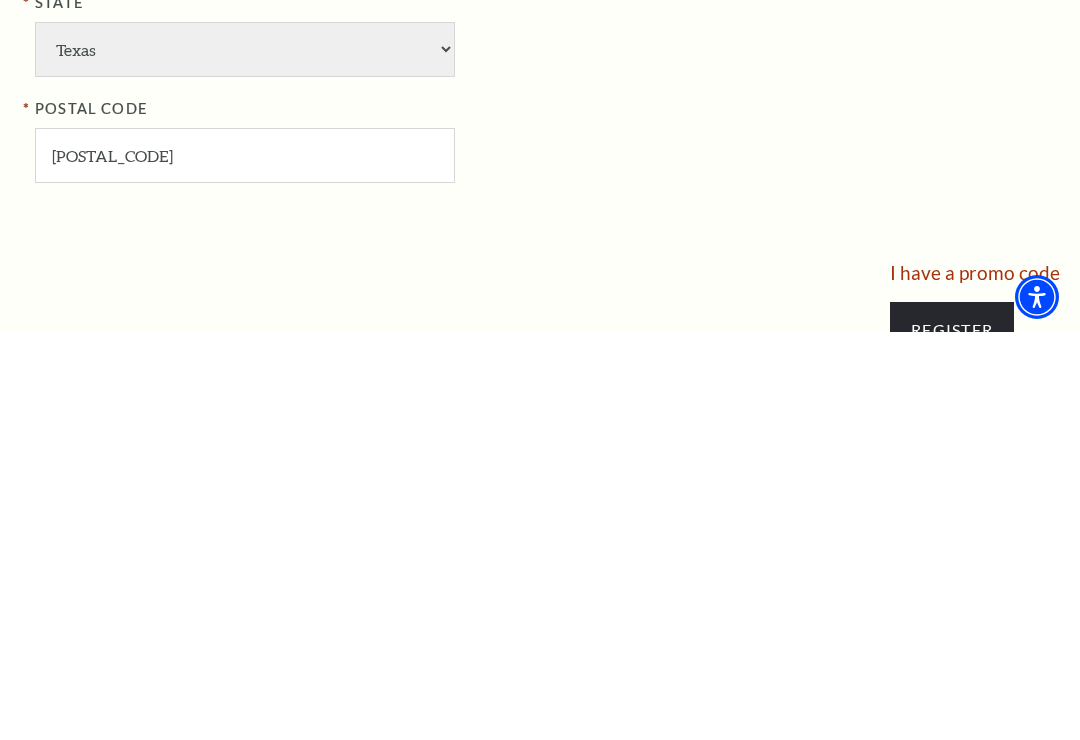 click on "Register" at bounding box center [952, 738] 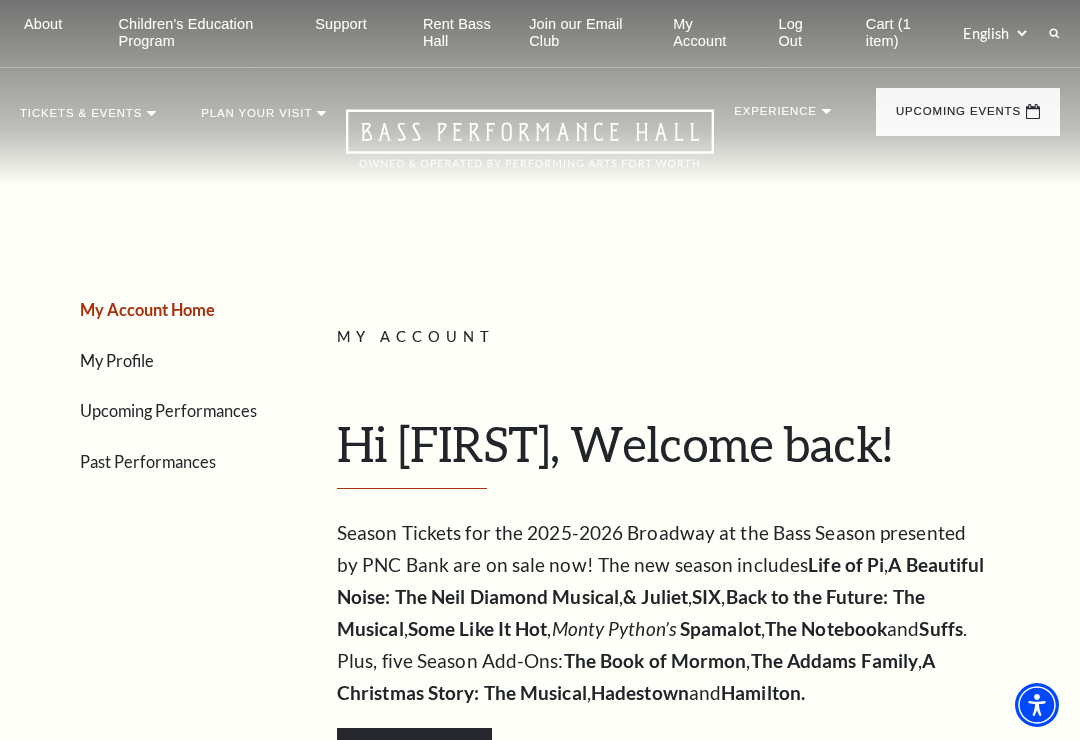 scroll, scrollTop: 0, scrollLeft: 0, axis: both 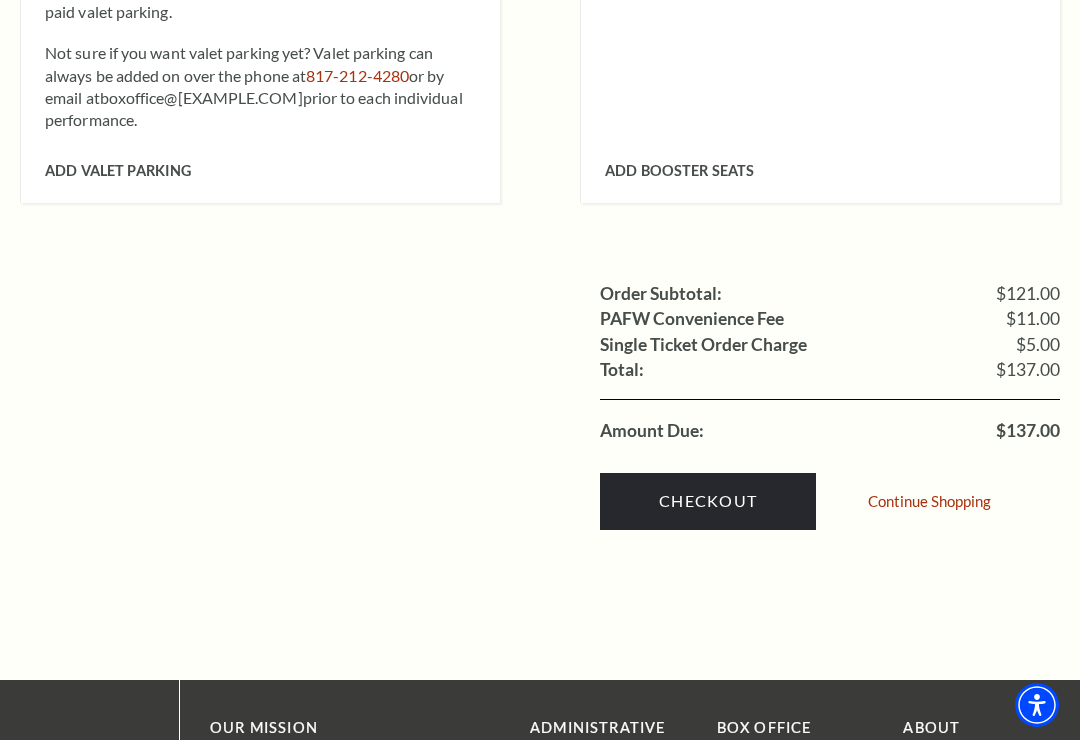 click on "Checkout" at bounding box center [708, 501] 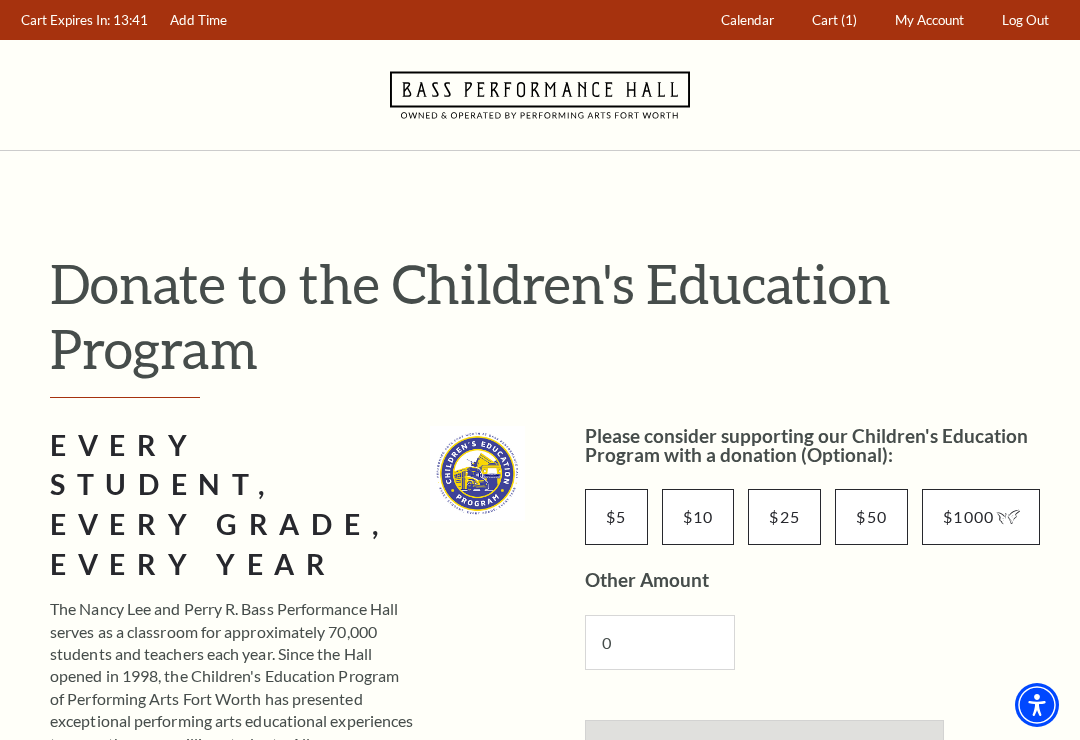 scroll, scrollTop: 0, scrollLeft: 0, axis: both 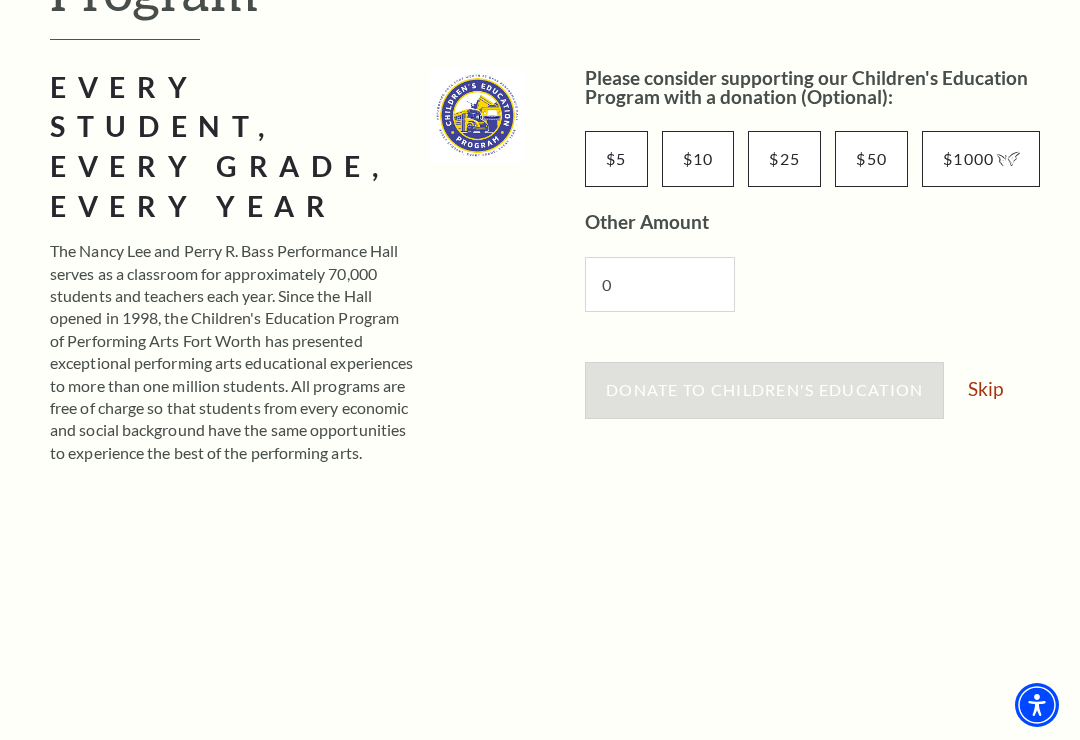 click on "Skip" at bounding box center [985, 388] 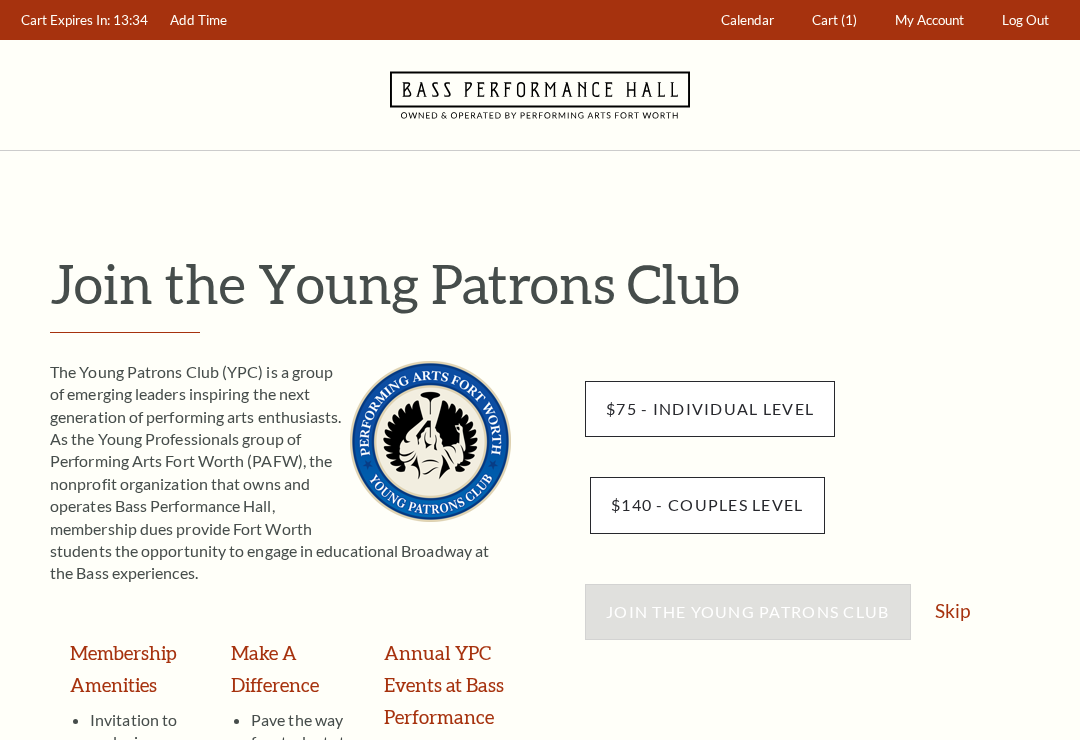 scroll, scrollTop: 0, scrollLeft: 0, axis: both 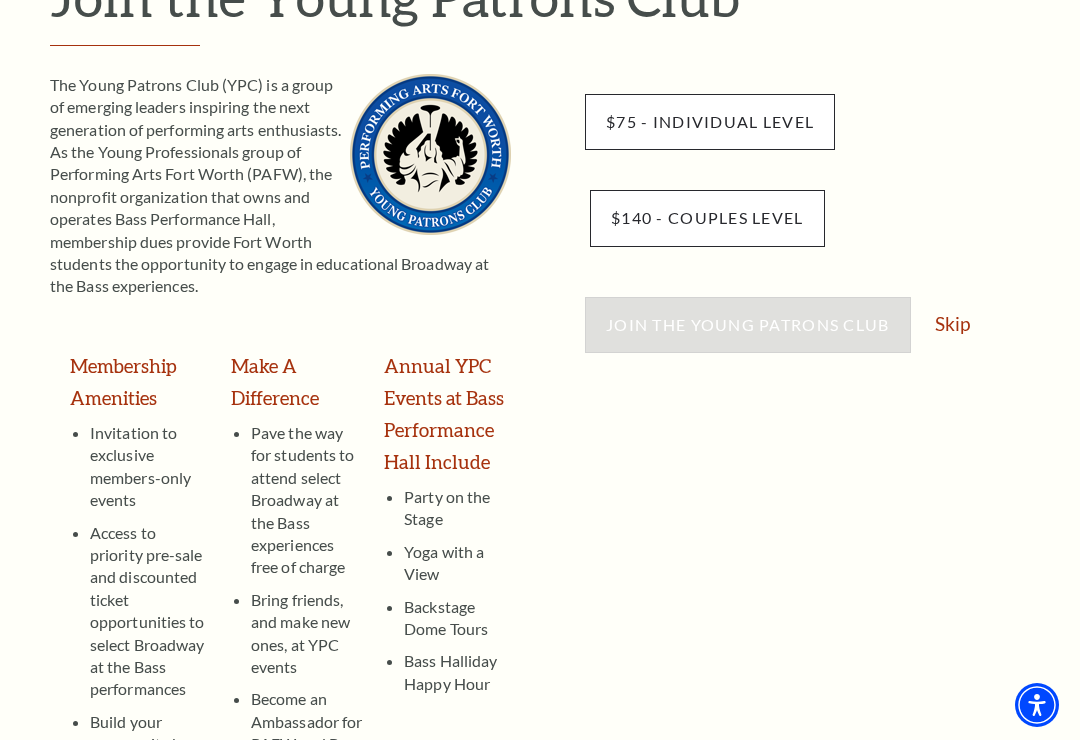 click on "Skip" at bounding box center (952, 323) 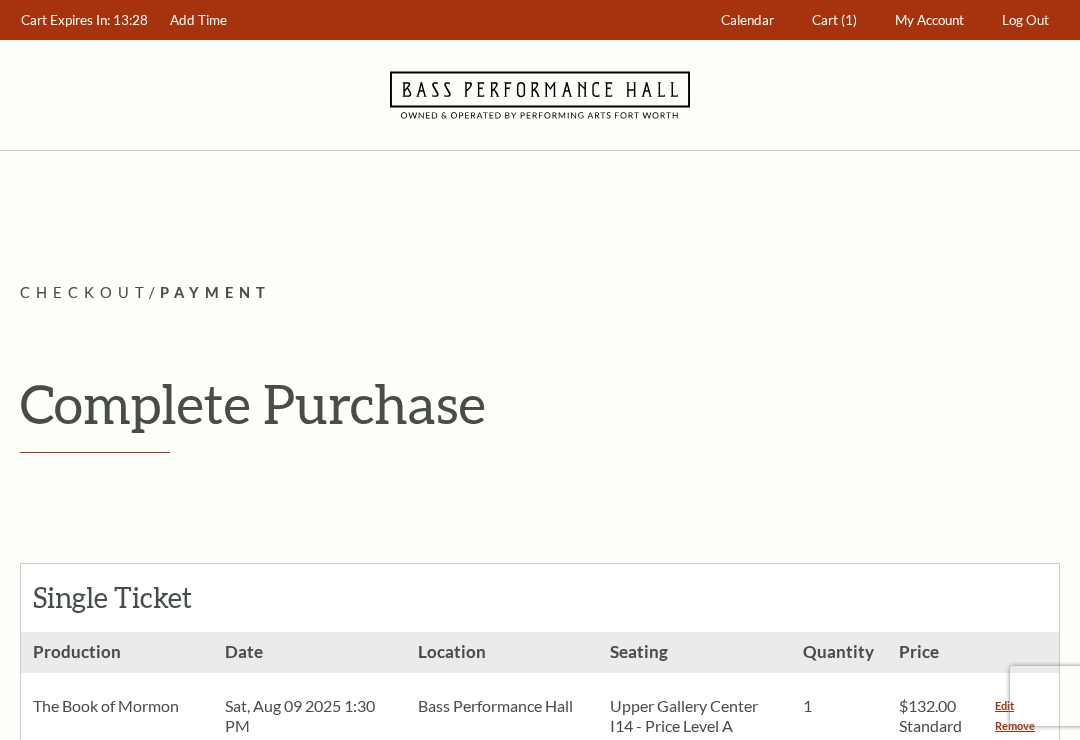 scroll, scrollTop: 0, scrollLeft: 0, axis: both 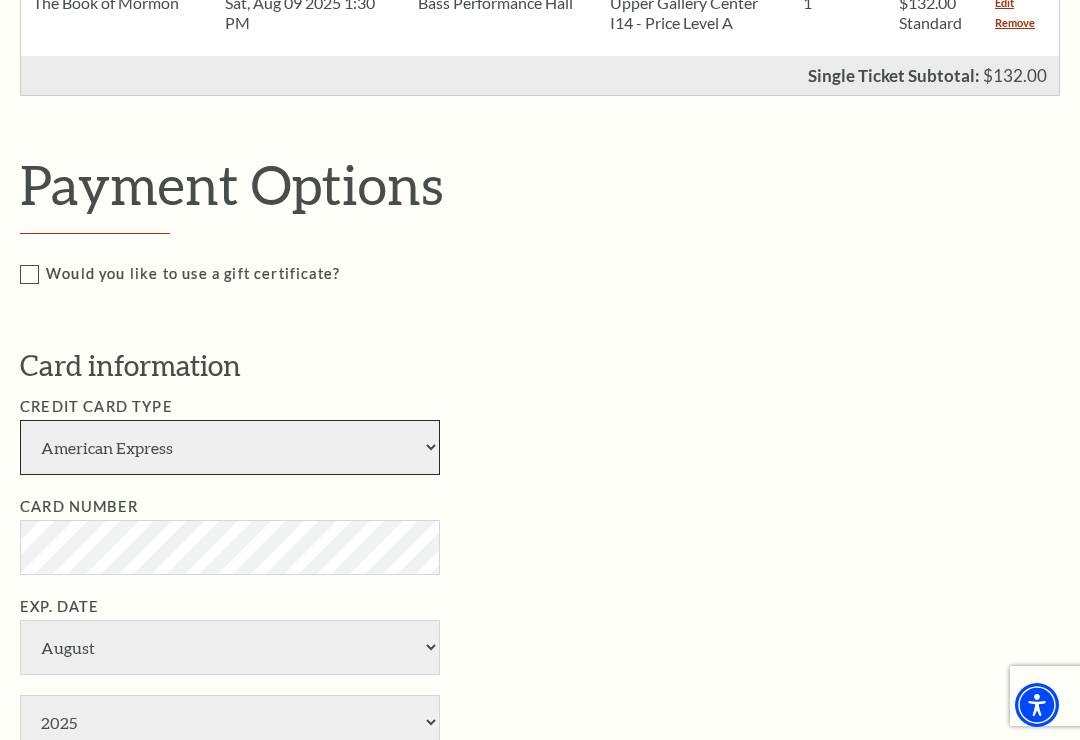 click on "American Express
Visa
Master Card
Discover" at bounding box center [230, 447] 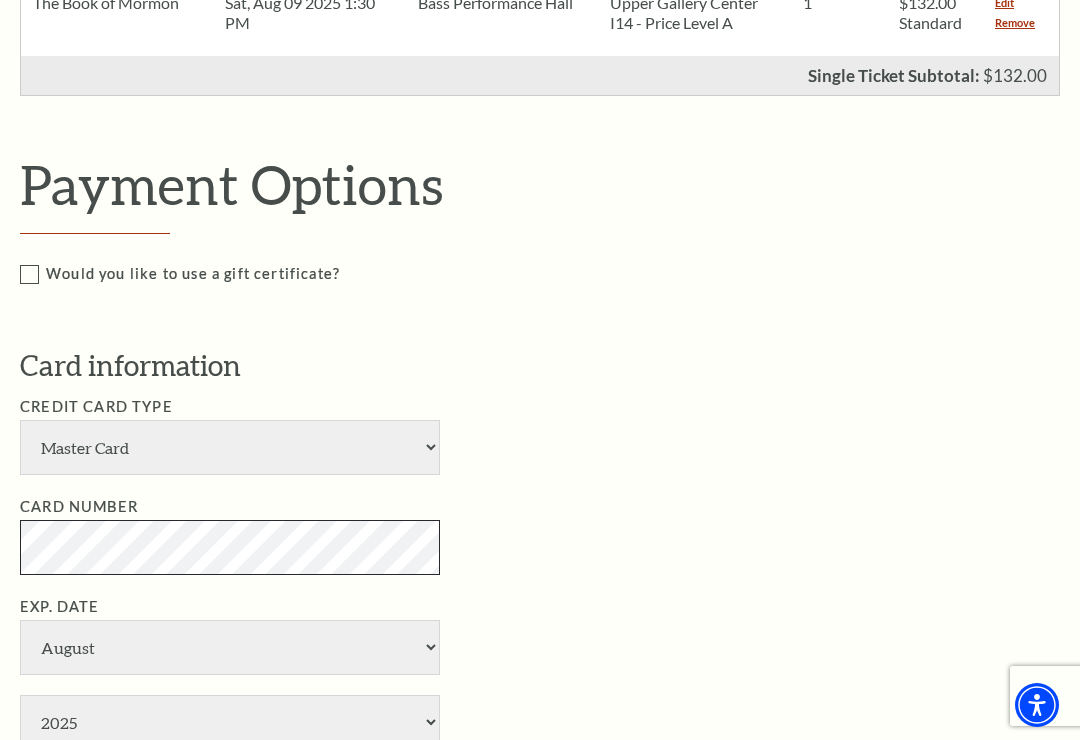 scroll, scrollTop: 702, scrollLeft: 0, axis: vertical 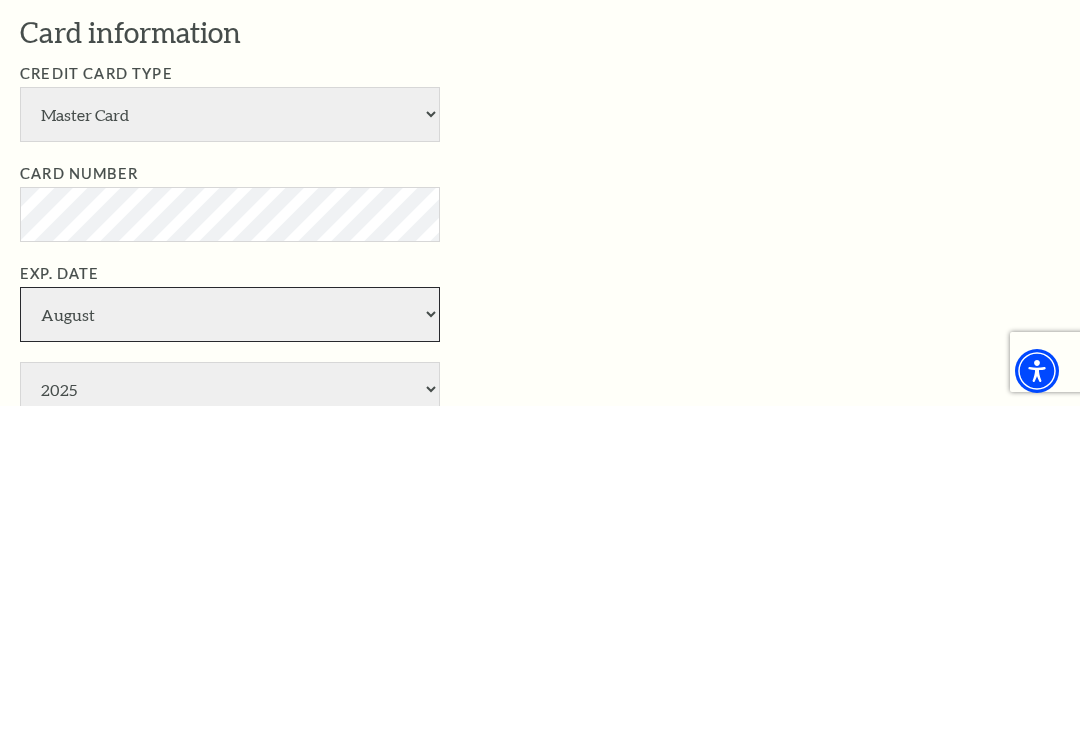 click on "January
February
March
April
May
June
July
August
September
October
November
December" at bounding box center [230, 648] 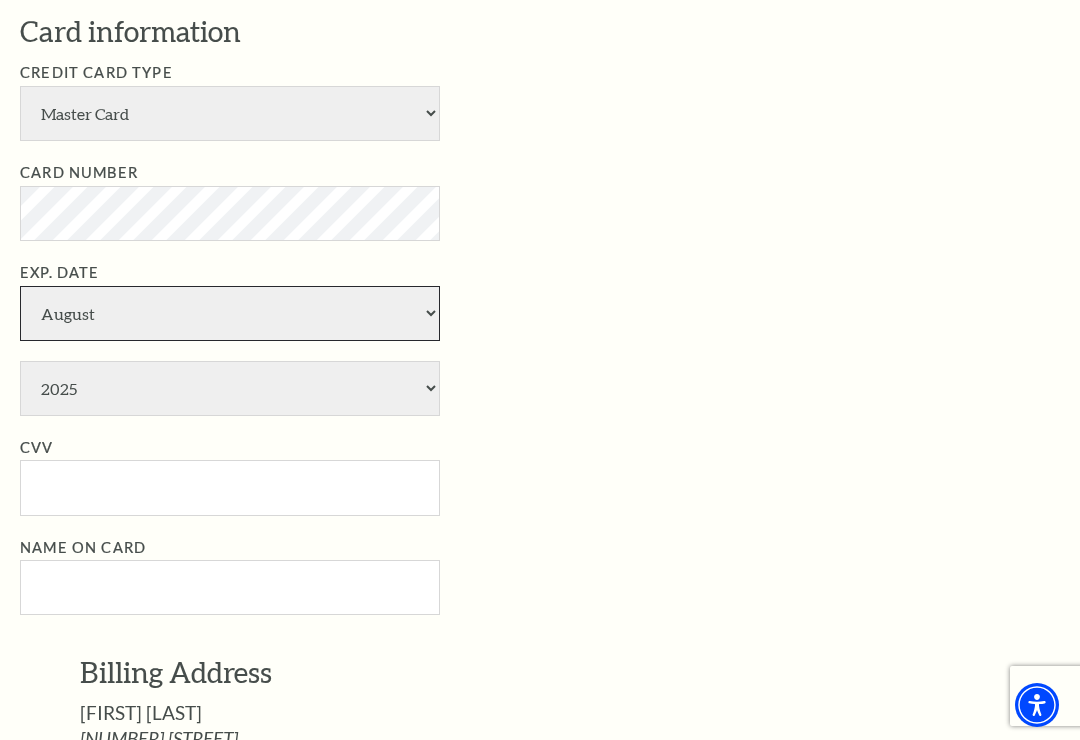 select on "12" 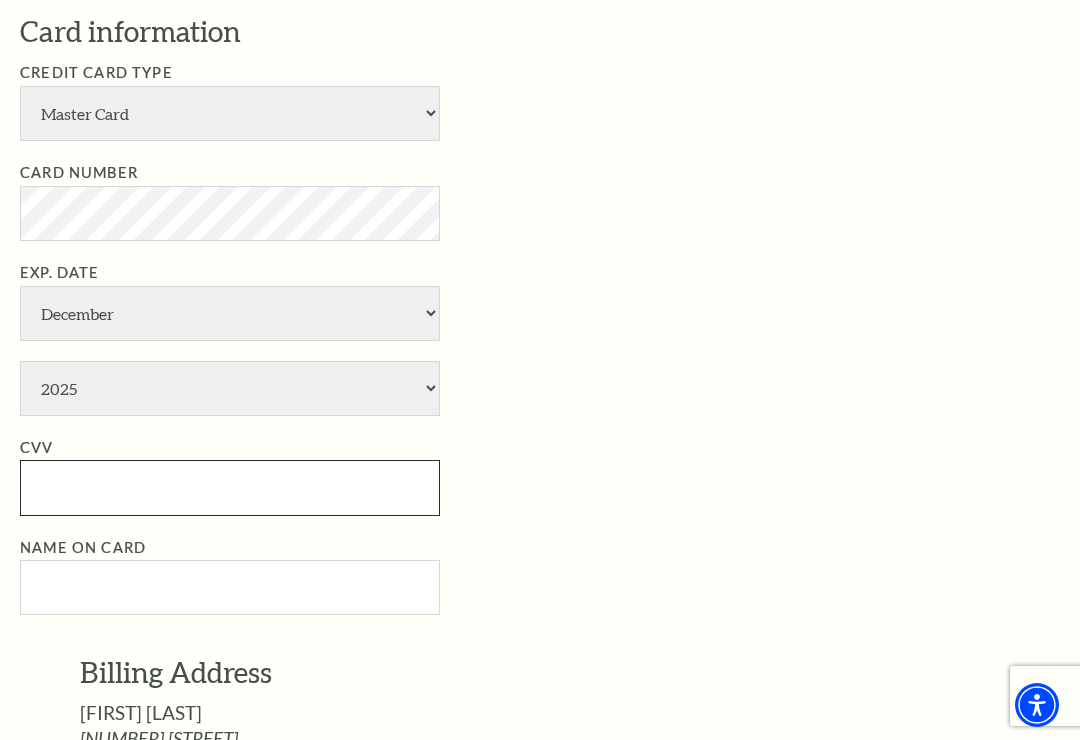 click on "CVV" at bounding box center (230, 487) 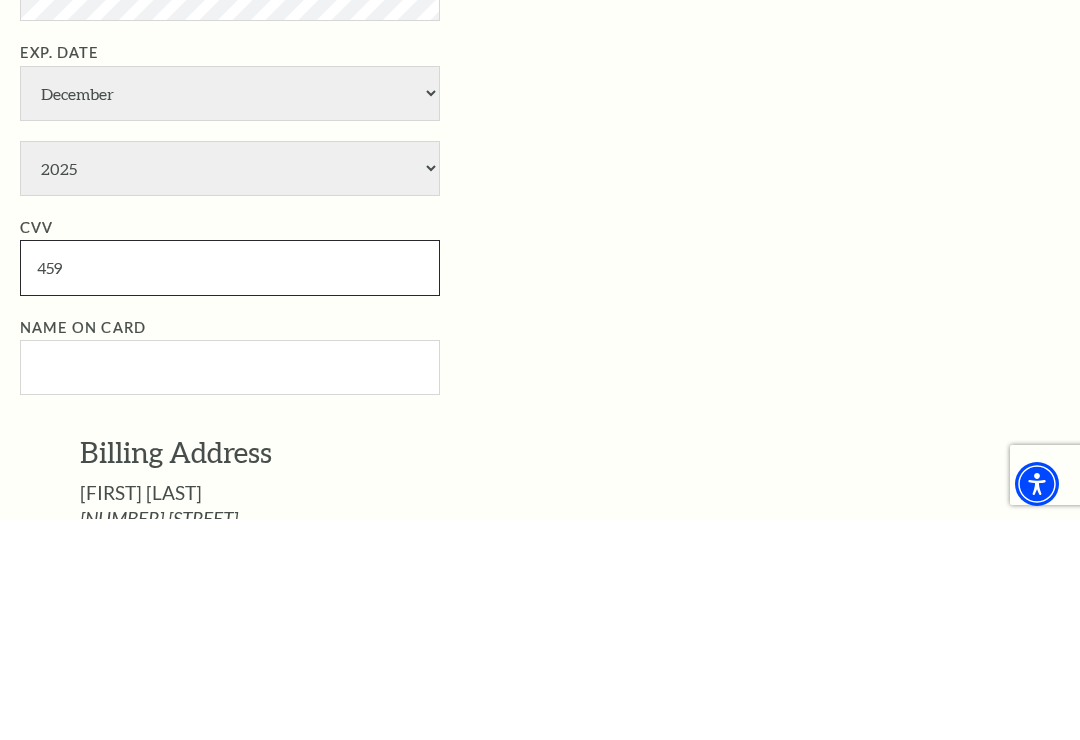 type on "459" 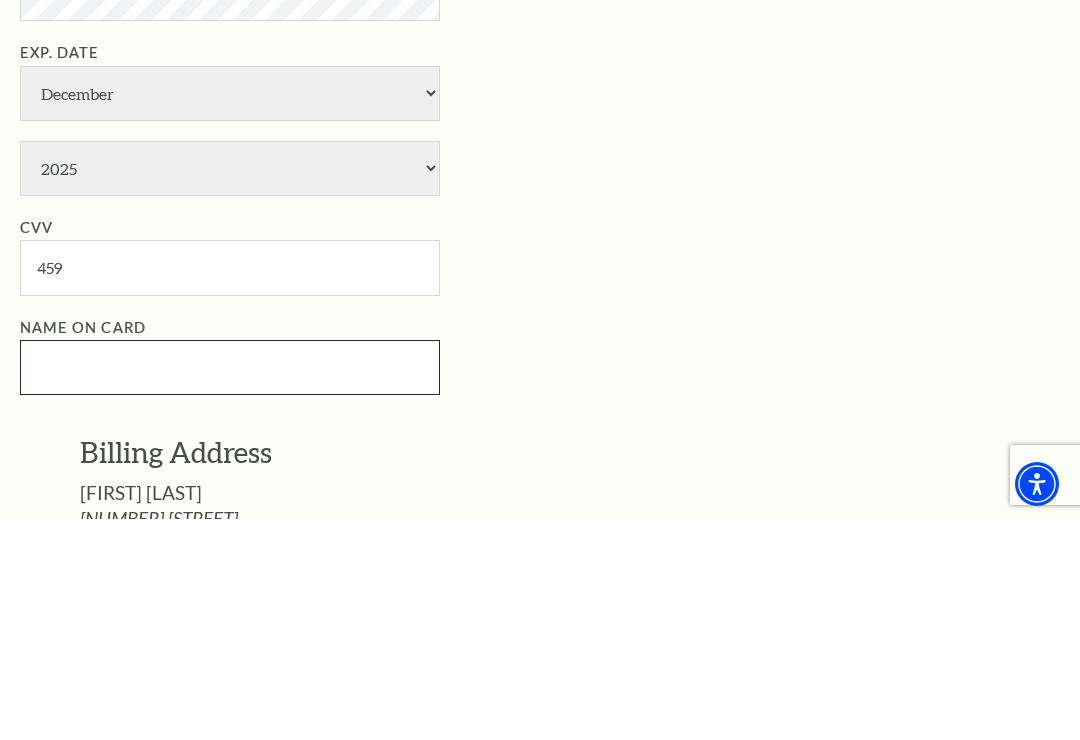 click on "Name on Card" at bounding box center [230, 588] 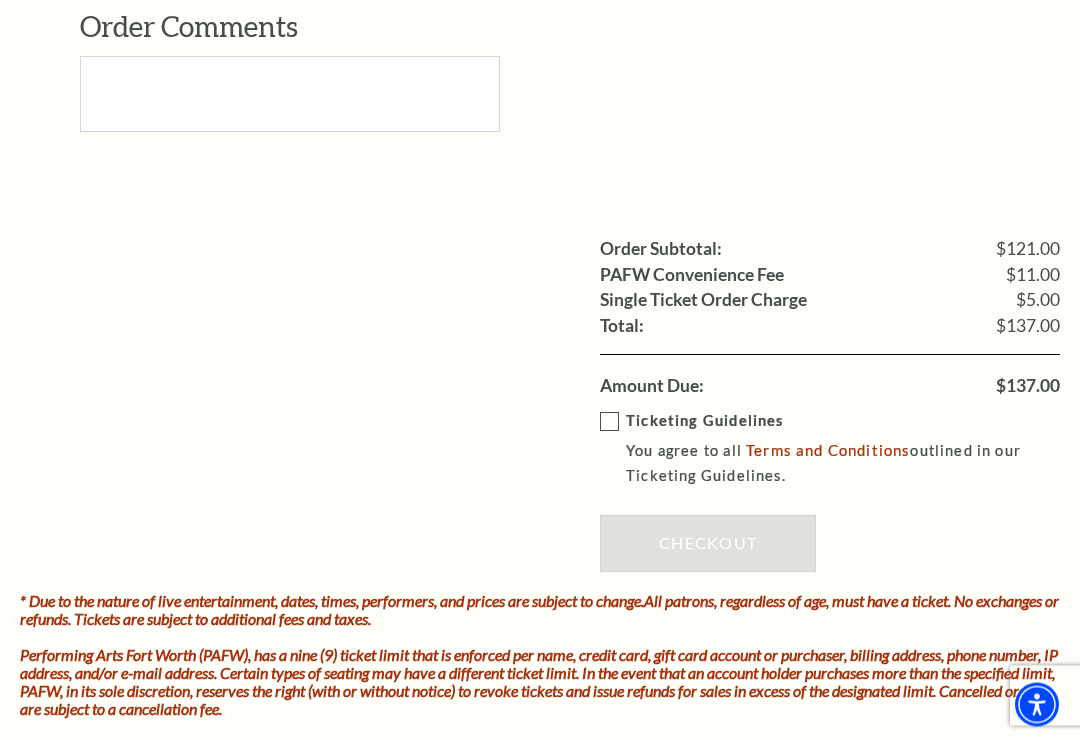 scroll, scrollTop: 2091, scrollLeft: 0, axis: vertical 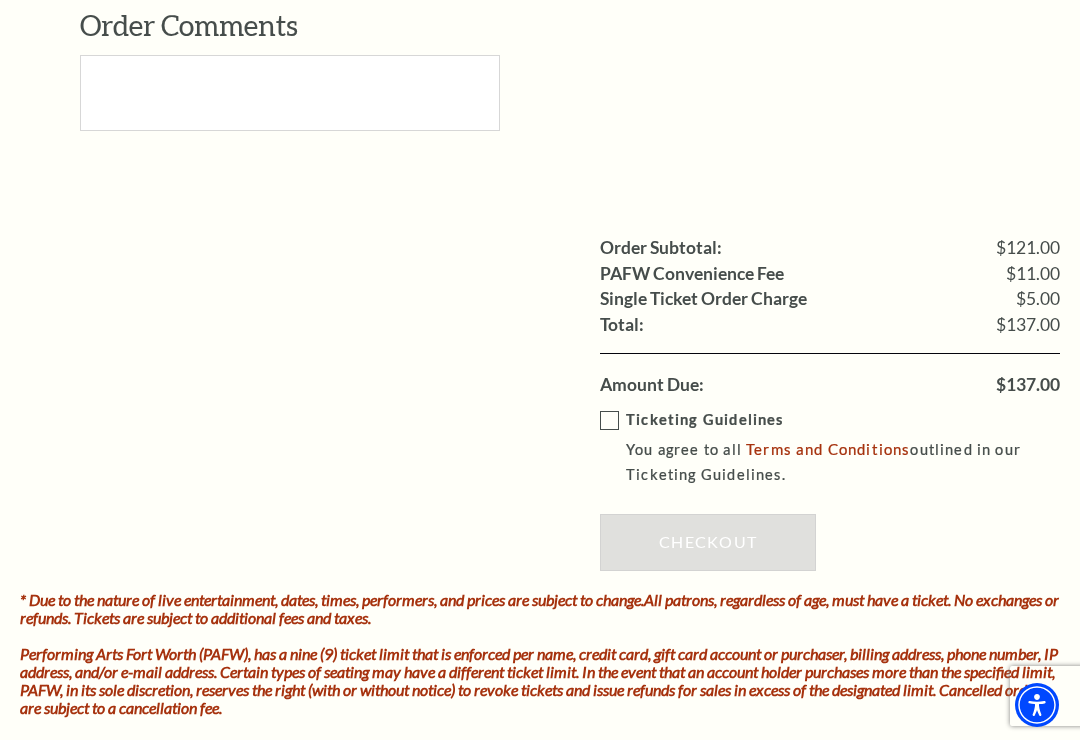 type on "Deborah C Lilly" 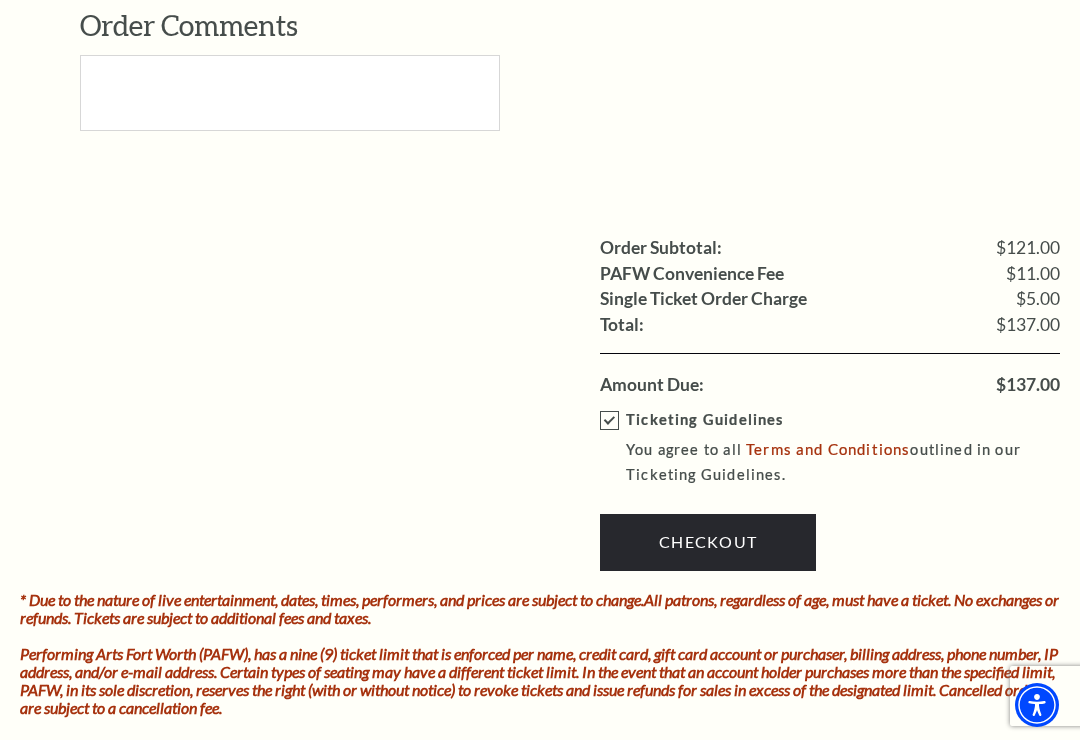 click on "Checkout" at bounding box center [708, 542] 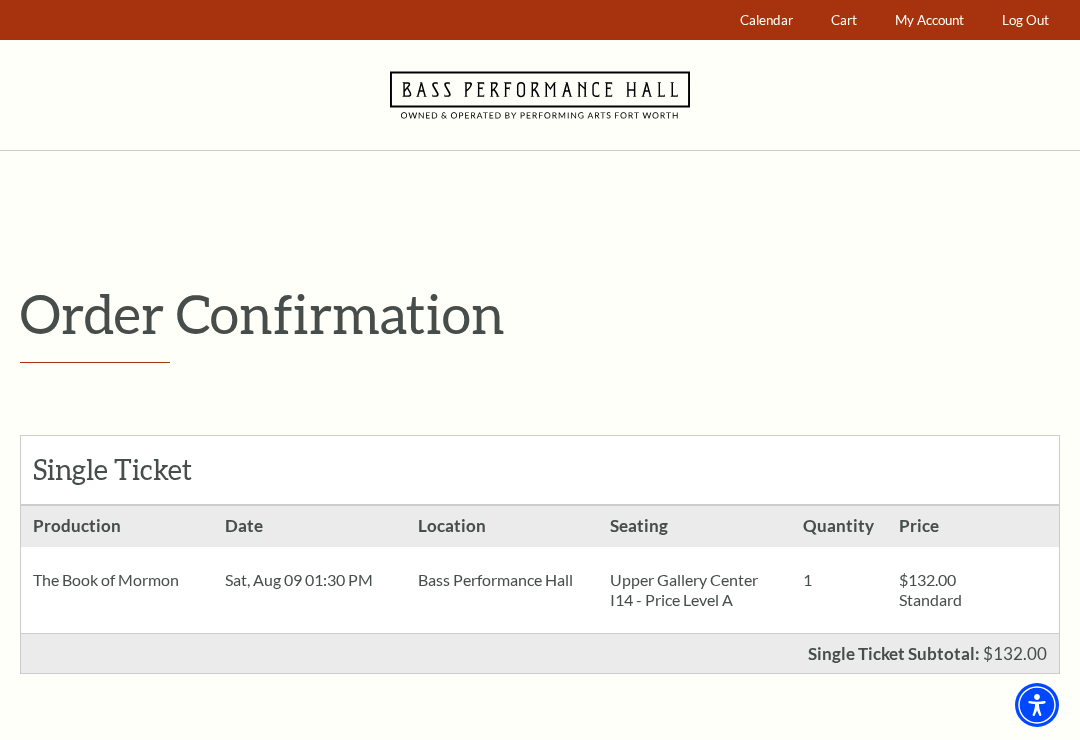 scroll, scrollTop: 0, scrollLeft: 0, axis: both 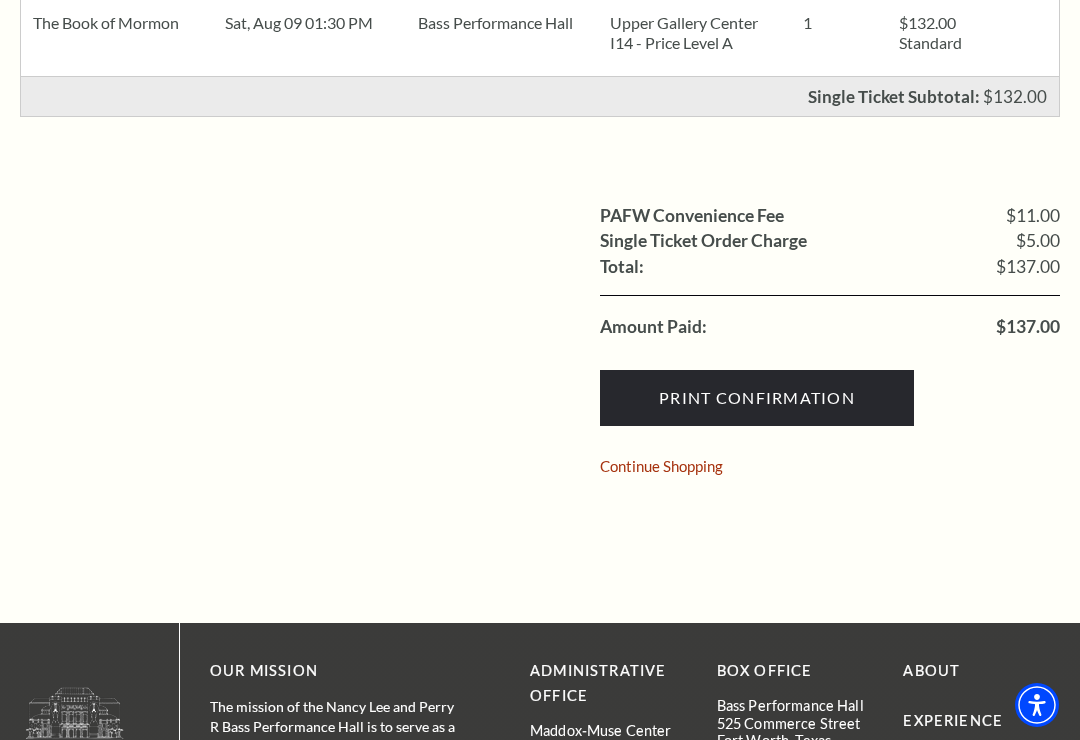 click on "Print Confirmation" at bounding box center [757, 398] 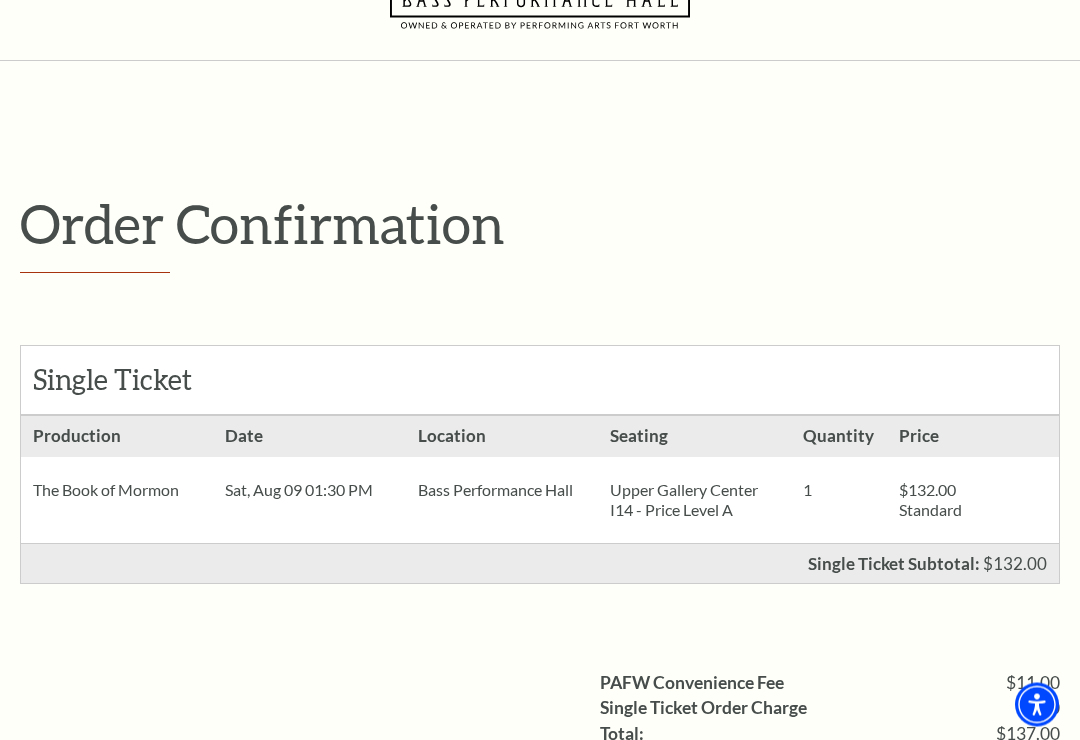 scroll, scrollTop: 0, scrollLeft: 0, axis: both 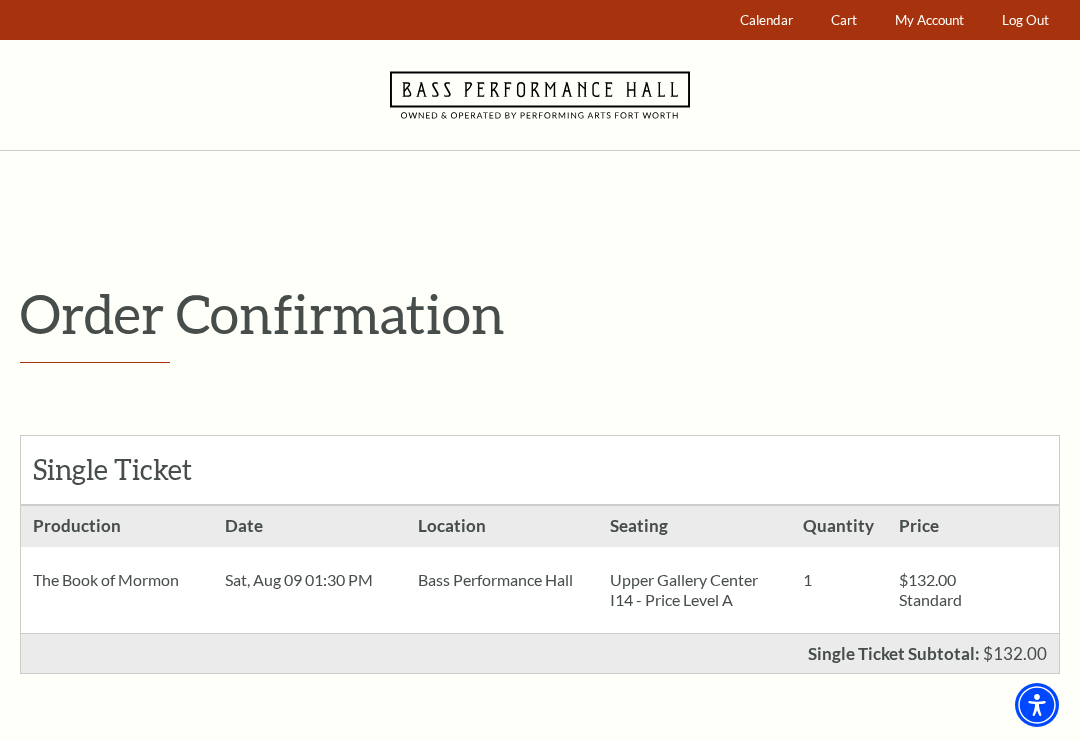 click on "Log Out" at bounding box center [1026, 20] 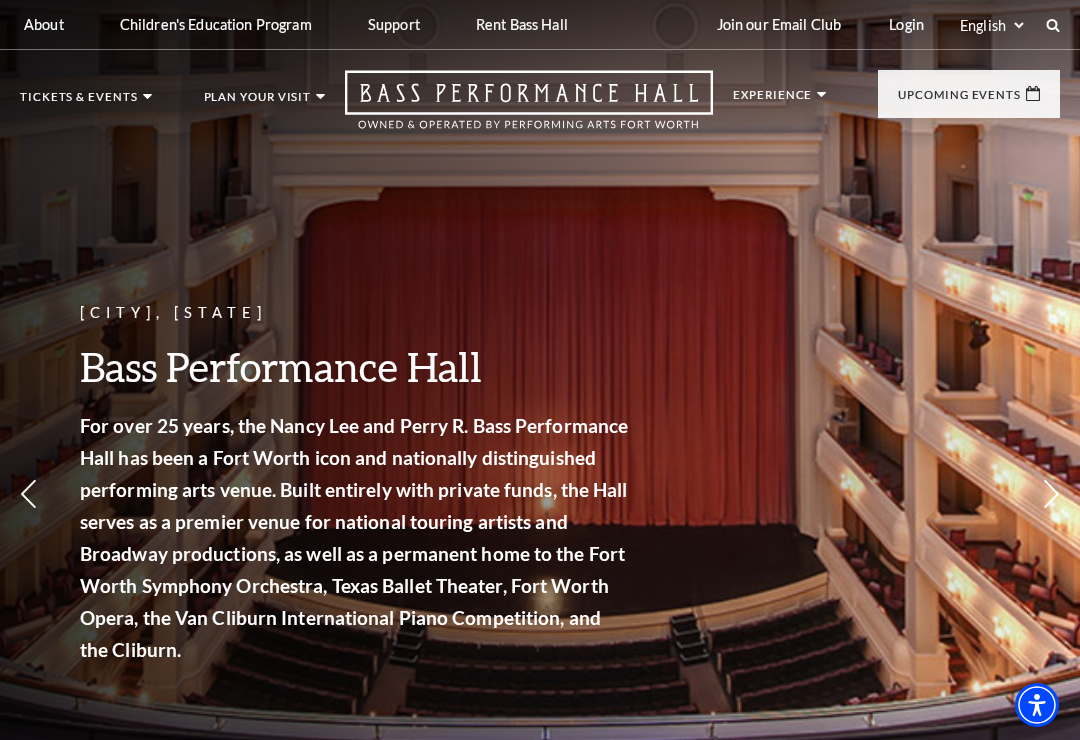 scroll, scrollTop: 0, scrollLeft: 0, axis: both 